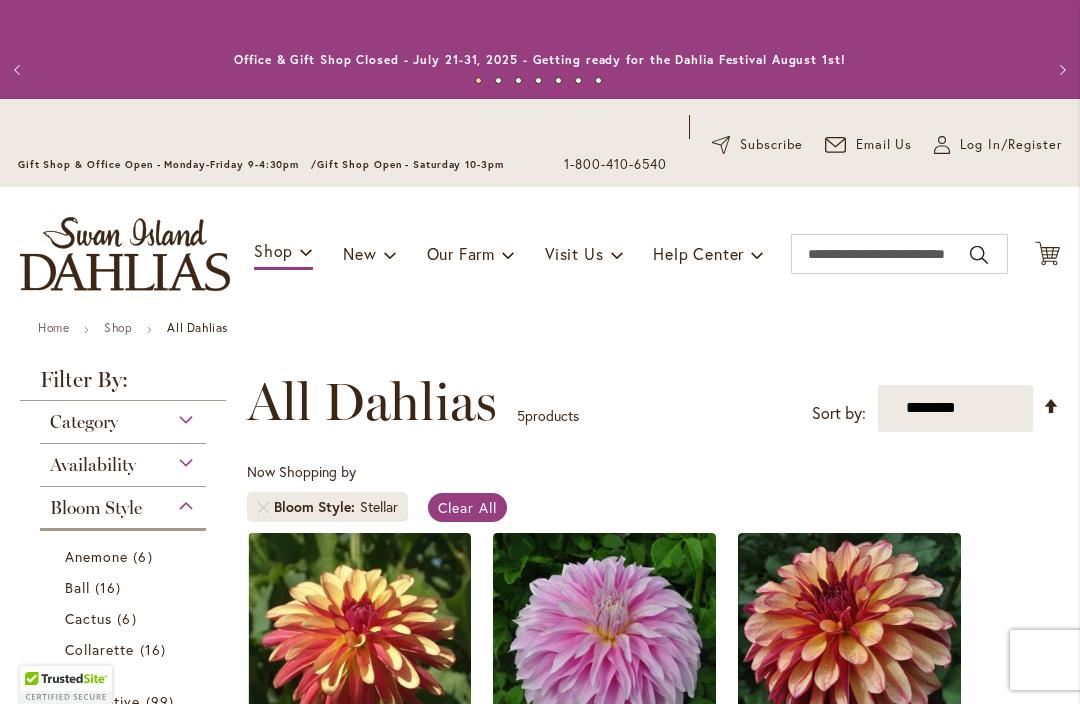 scroll, scrollTop: 0, scrollLeft: 0, axis: both 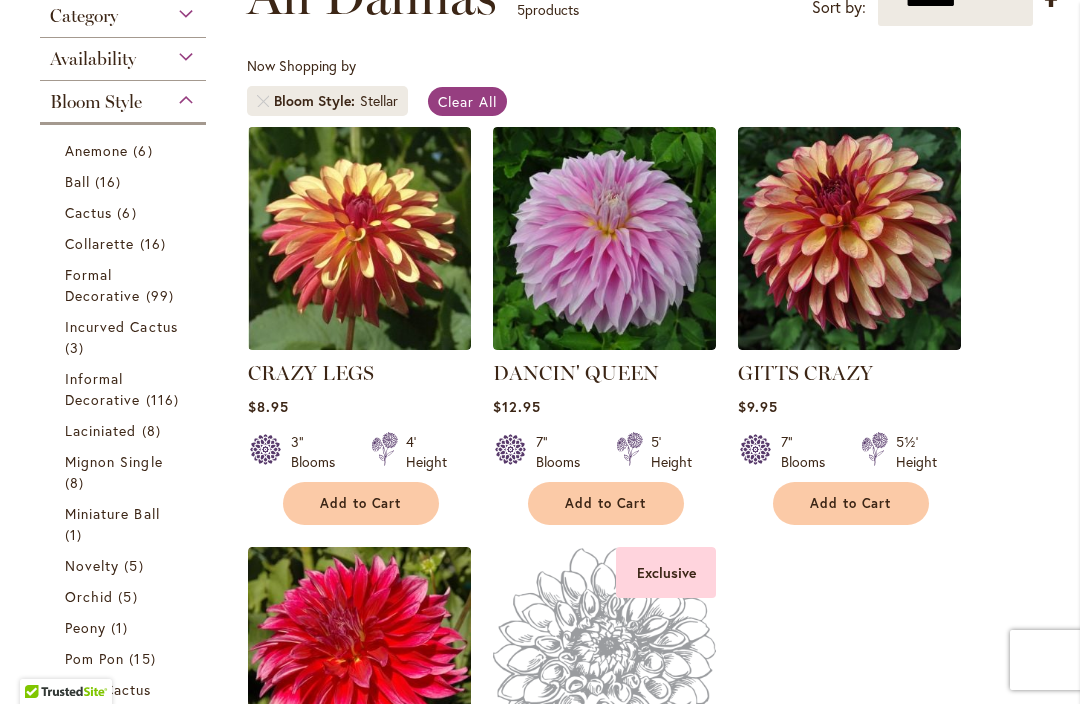 click on "Anemone" at bounding box center [96, 150] 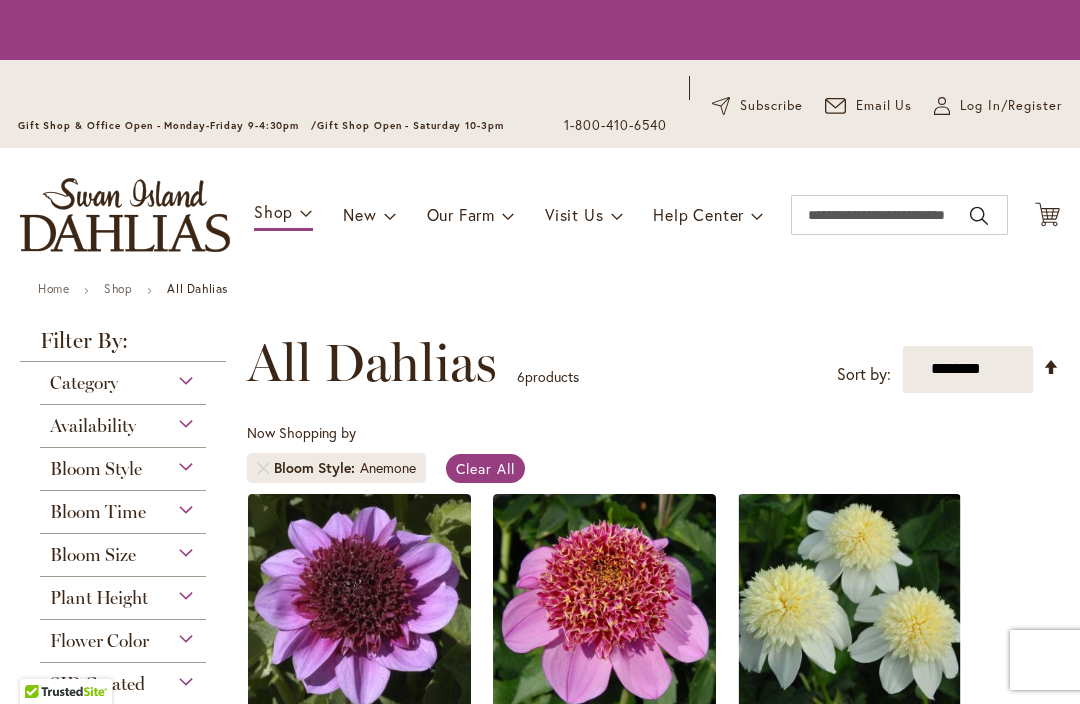 scroll, scrollTop: 0, scrollLeft: 0, axis: both 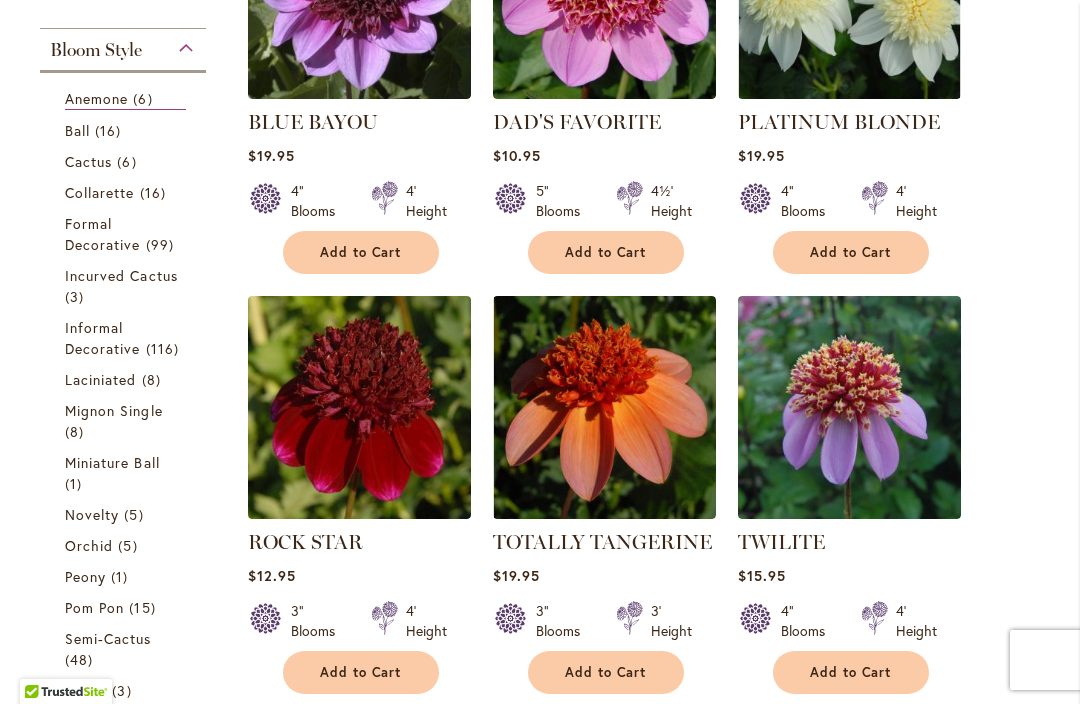 click on "Ball" at bounding box center (77, 130) 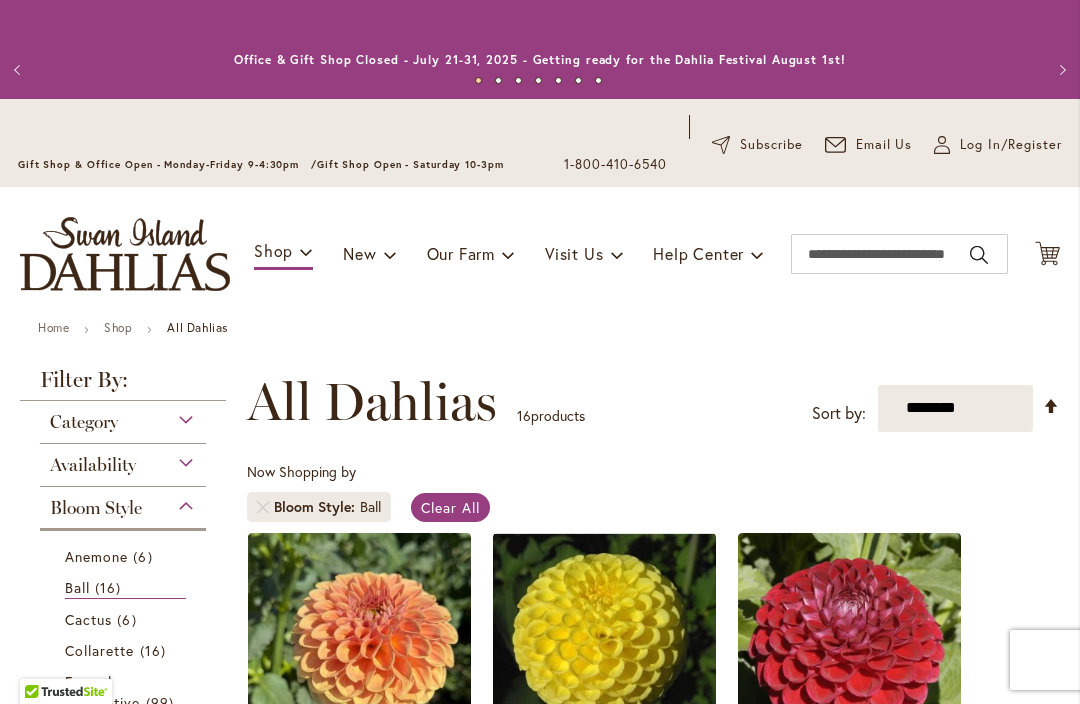 scroll, scrollTop: 0, scrollLeft: 0, axis: both 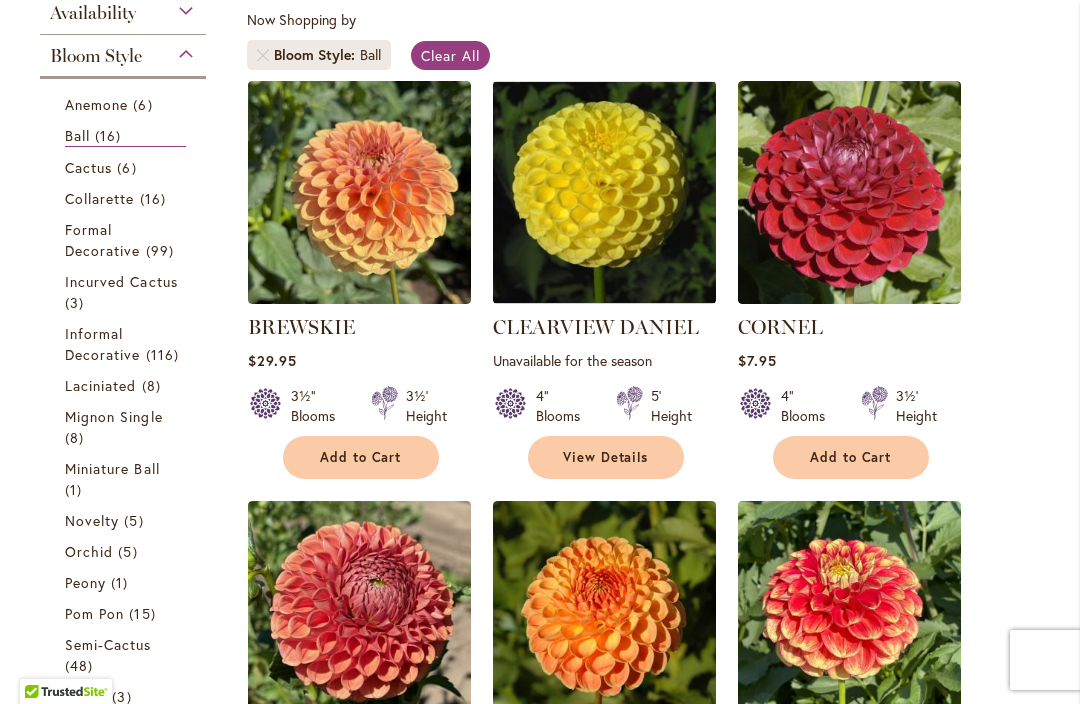 click on "Cactus" at bounding box center (88, 167) 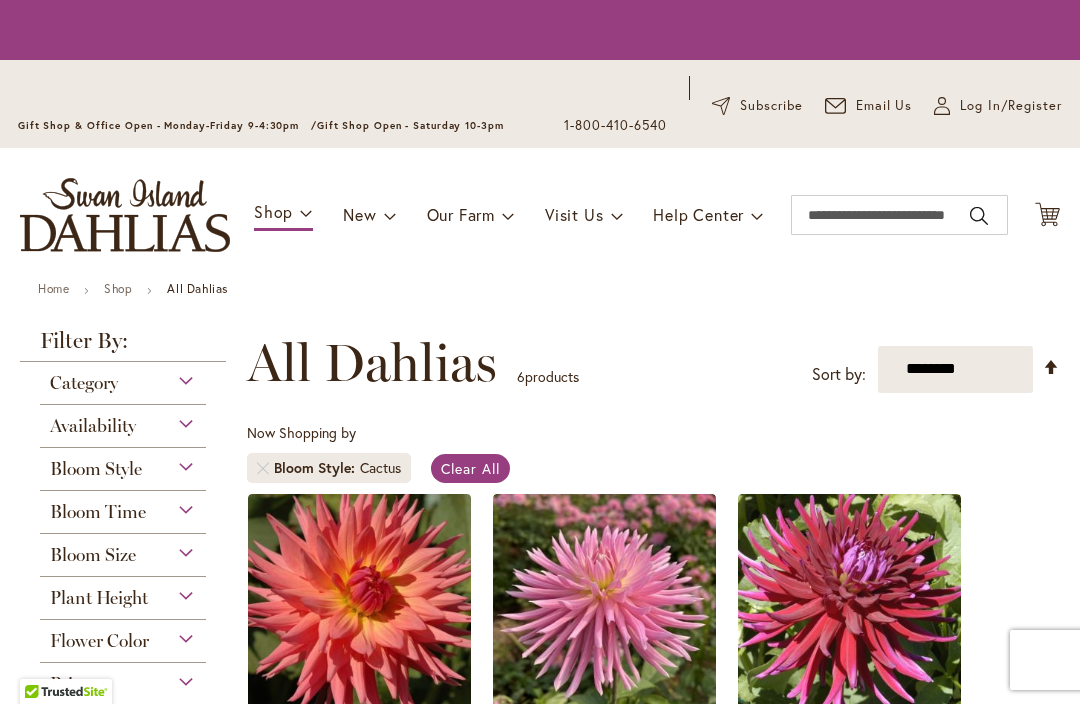 scroll, scrollTop: 0, scrollLeft: 0, axis: both 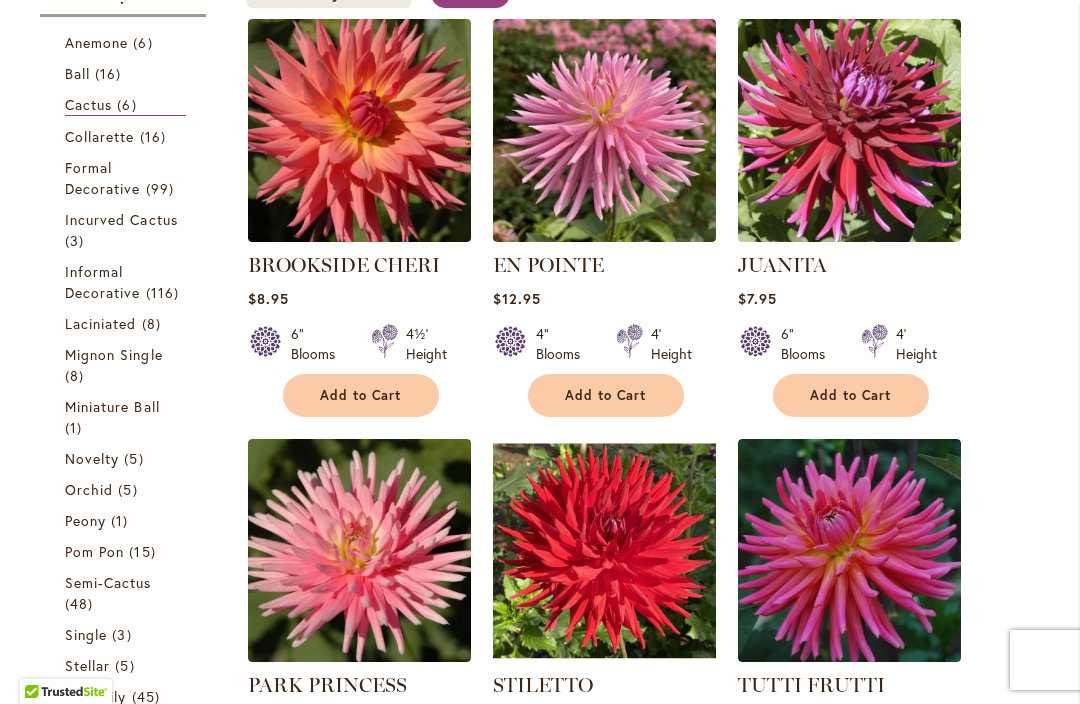 click on "Collarette" at bounding box center [100, 136] 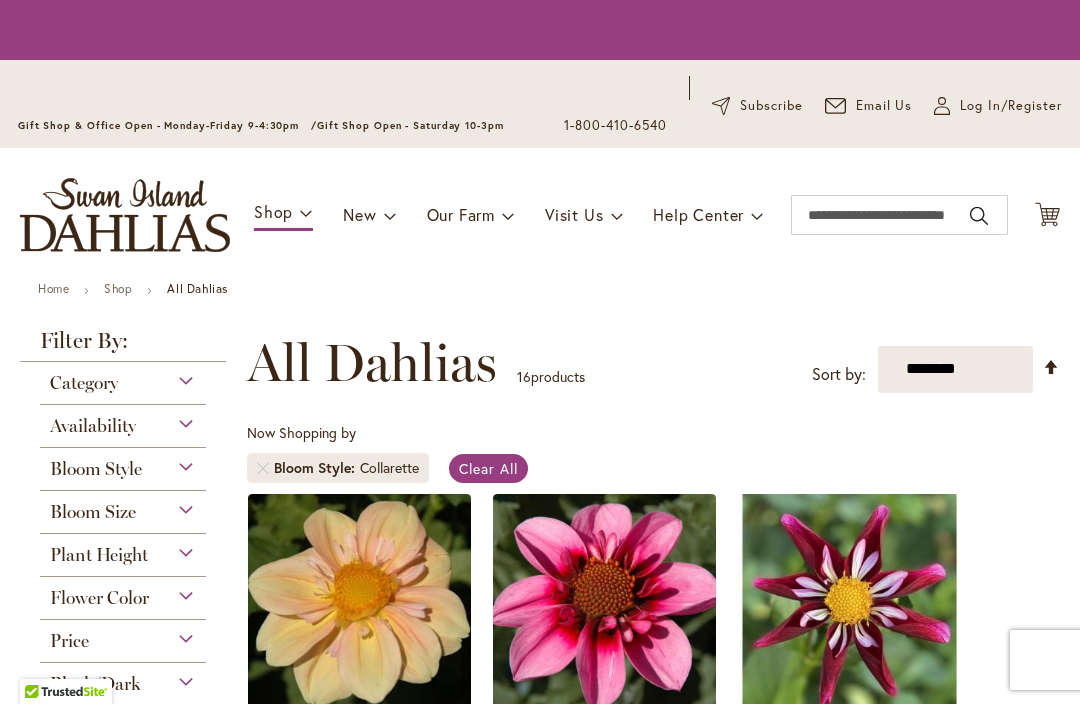 scroll, scrollTop: 0, scrollLeft: 0, axis: both 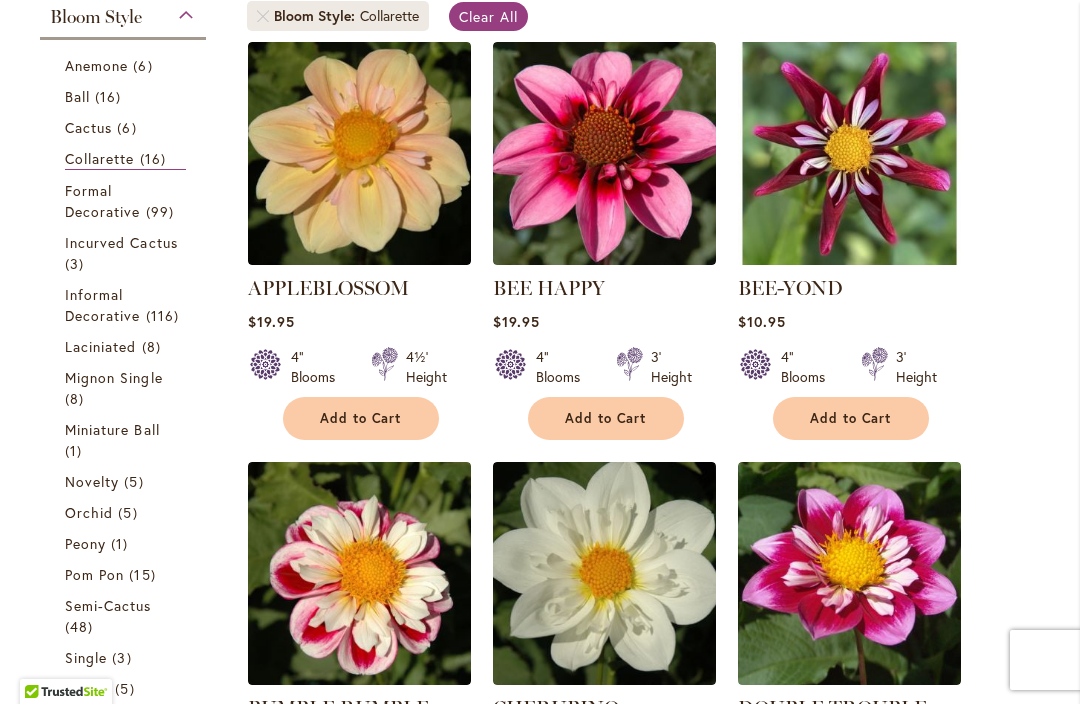 click on "Formal Decorative" at bounding box center (103, 201) 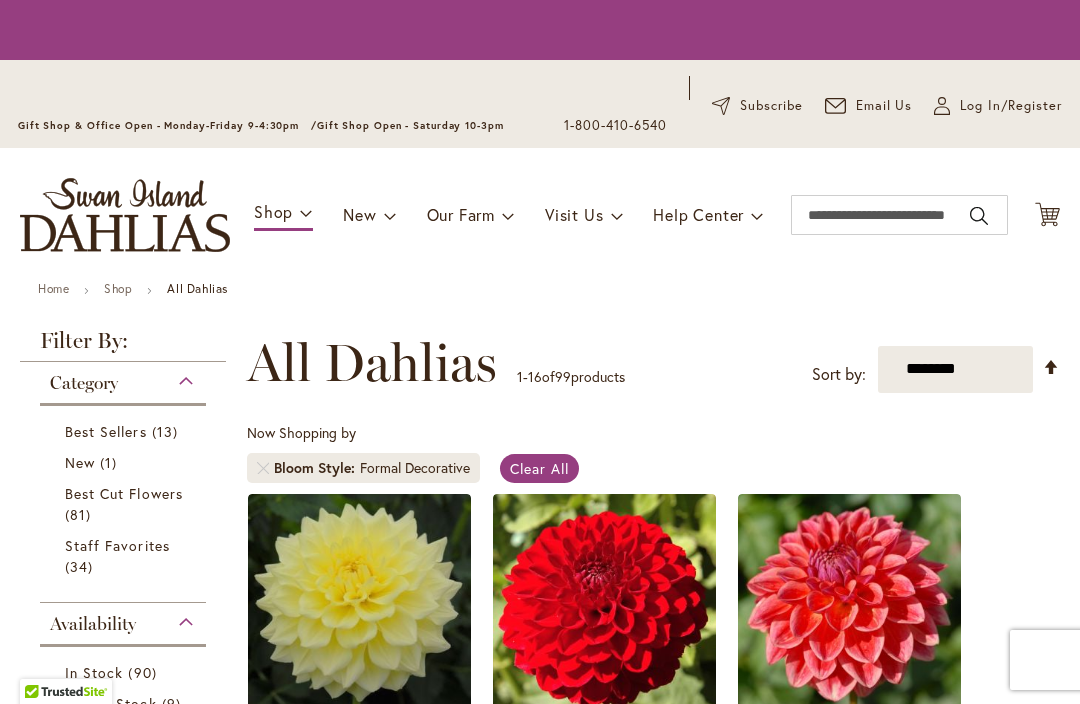 scroll, scrollTop: 0, scrollLeft: 0, axis: both 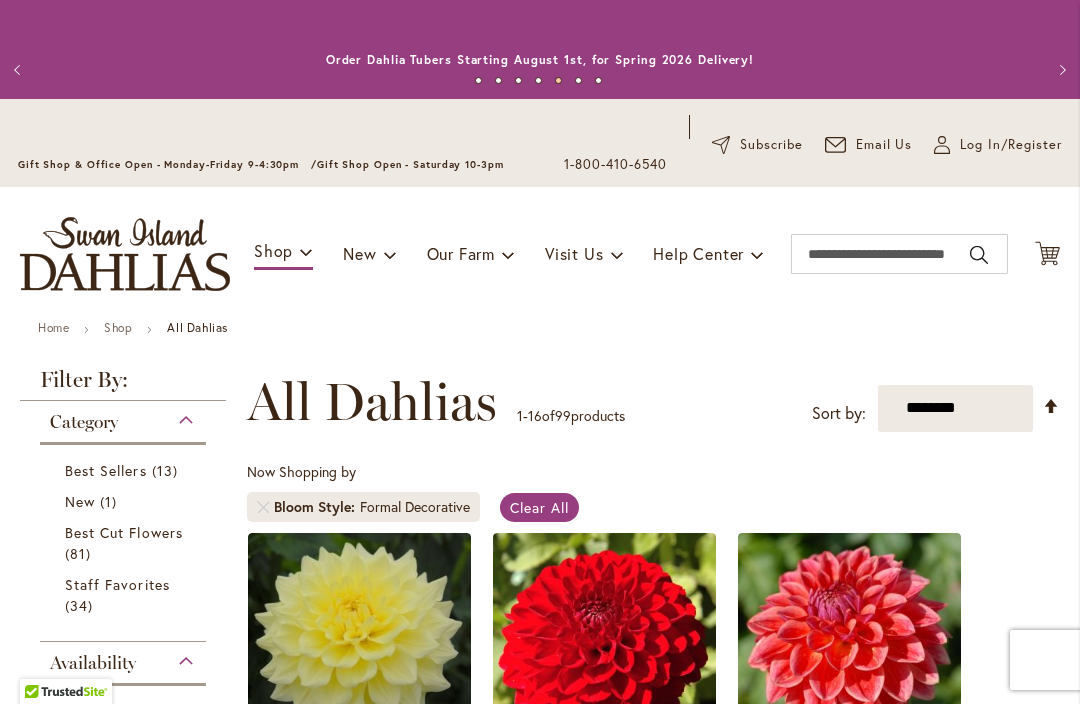 click on "Log In/Register" at bounding box center (1011, 145) 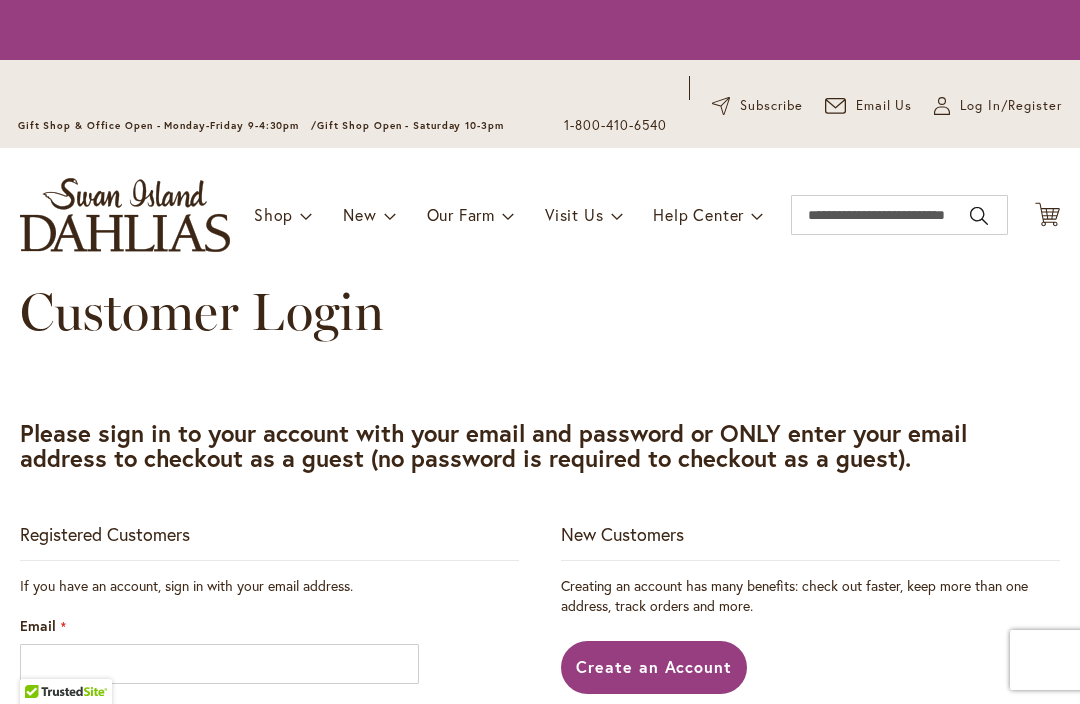 scroll, scrollTop: 0, scrollLeft: 0, axis: both 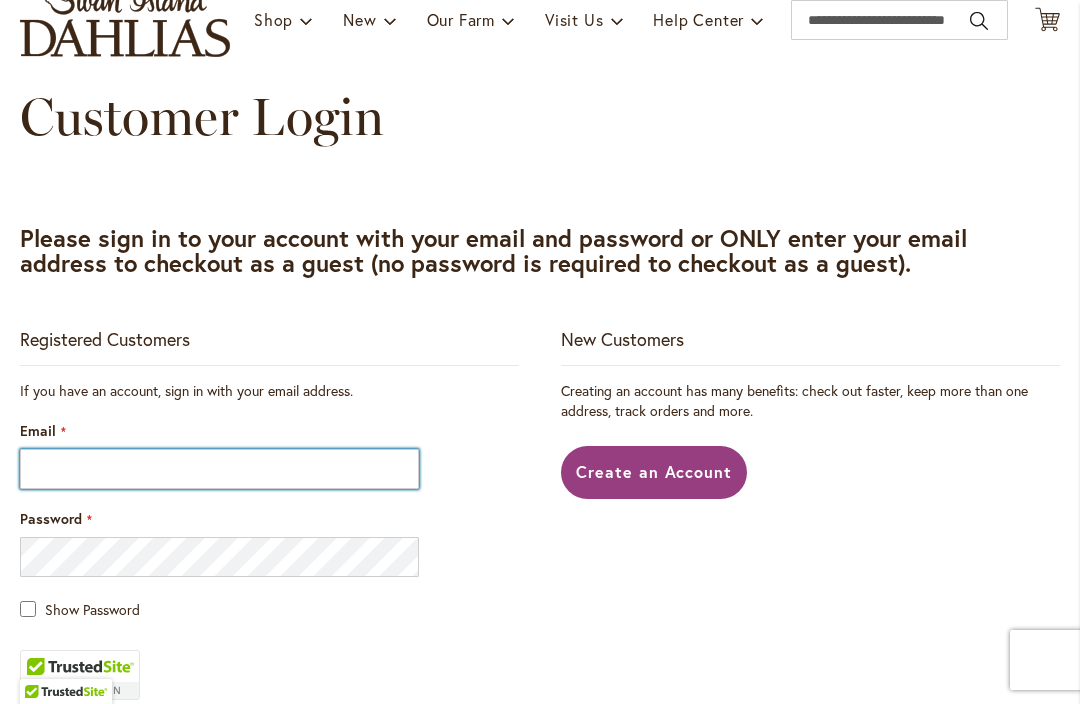 click on "Email" at bounding box center [219, 469] 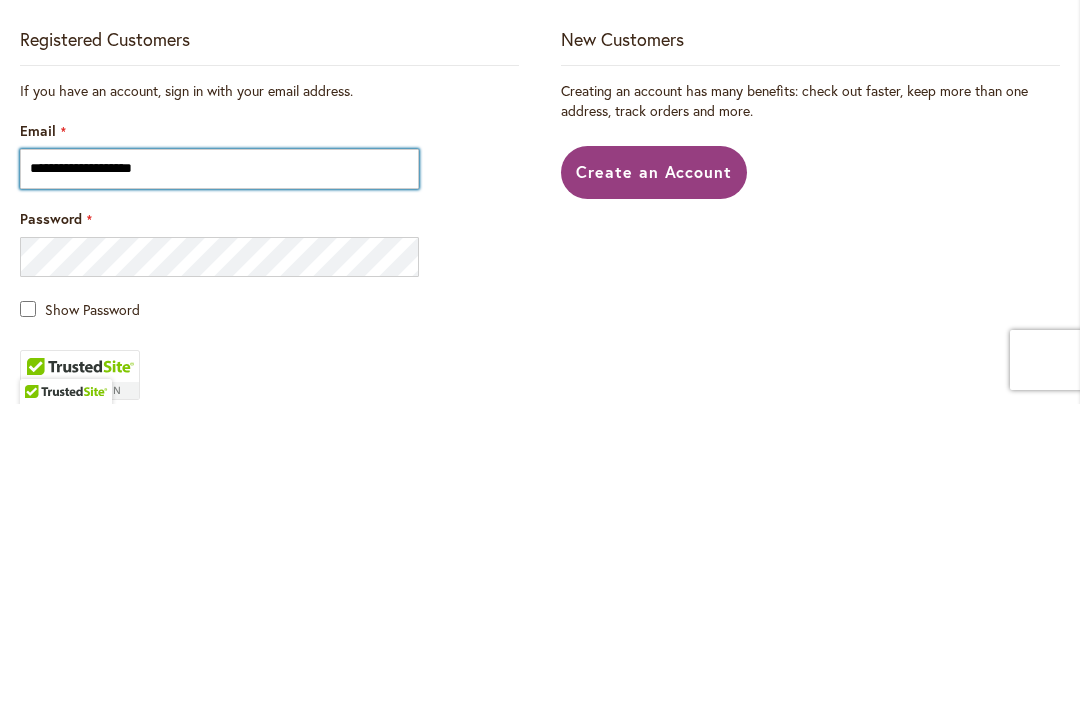 type on "**********" 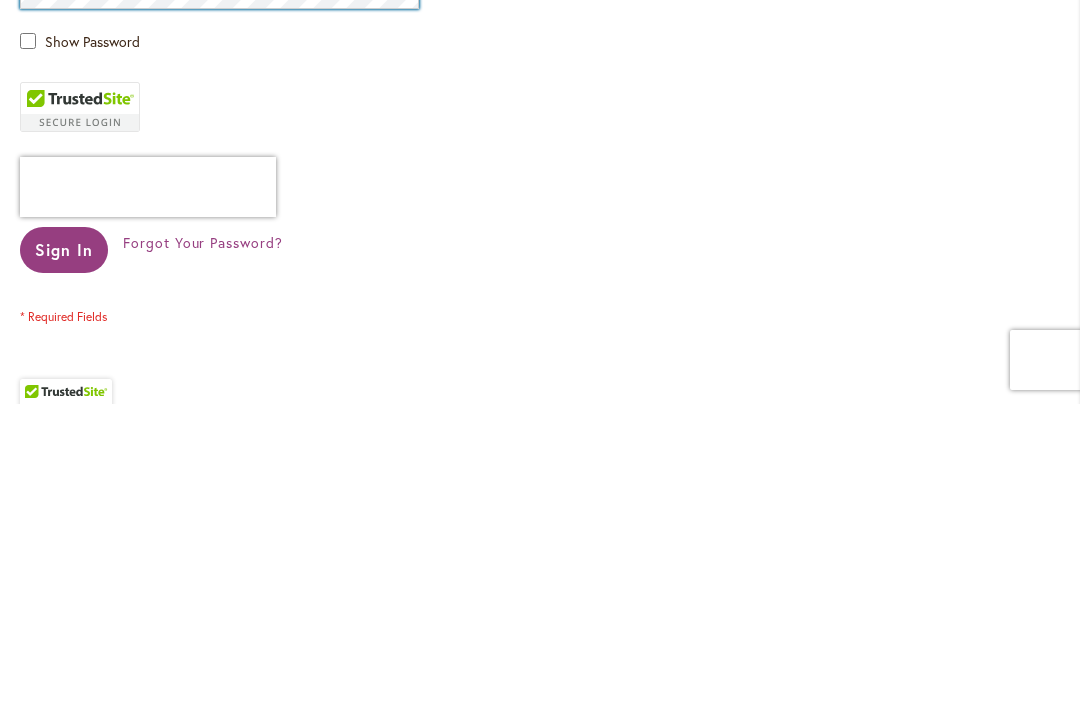 scroll, scrollTop: 550, scrollLeft: 0, axis: vertical 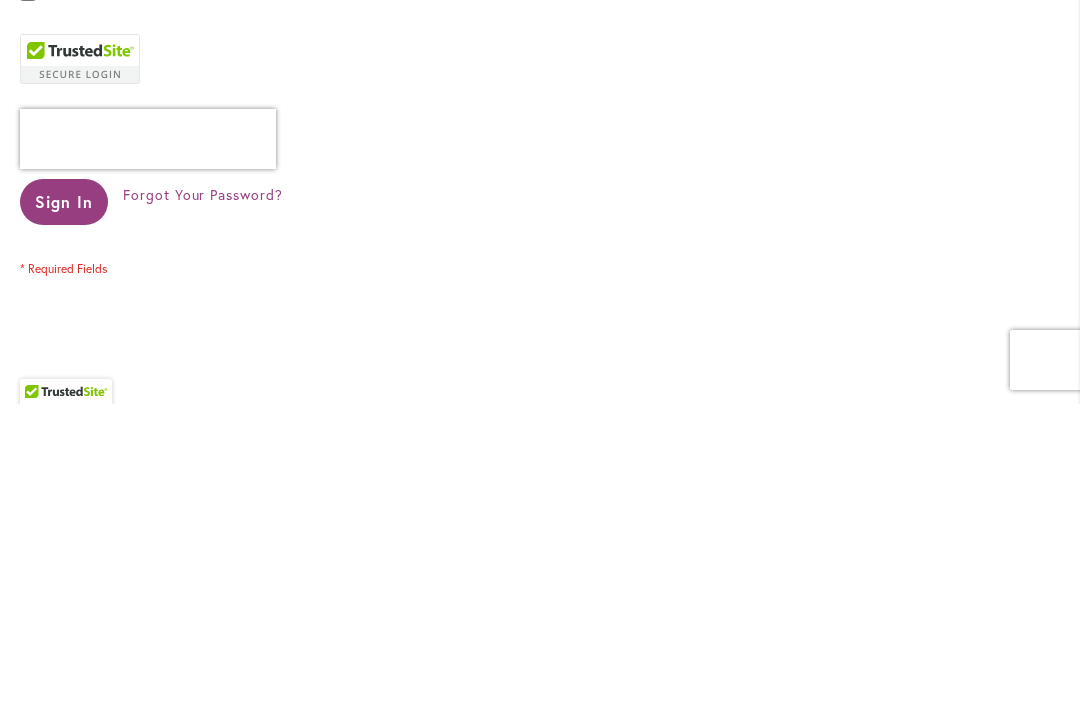 click on "Sign In" at bounding box center [64, 502] 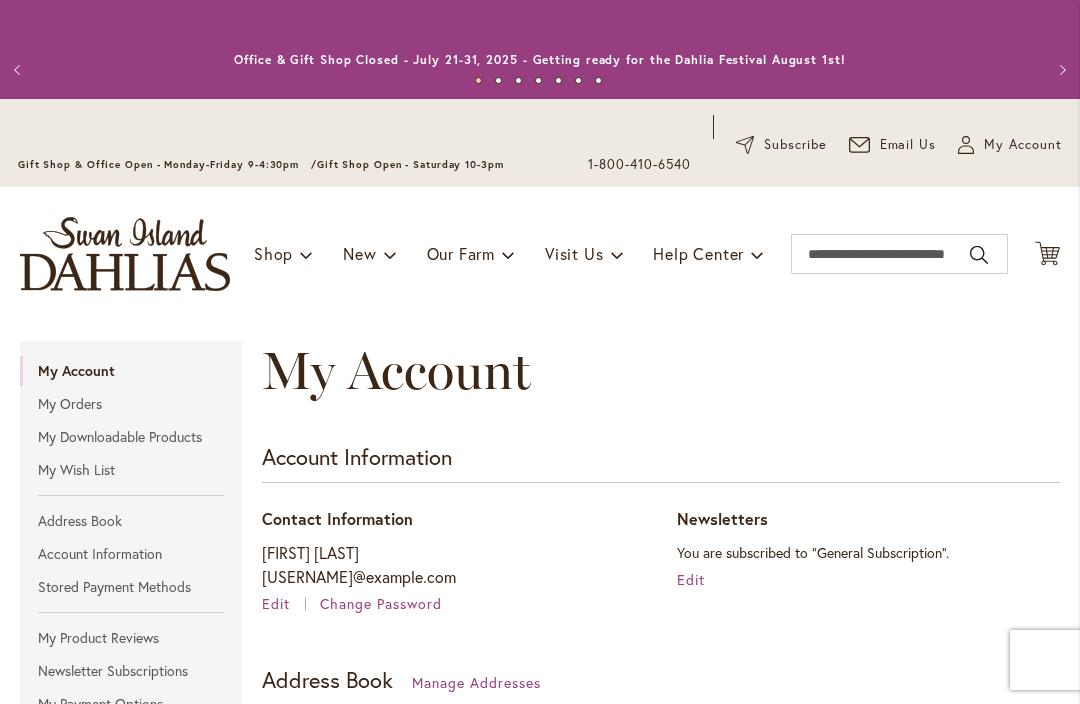 scroll, scrollTop: 0, scrollLeft: 0, axis: both 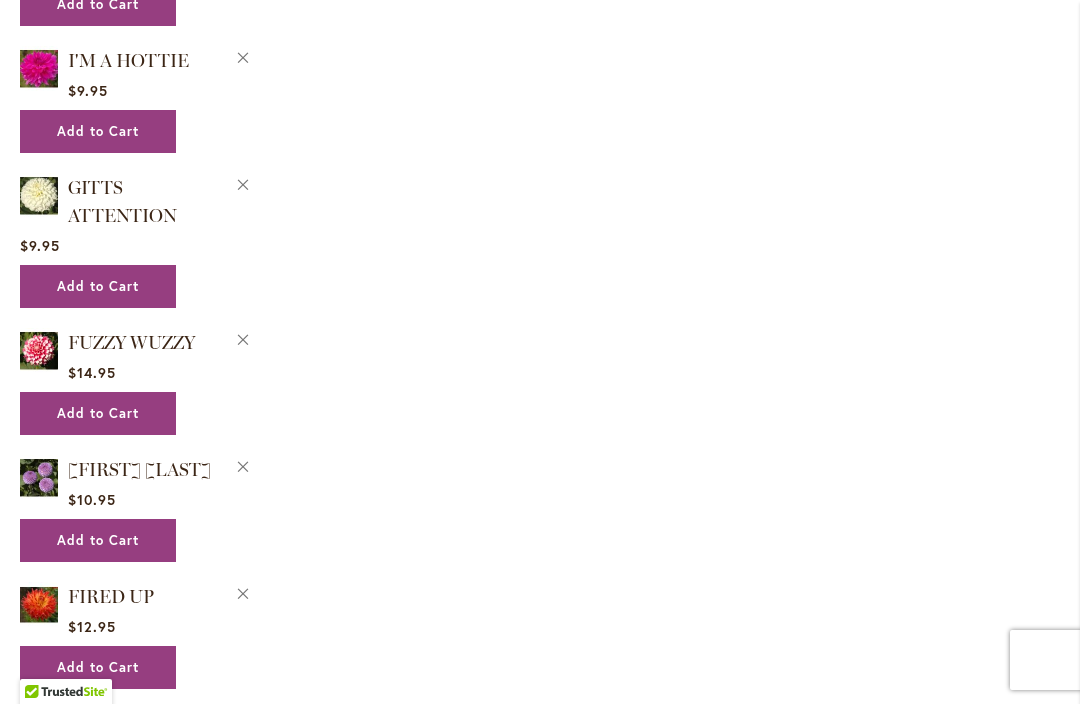 click on "Remove  FUZZY WUZZY  from Wishlist" at bounding box center [243, 337] 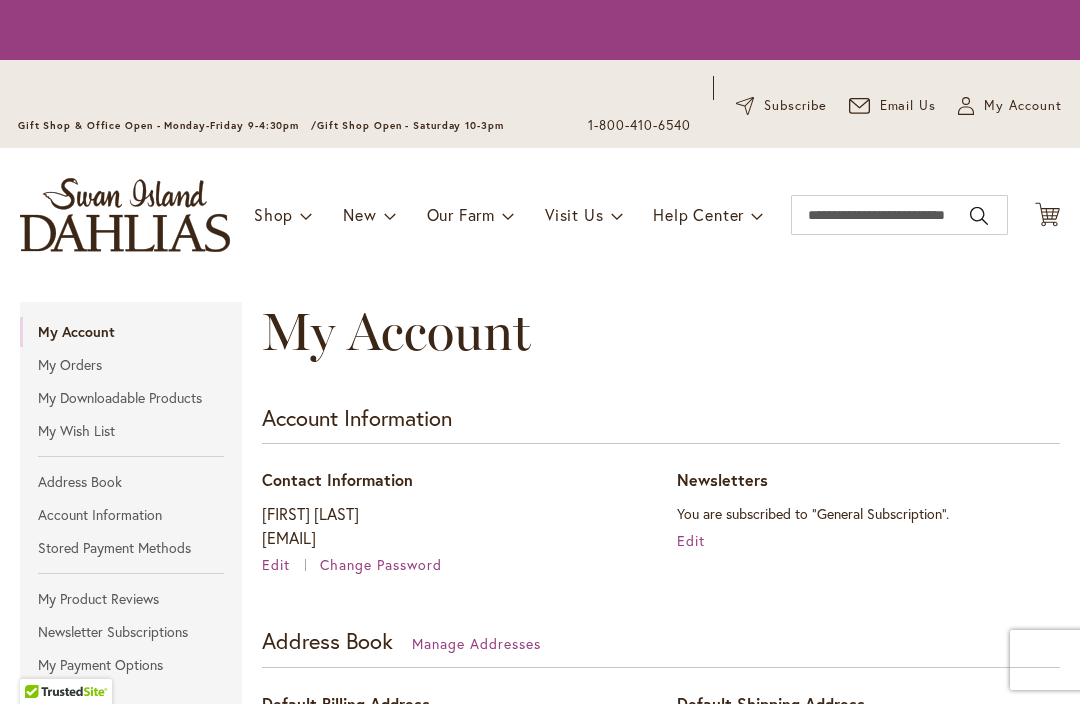 scroll, scrollTop: 0, scrollLeft: 0, axis: both 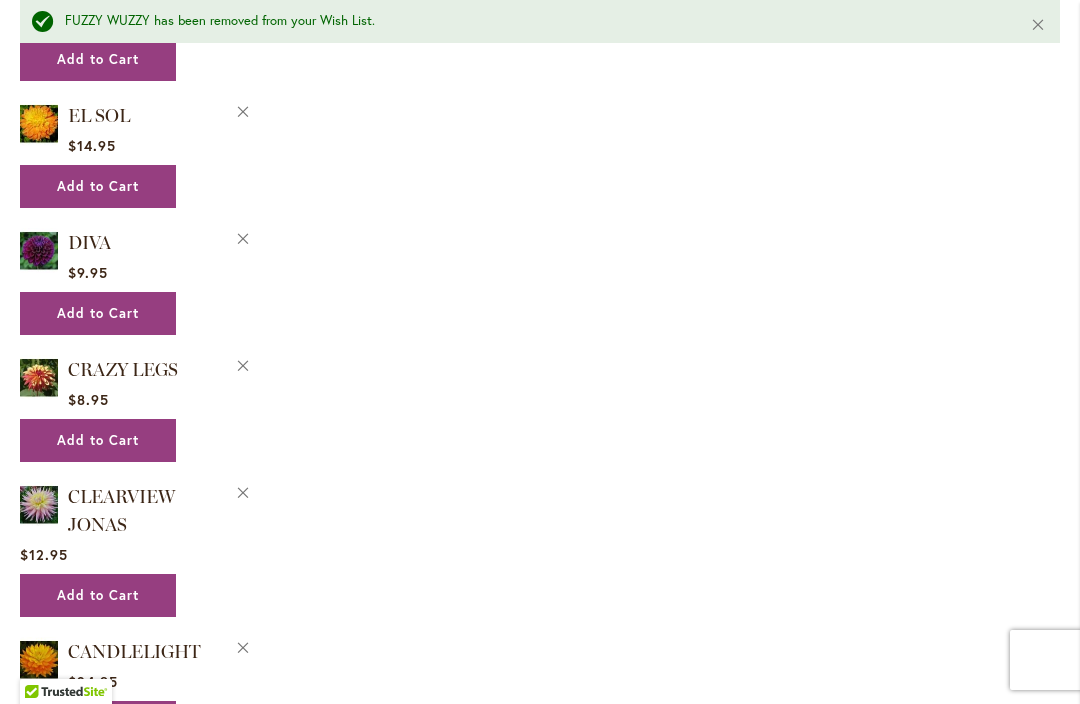 click on "Remove  CRAZY LEGS  from Wishlist" at bounding box center (243, 364) 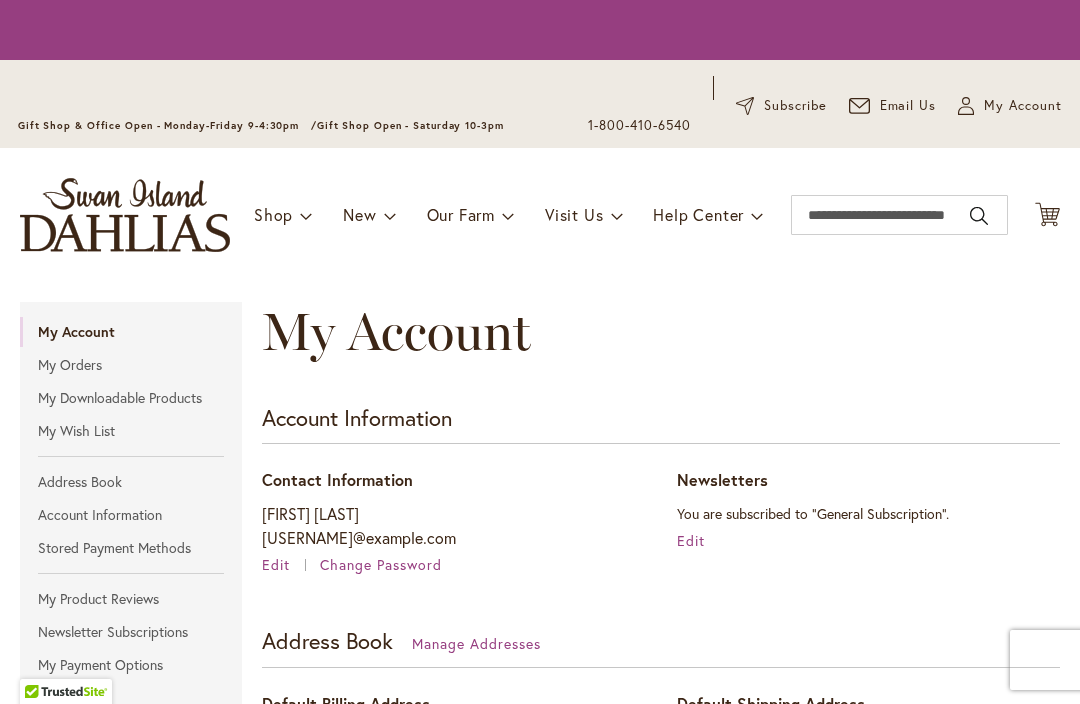 scroll, scrollTop: 0, scrollLeft: 0, axis: both 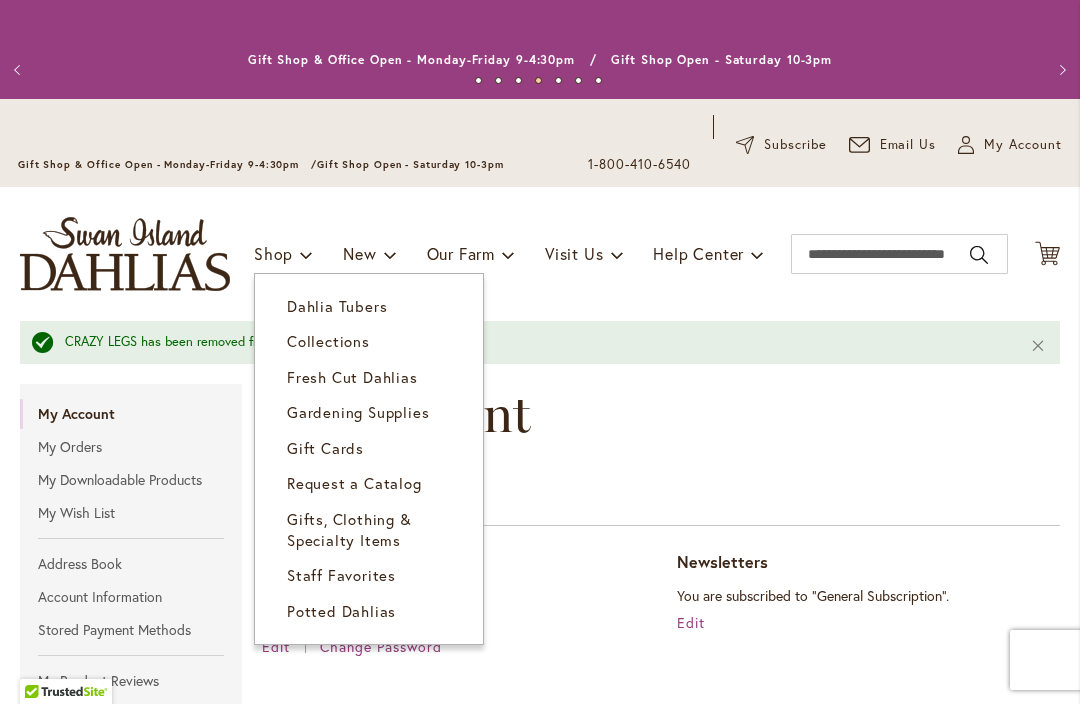click on "Dahlia Tubers" at bounding box center [337, 306] 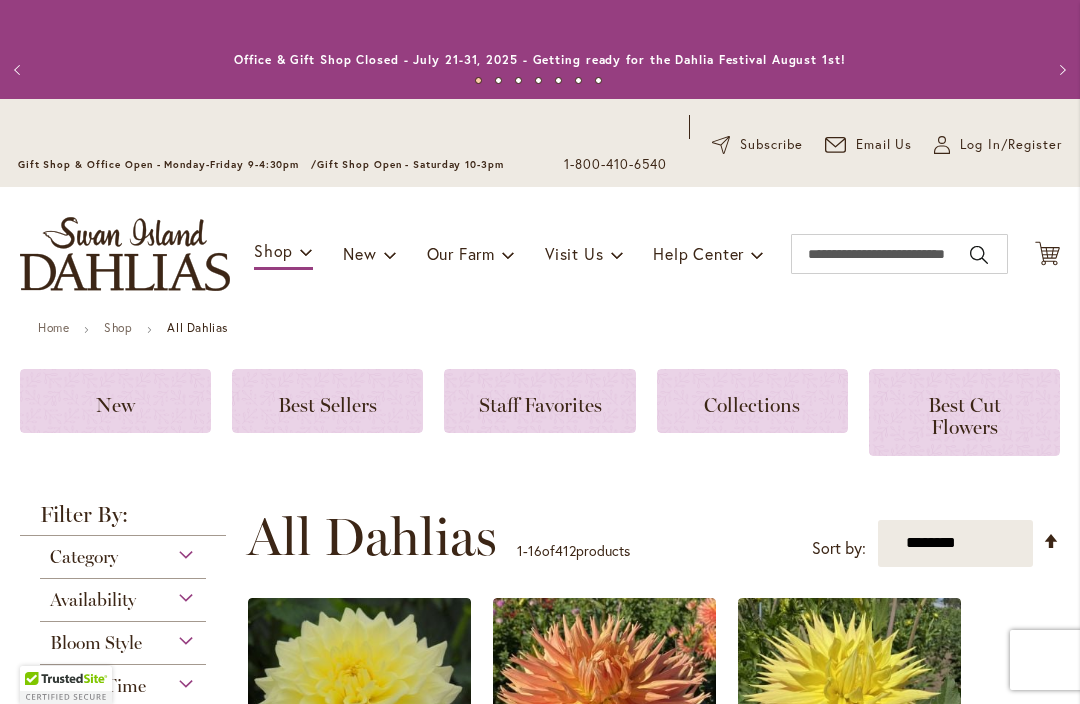 scroll, scrollTop: 0, scrollLeft: 0, axis: both 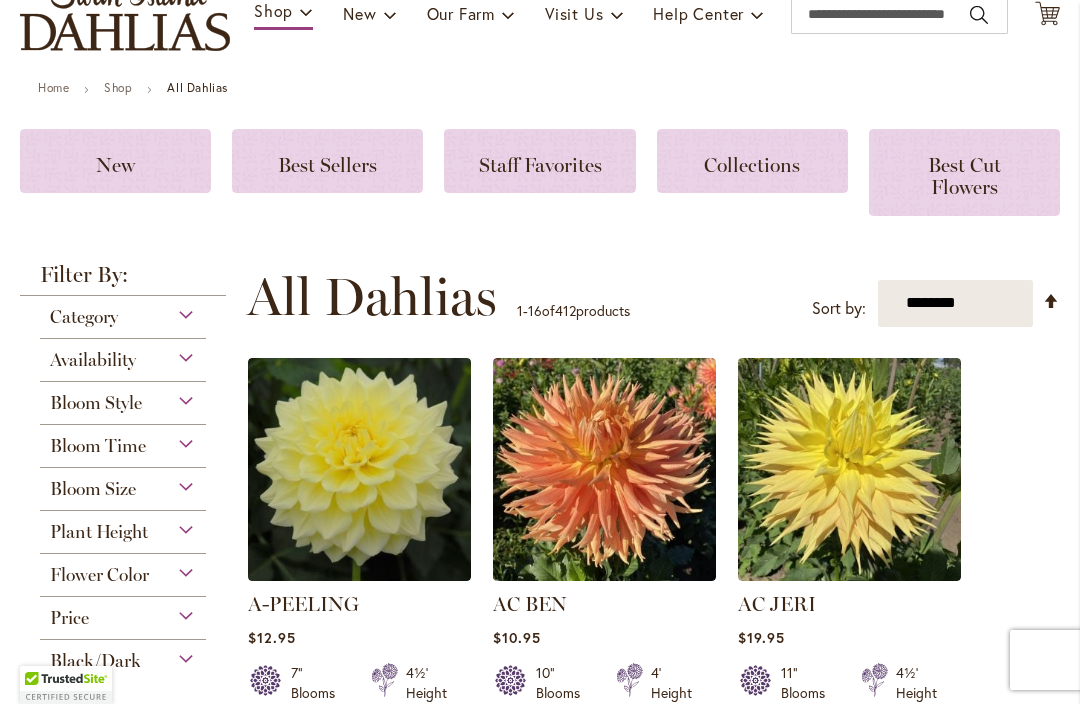 click on "Category" at bounding box center [123, 312] 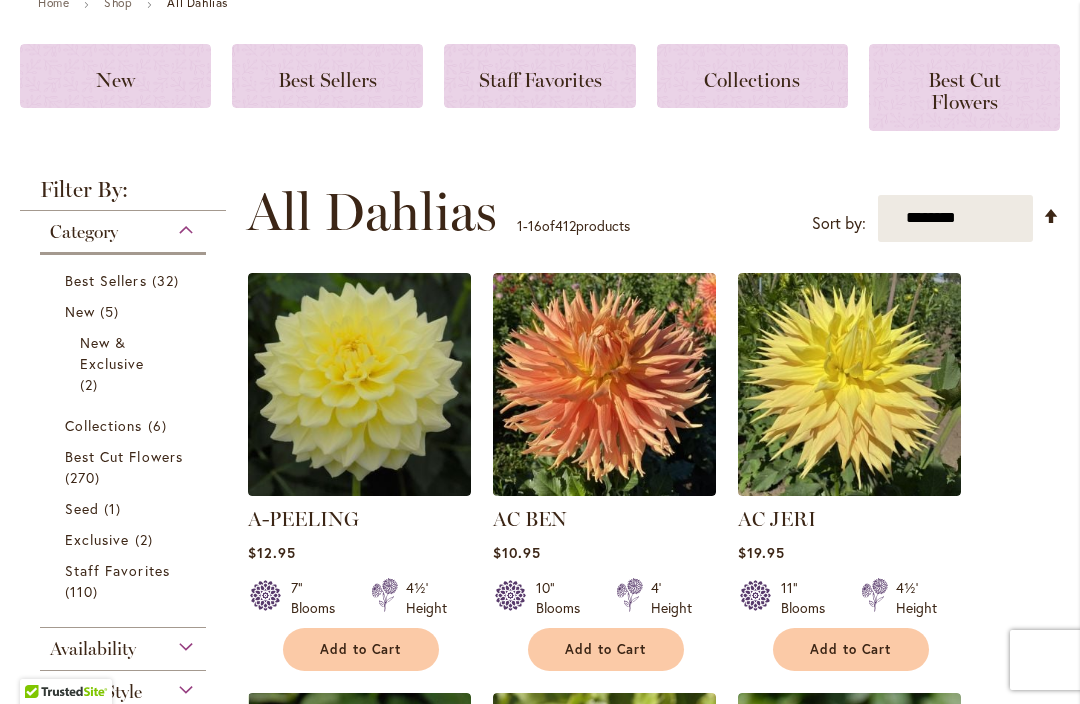 scroll, scrollTop: 321, scrollLeft: 0, axis: vertical 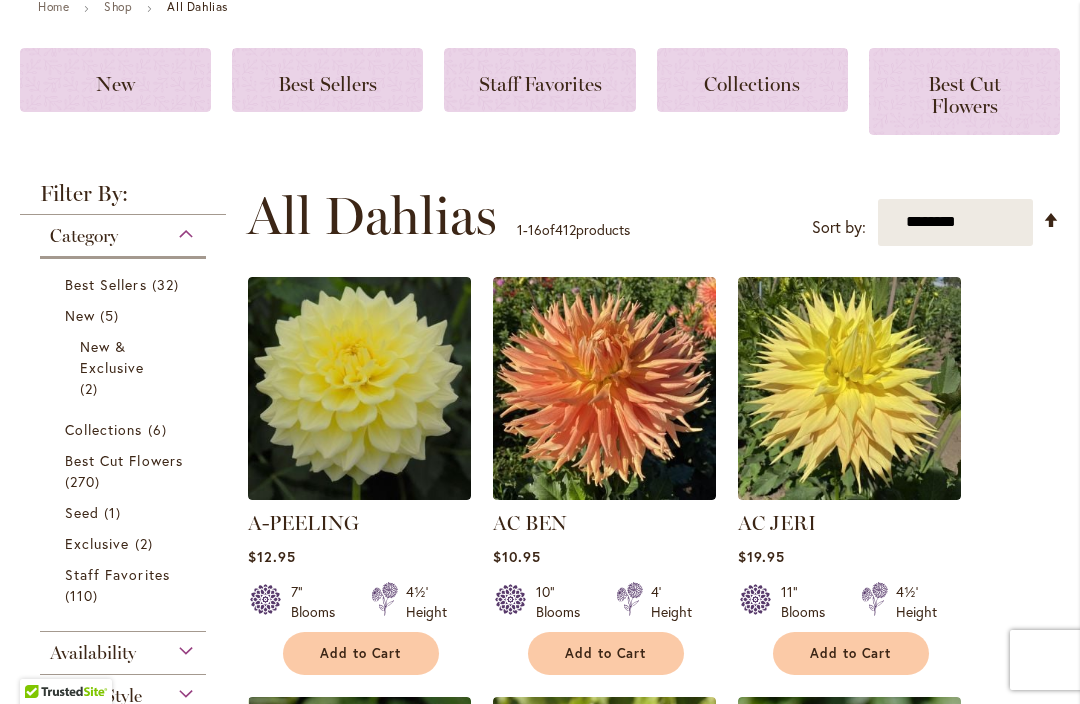 click on "Category" at bounding box center (123, 231) 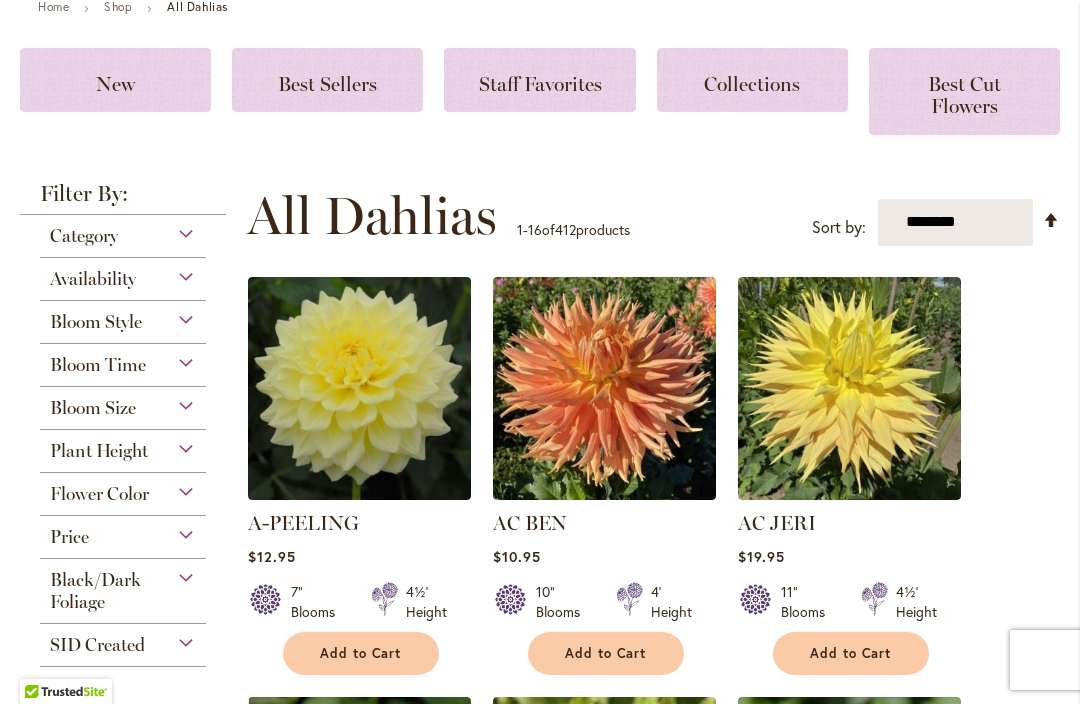 click on "Bloom Style" at bounding box center [123, 317] 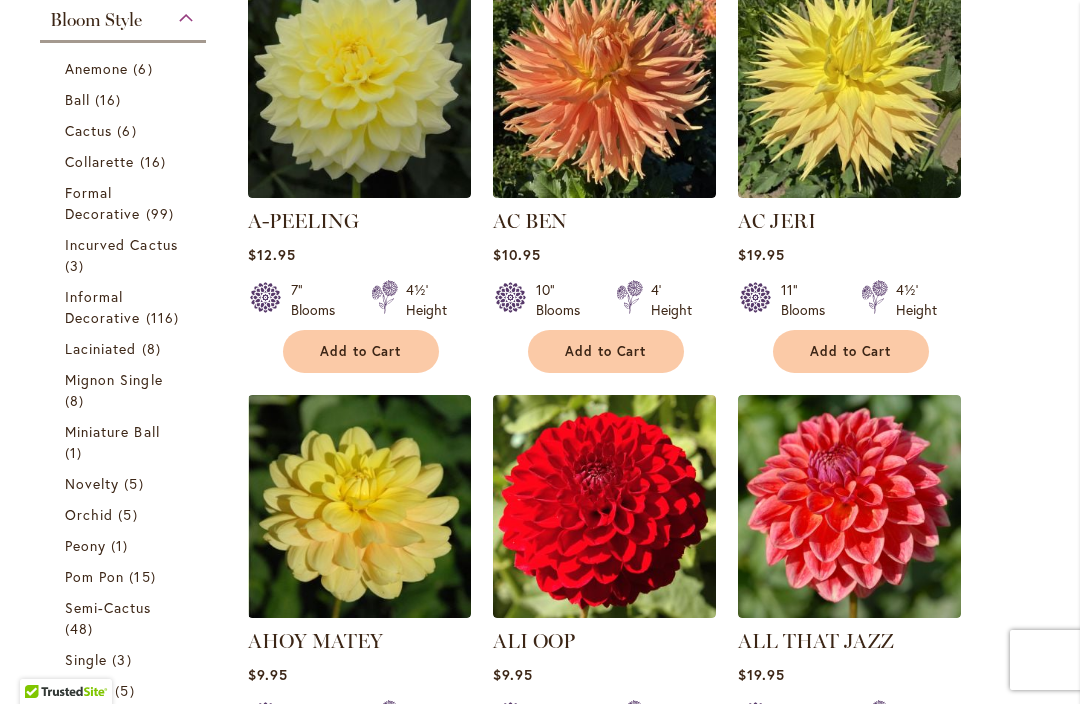 click on "Anemone" at bounding box center [96, 68] 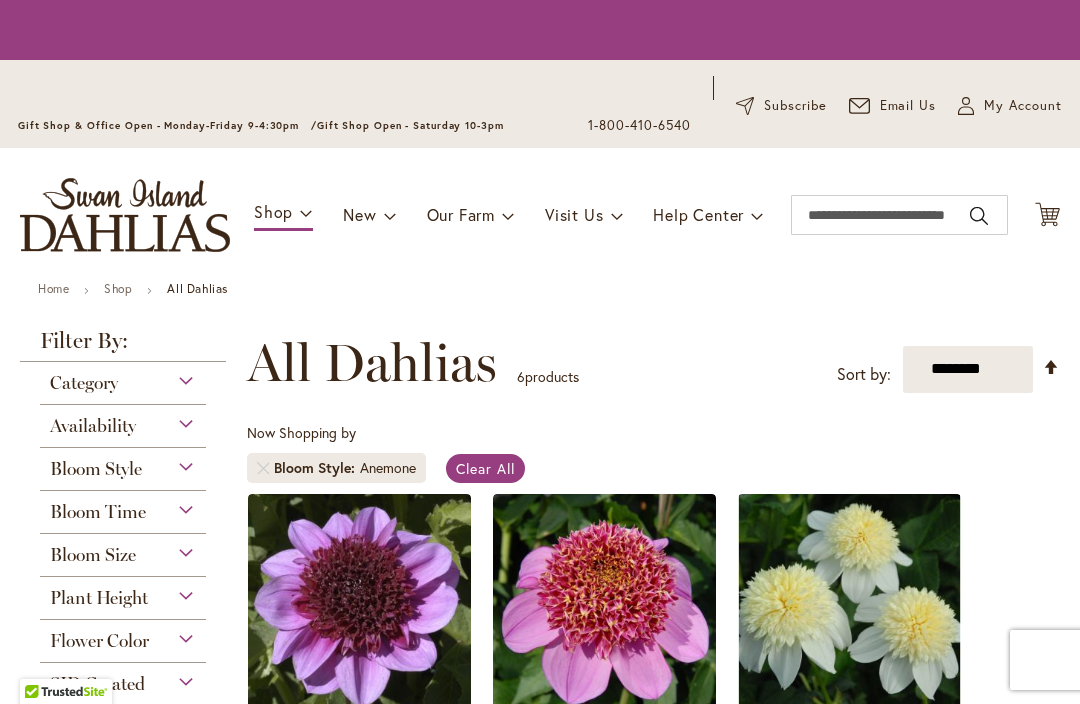 scroll, scrollTop: 0, scrollLeft: 0, axis: both 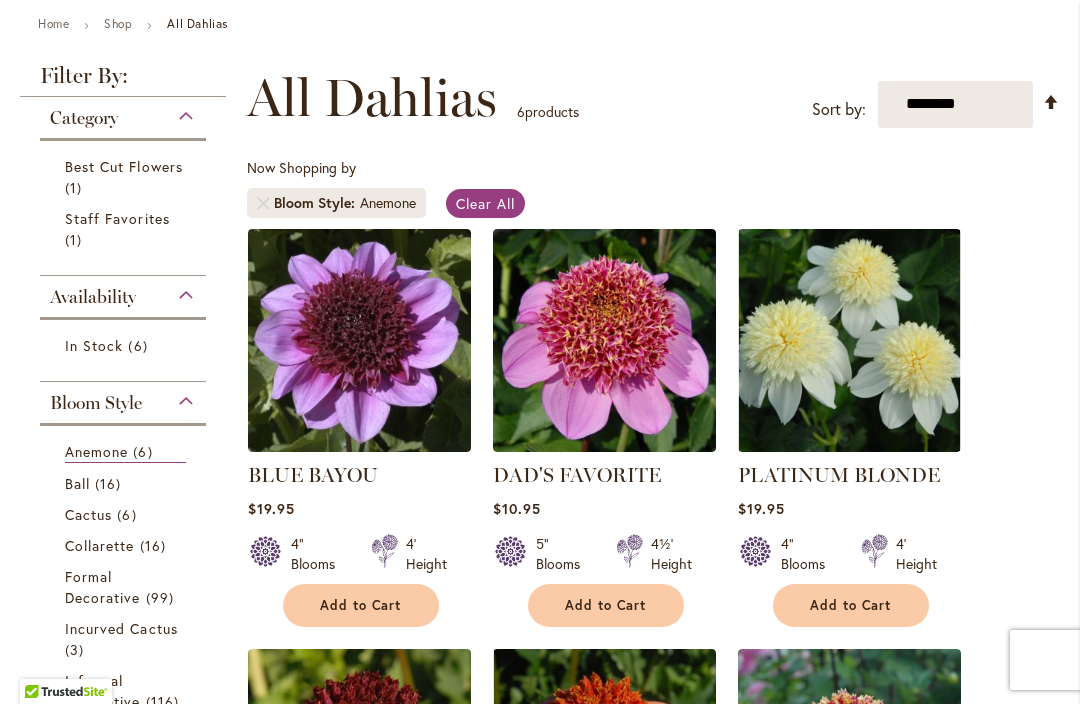click on "Ball" at bounding box center [77, 483] 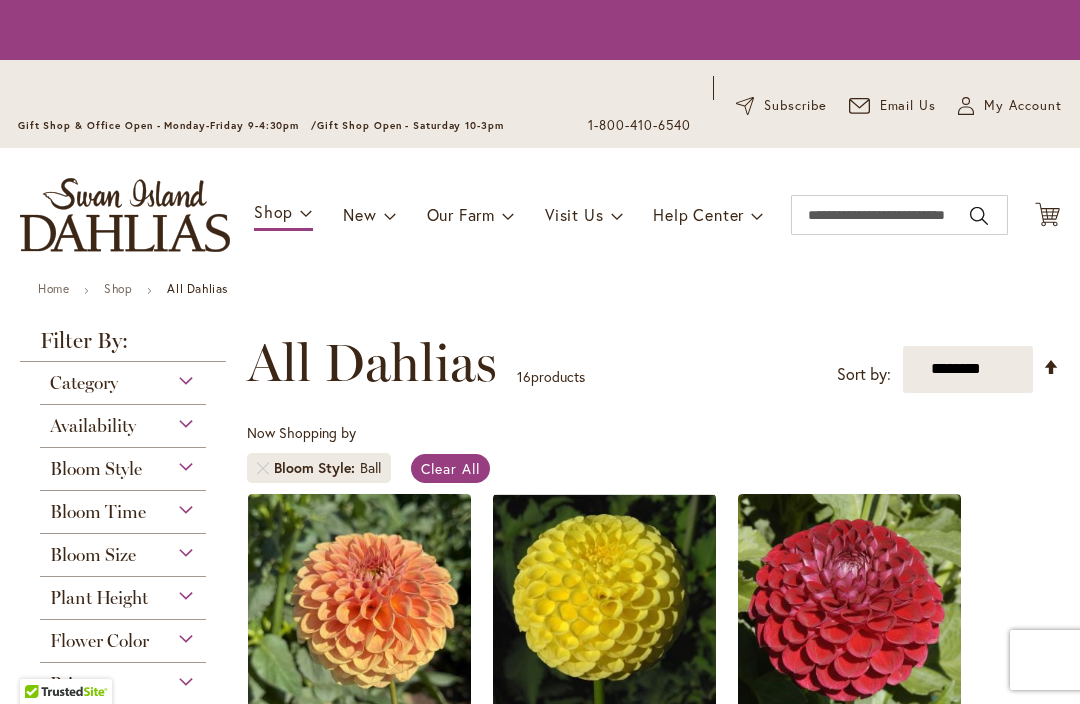 scroll, scrollTop: 0, scrollLeft: 0, axis: both 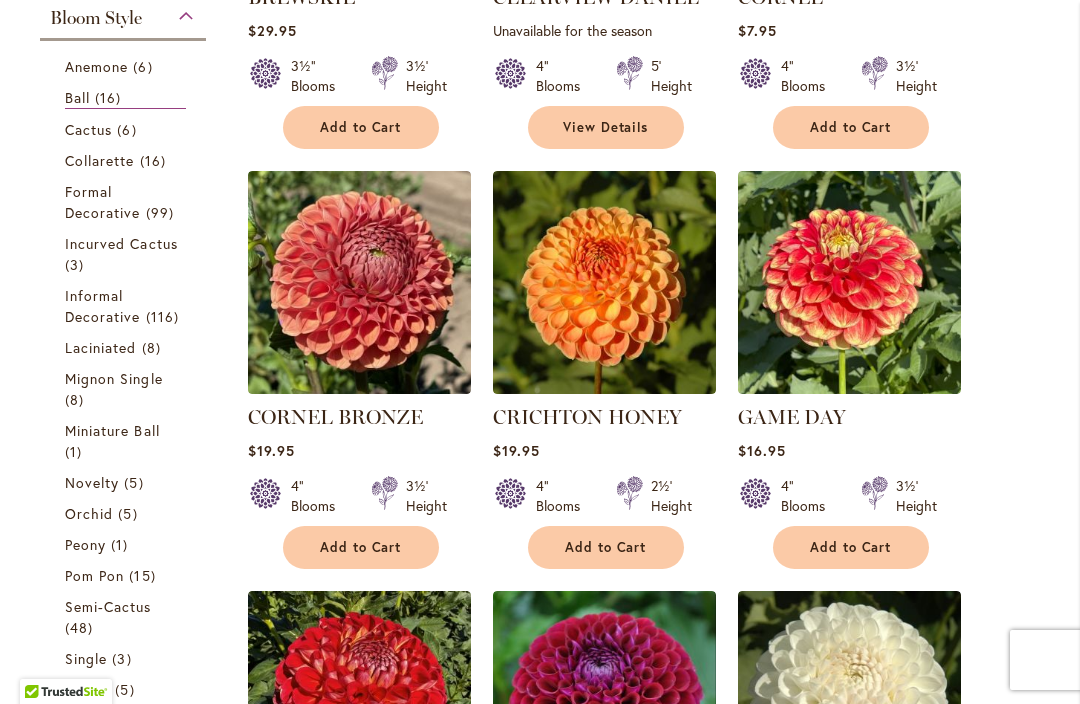 click on "Cactus" at bounding box center [88, 129] 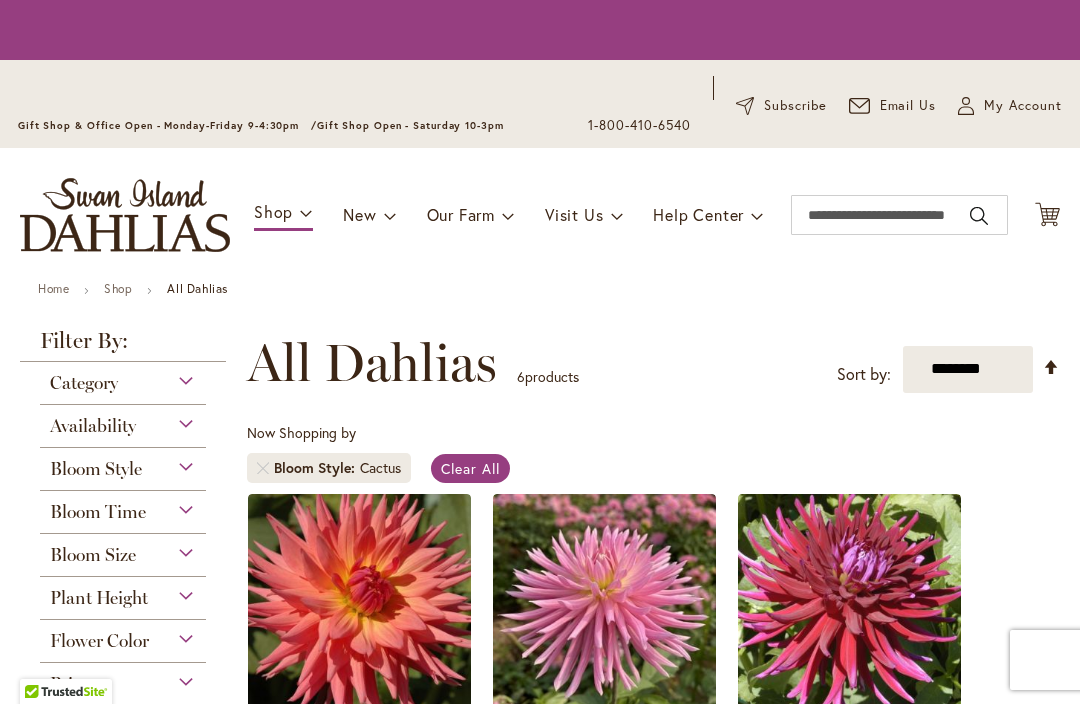 scroll, scrollTop: 0, scrollLeft: 0, axis: both 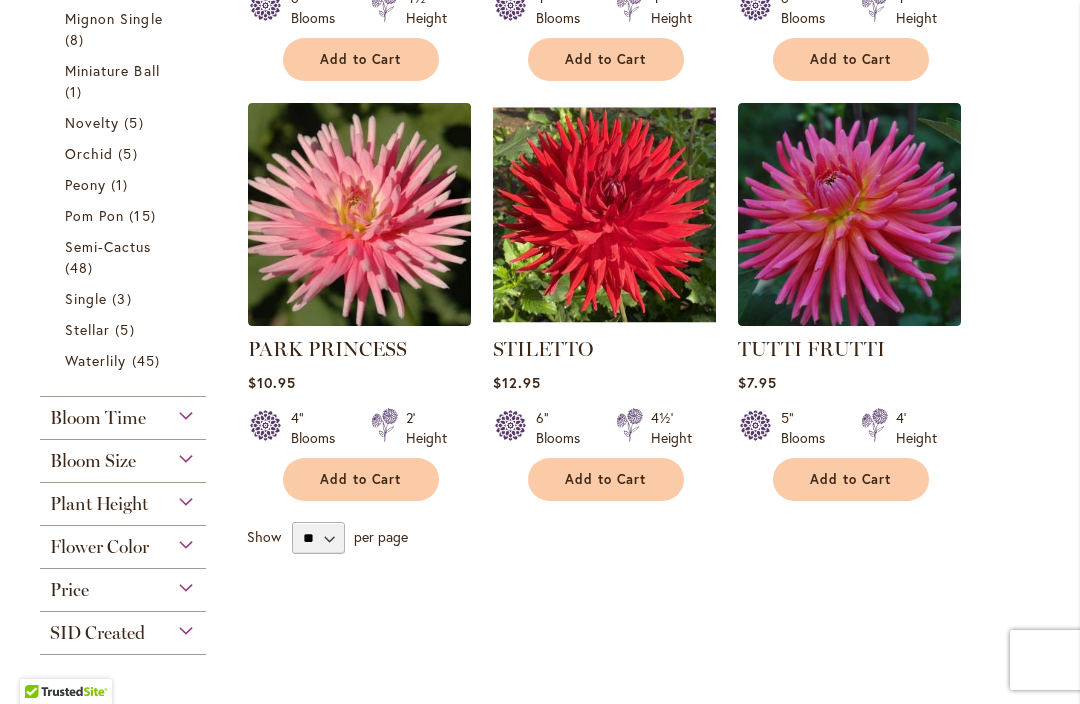 click on "Add to Cart" at bounding box center (361, 479) 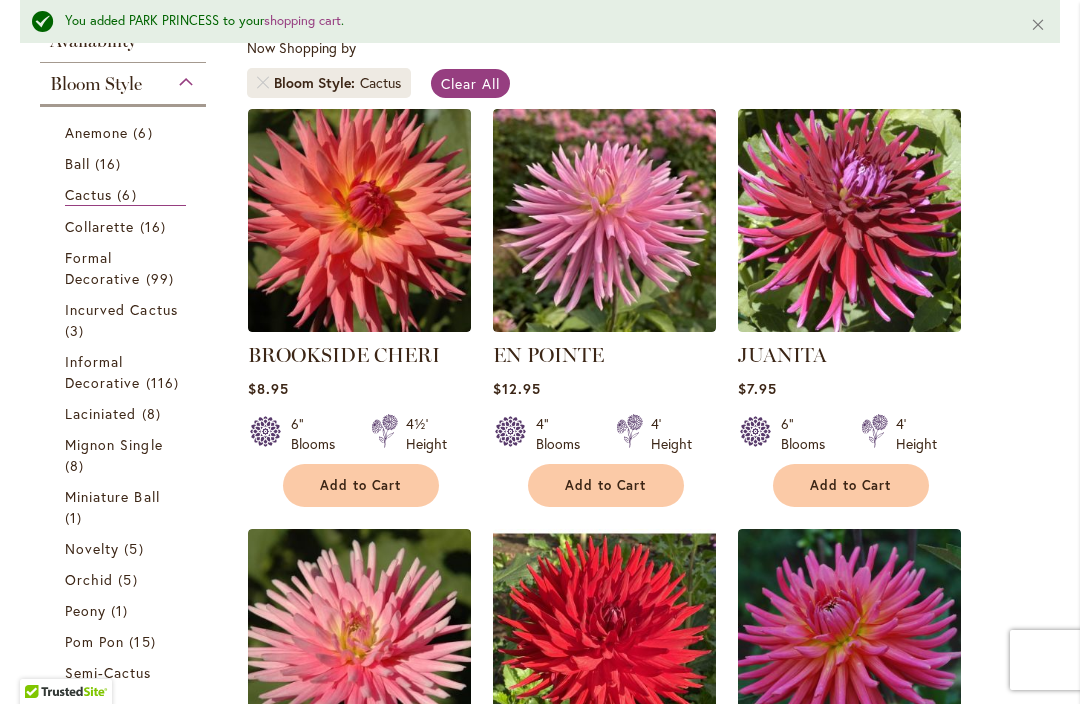 scroll, scrollTop: 475, scrollLeft: 0, axis: vertical 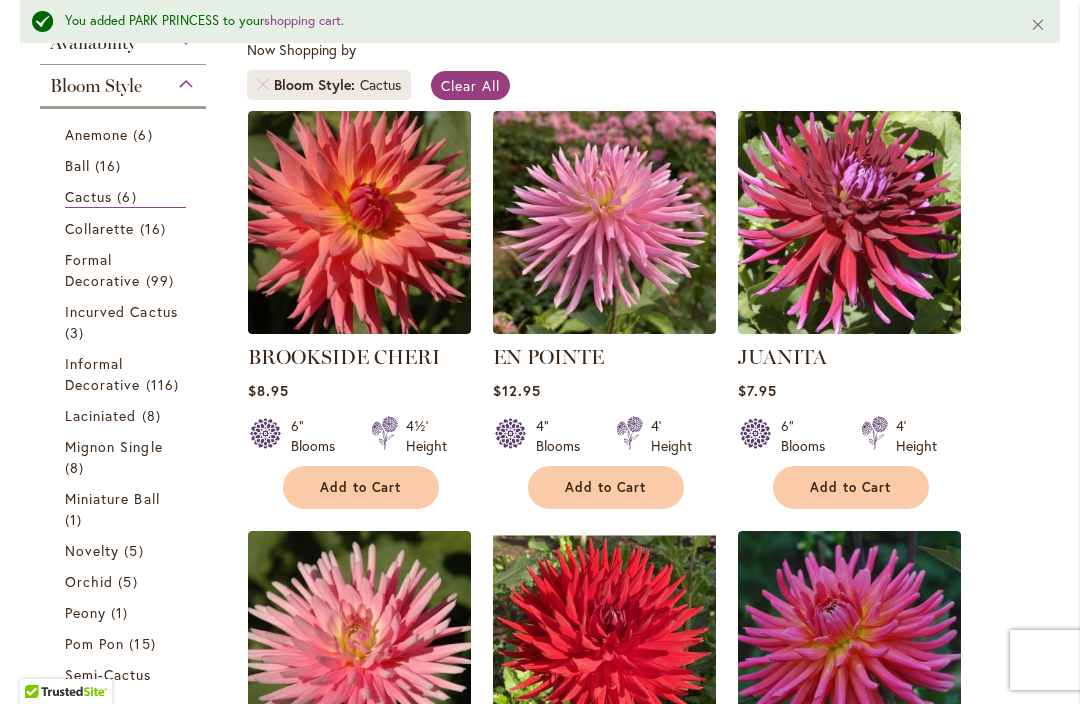 click on "Collarette" at bounding box center (100, 228) 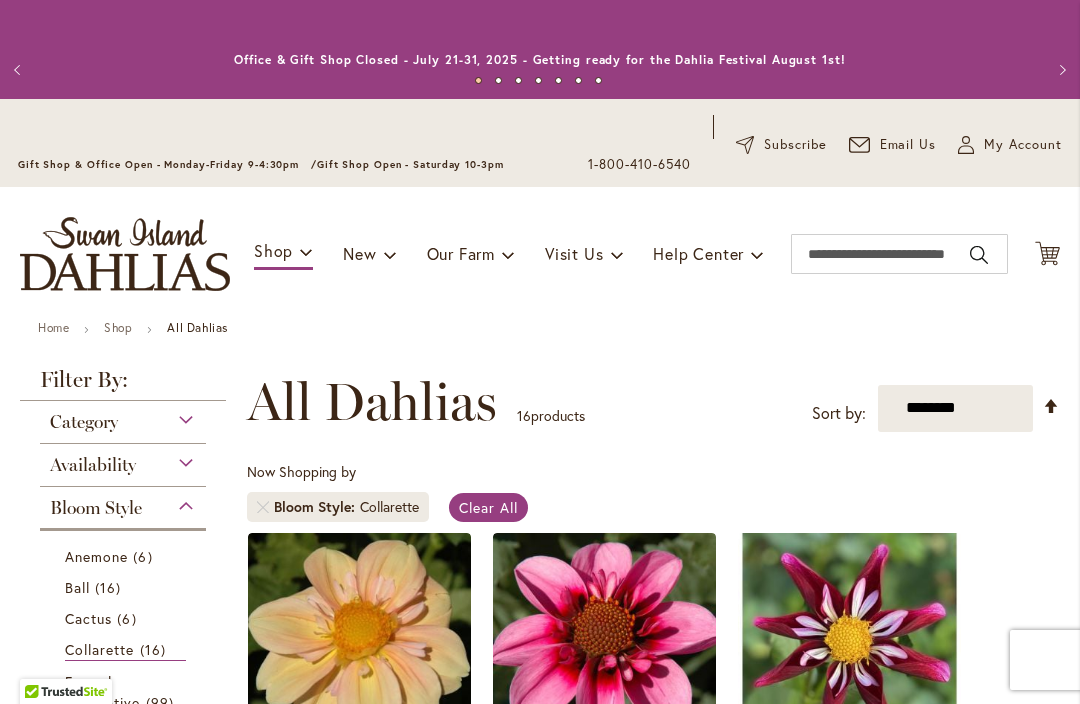 scroll, scrollTop: 0, scrollLeft: 0, axis: both 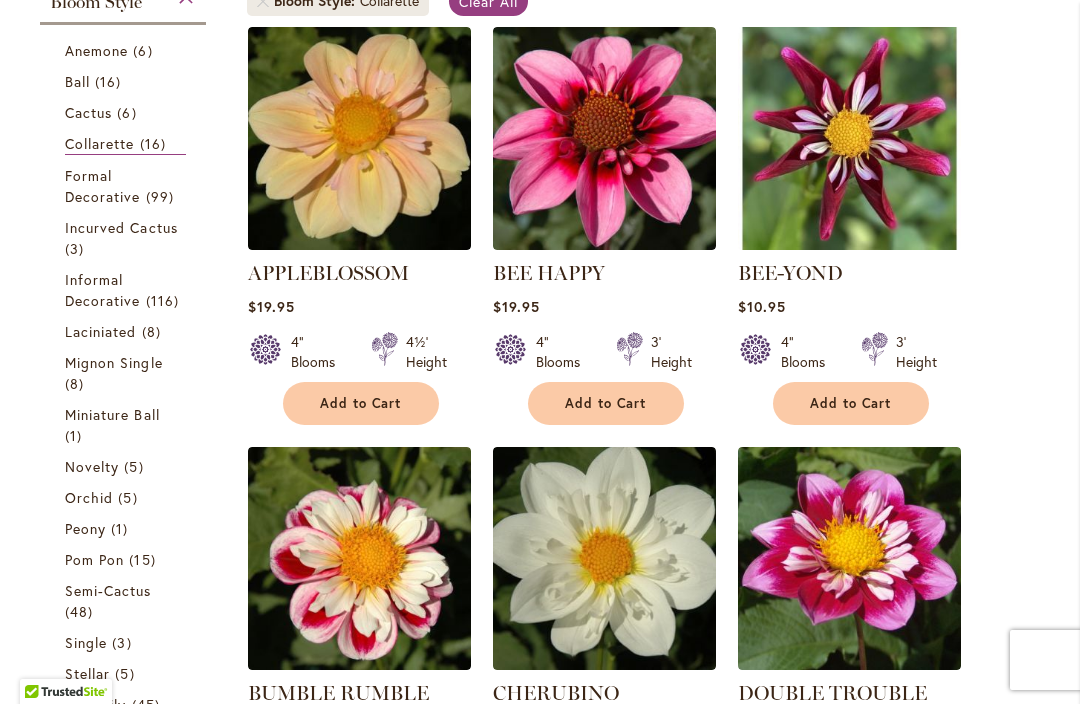 click on "Formal Decorative" at bounding box center [103, 186] 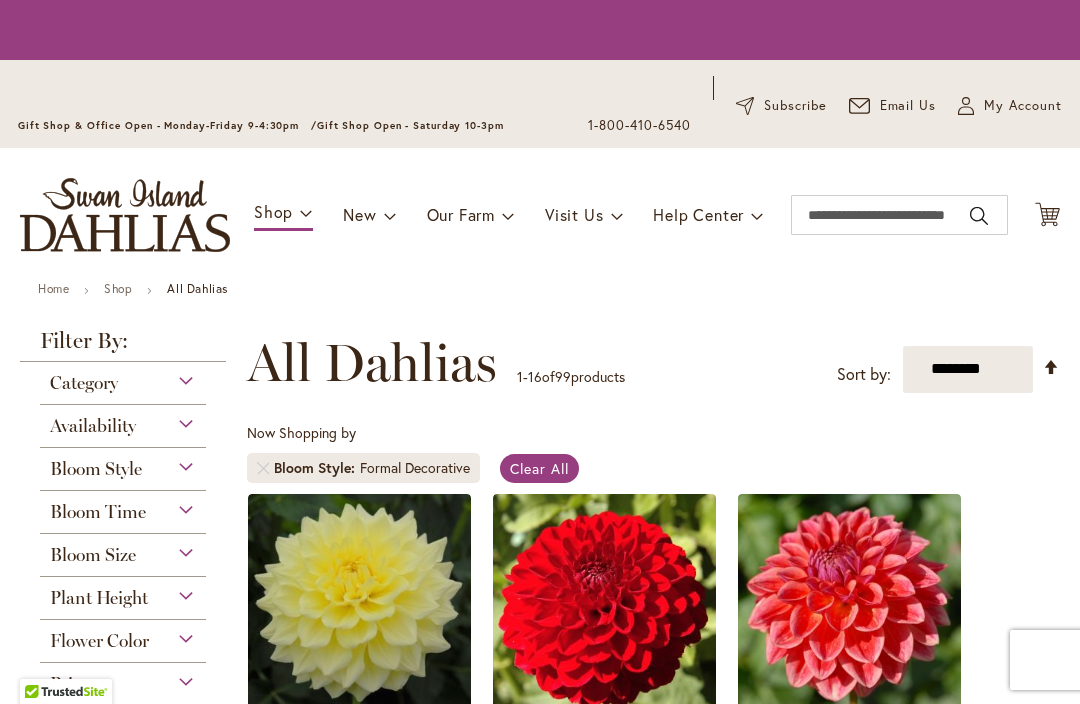 scroll, scrollTop: 0, scrollLeft: 0, axis: both 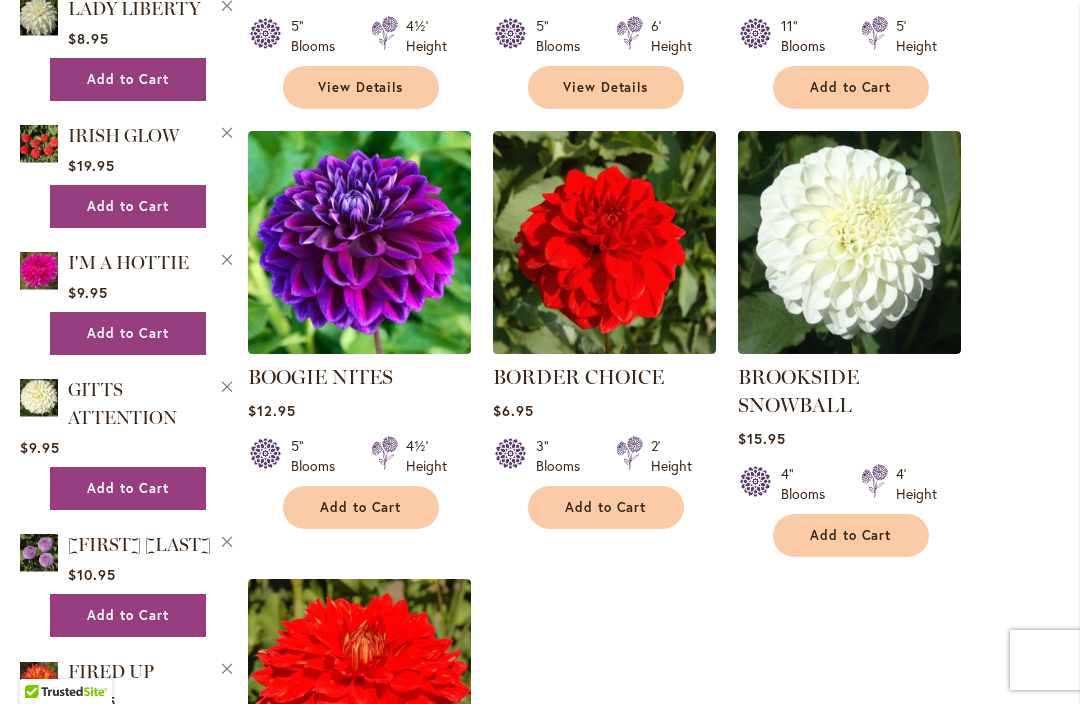 click on "Add to Cart" at bounding box center [361, 507] 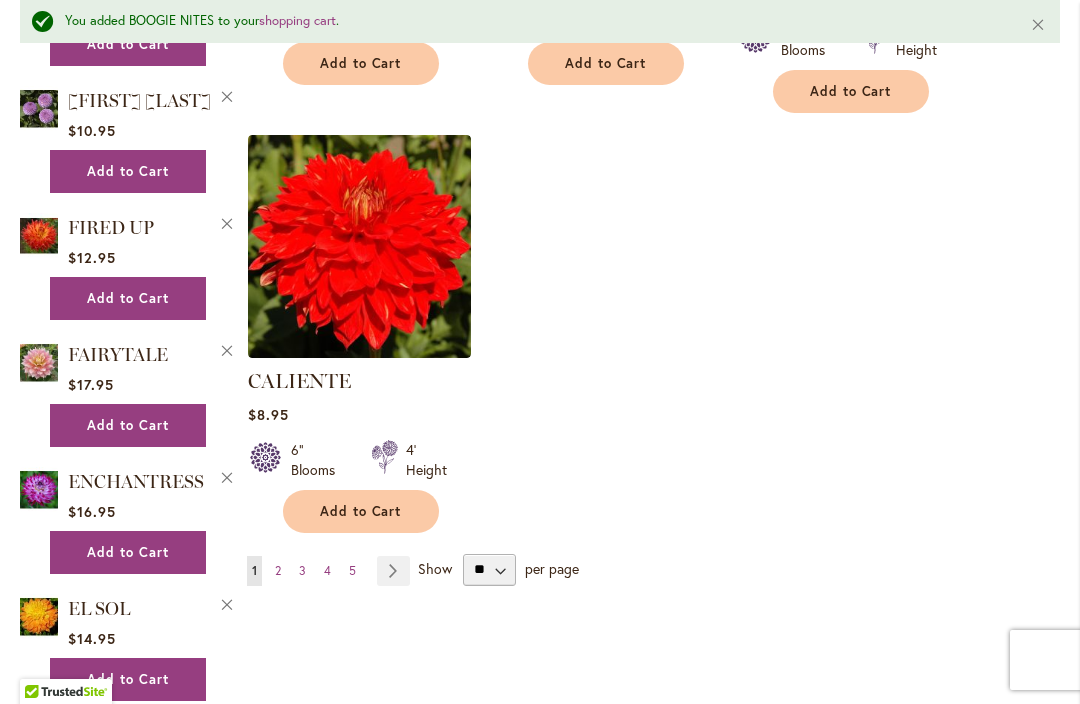 scroll, scrollTop: 2580, scrollLeft: 0, axis: vertical 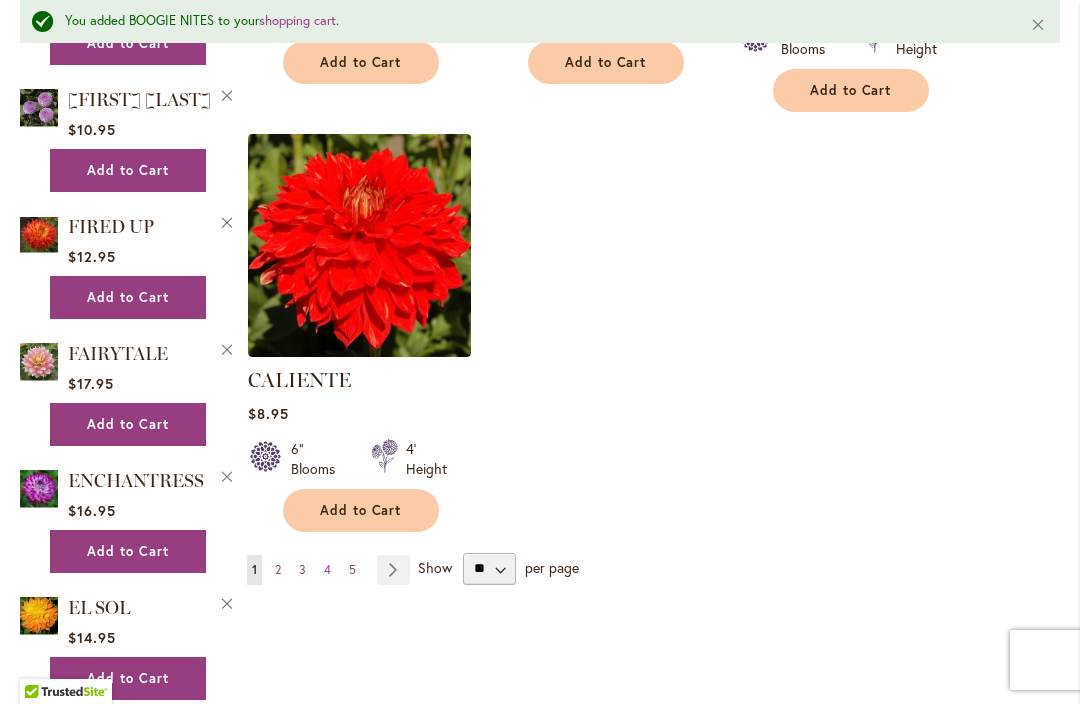 click on "Page
Next" at bounding box center [393, 570] 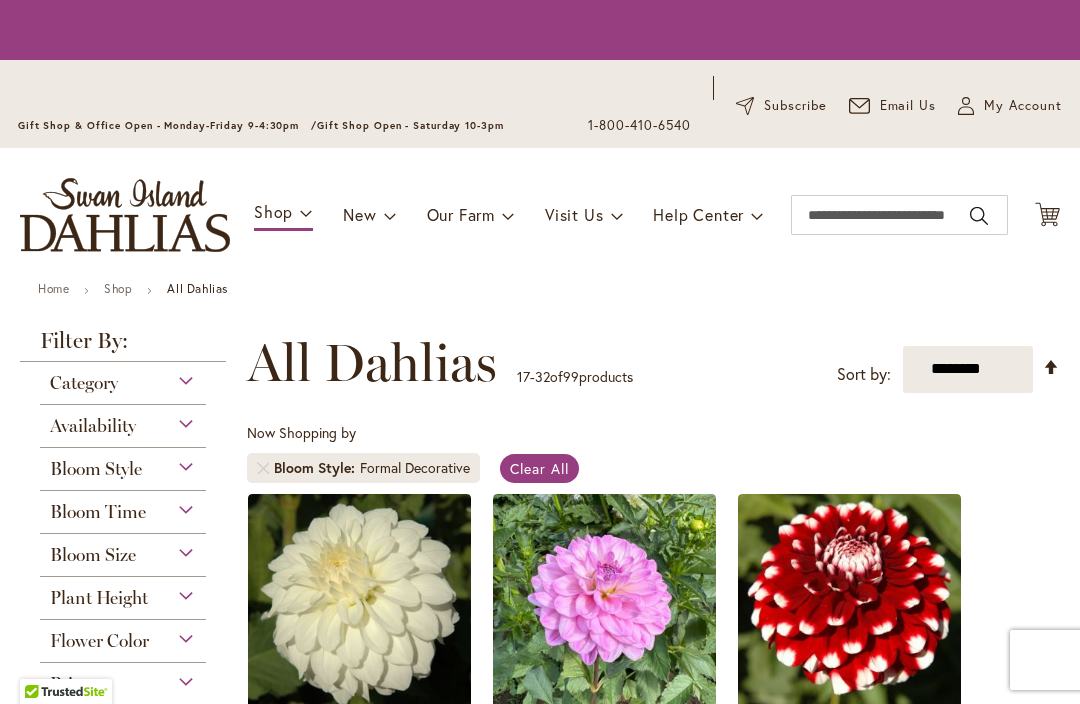 scroll, scrollTop: 0, scrollLeft: 0, axis: both 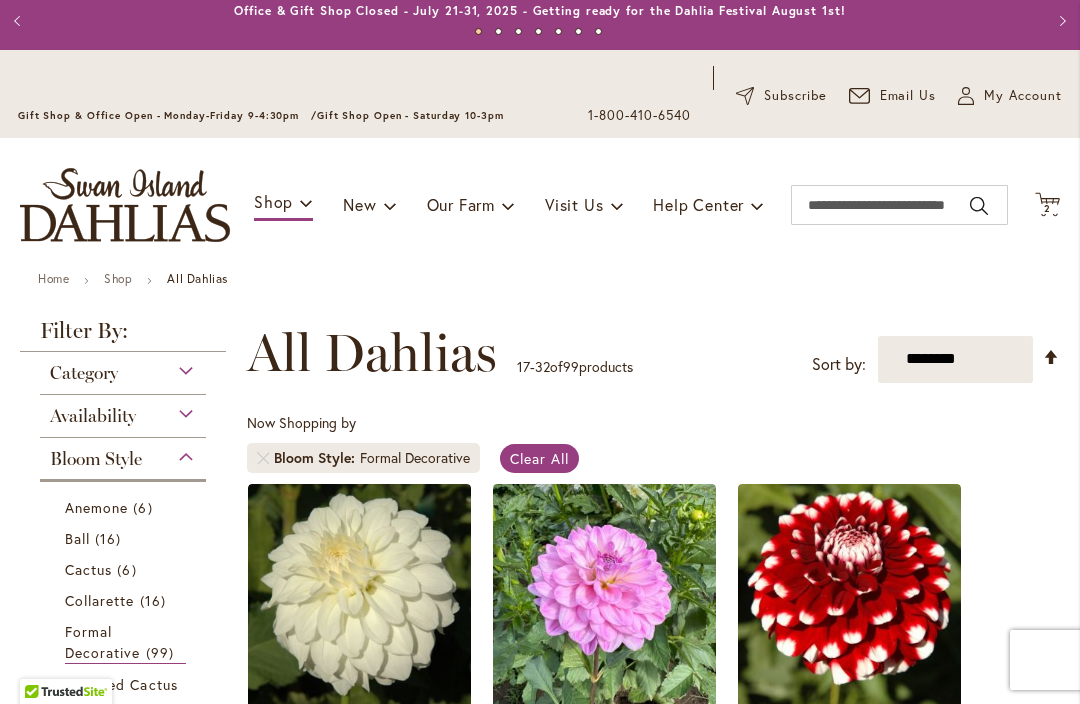 click on "Category" at bounding box center [84, 373] 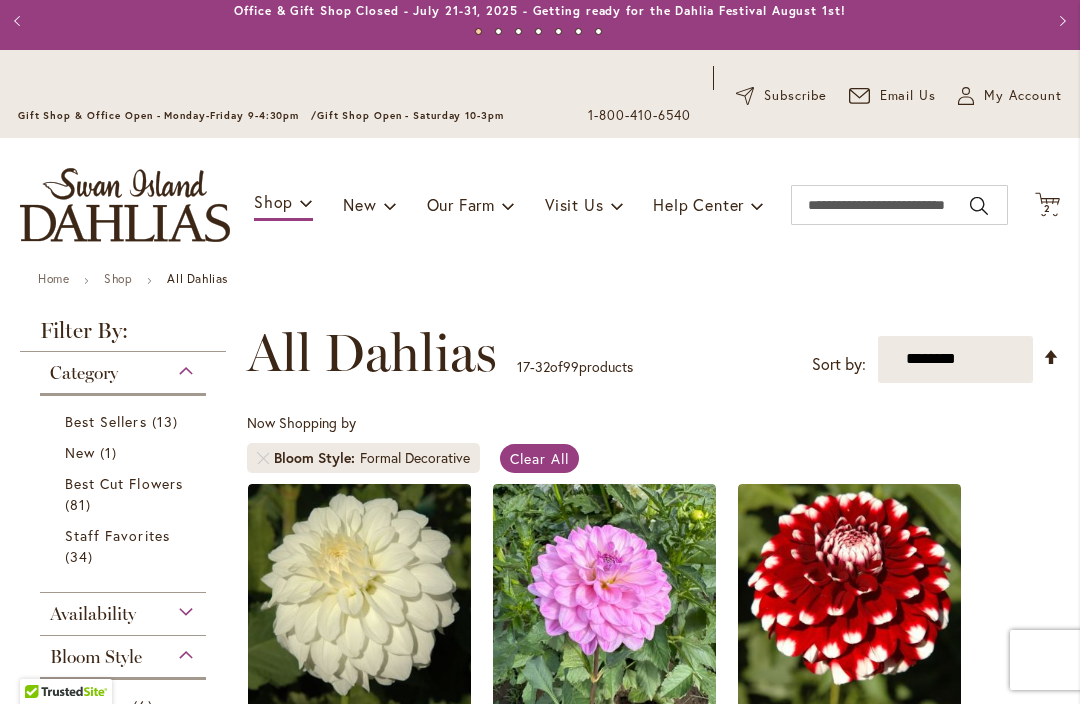 click on "Category" at bounding box center (84, 373) 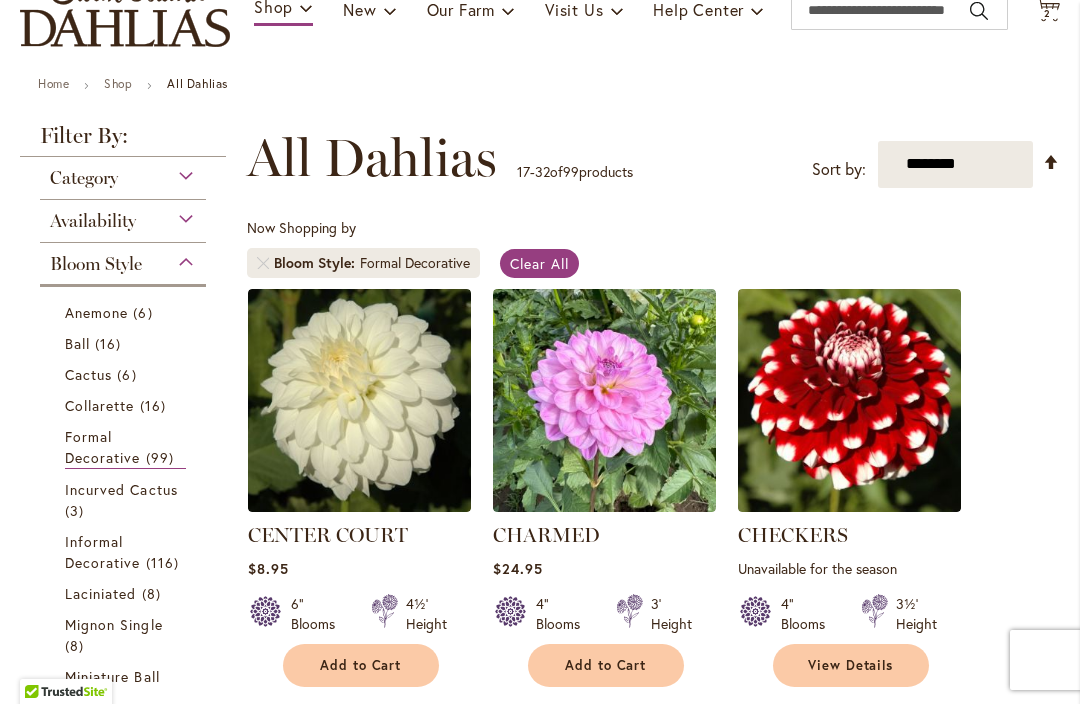 scroll, scrollTop: 245, scrollLeft: 0, axis: vertical 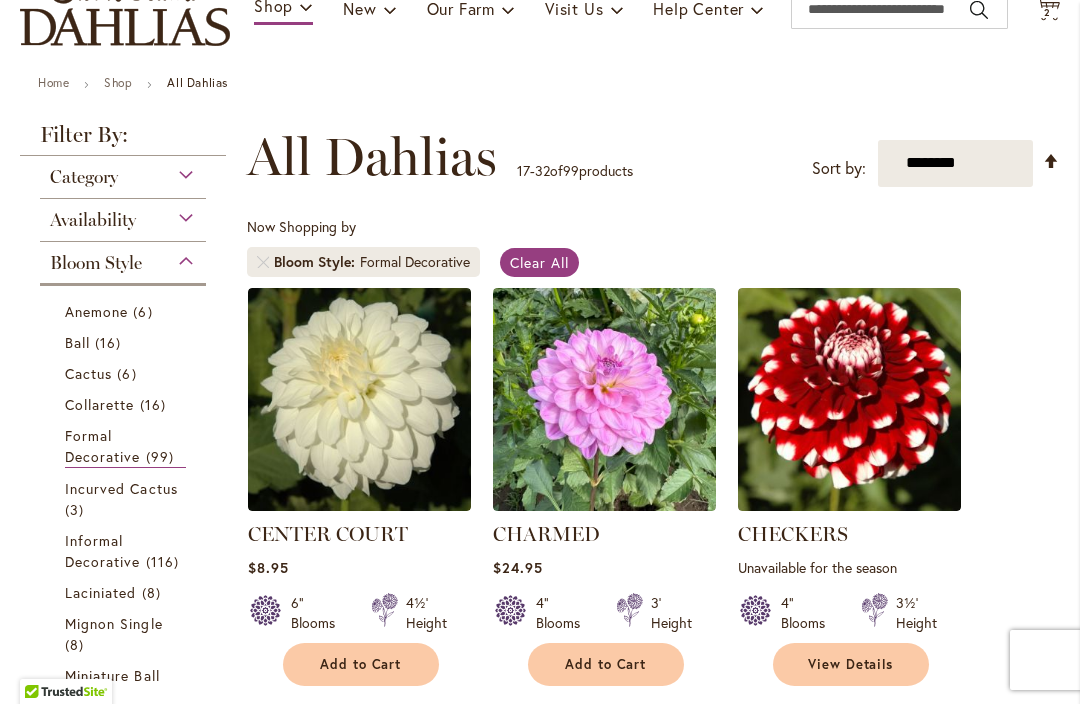click on "Formal Decorative" at bounding box center (103, 446) 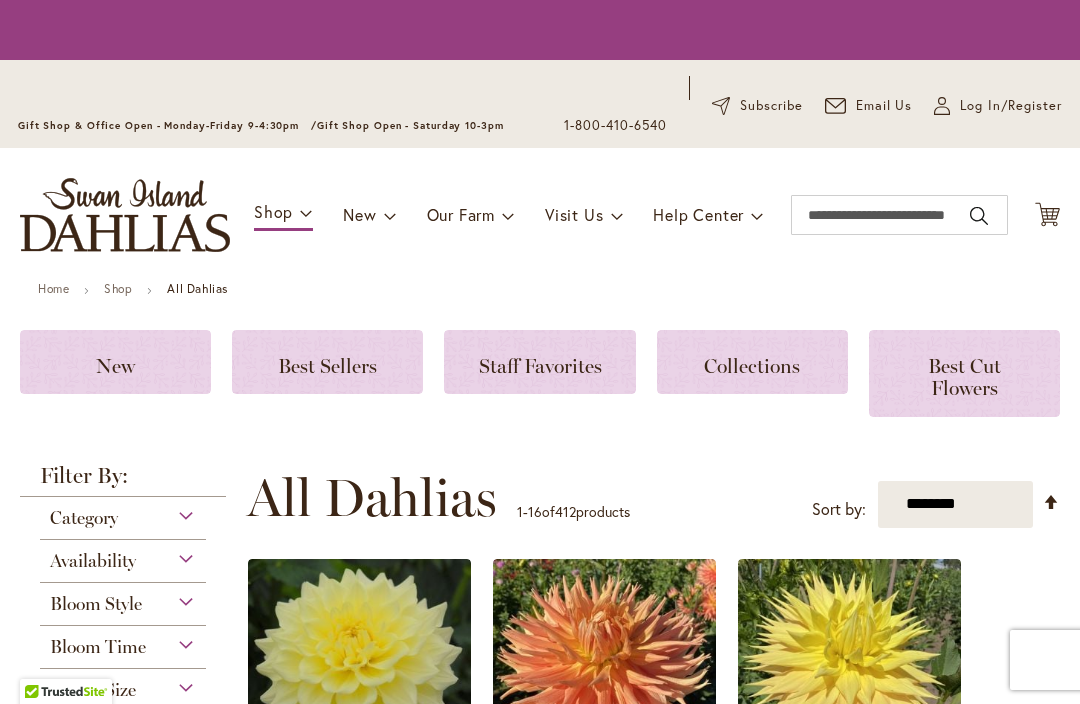 scroll, scrollTop: 0, scrollLeft: 0, axis: both 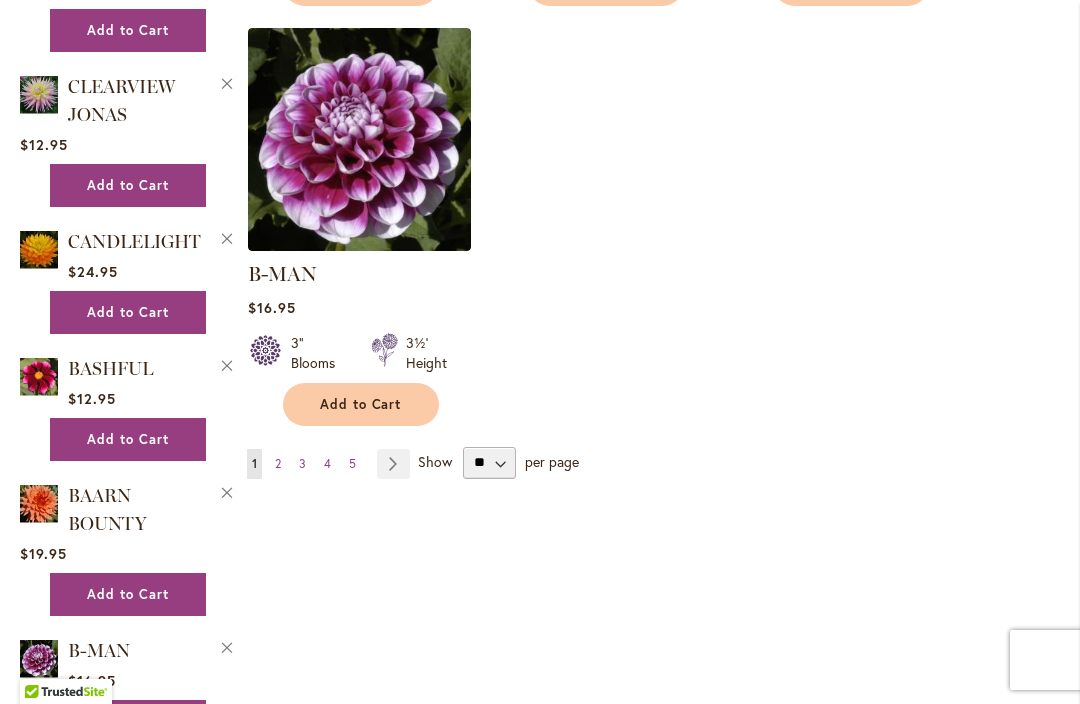 click on "Page
Next" at bounding box center [393, 464] 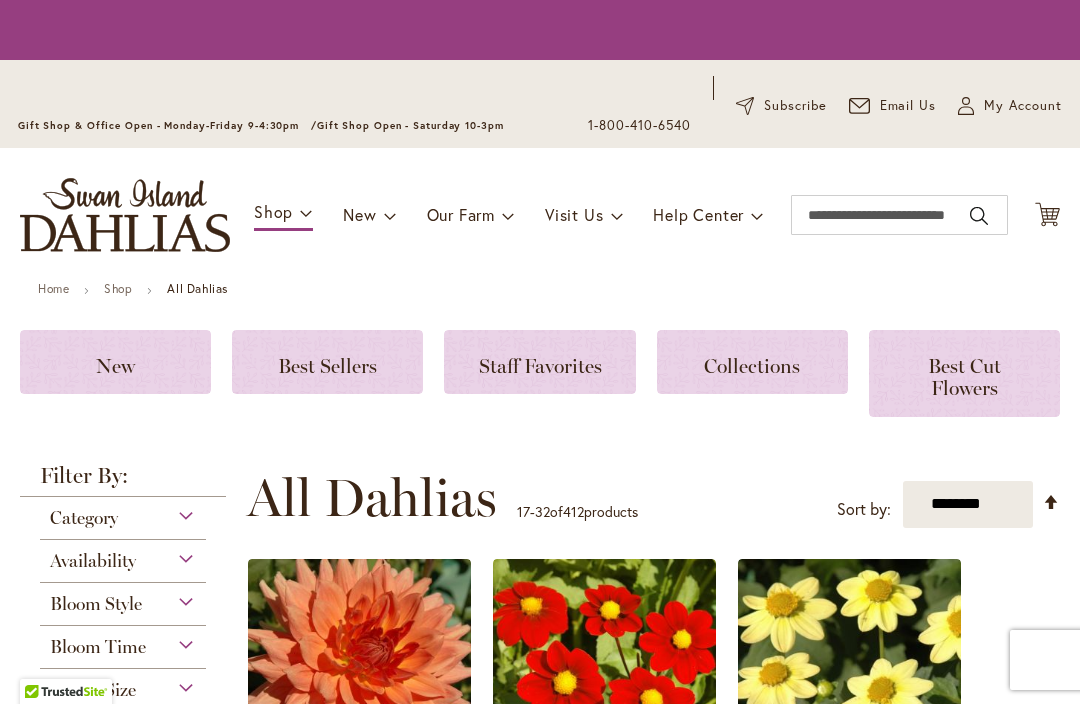 scroll, scrollTop: 0, scrollLeft: 0, axis: both 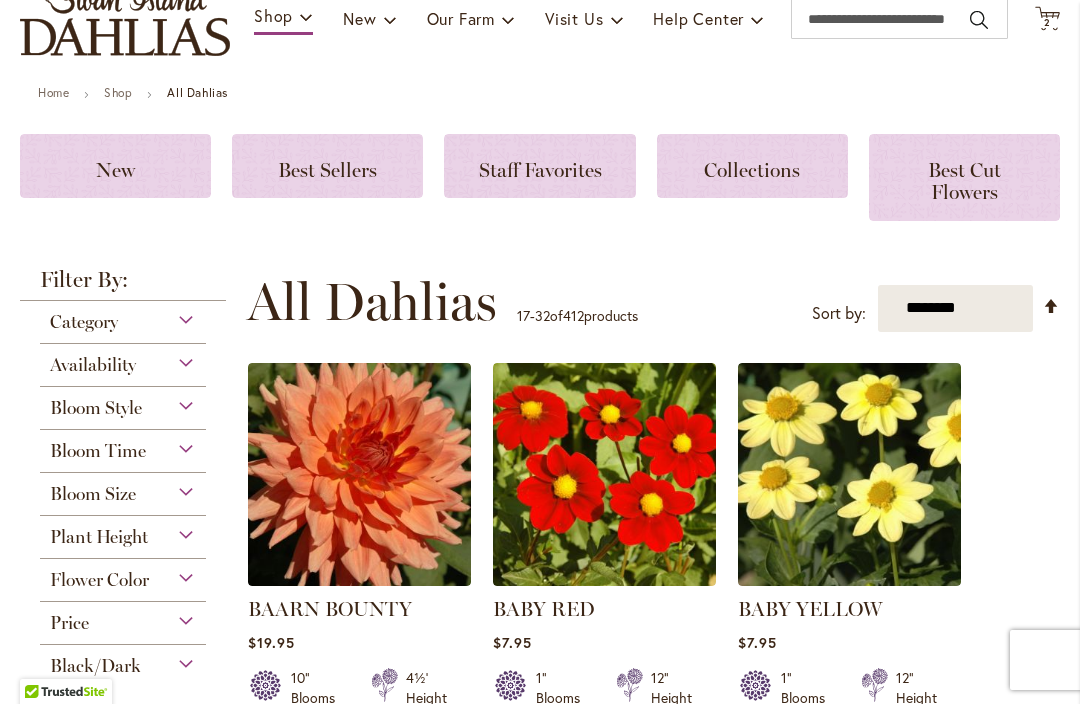 click on "Category" at bounding box center (84, 322) 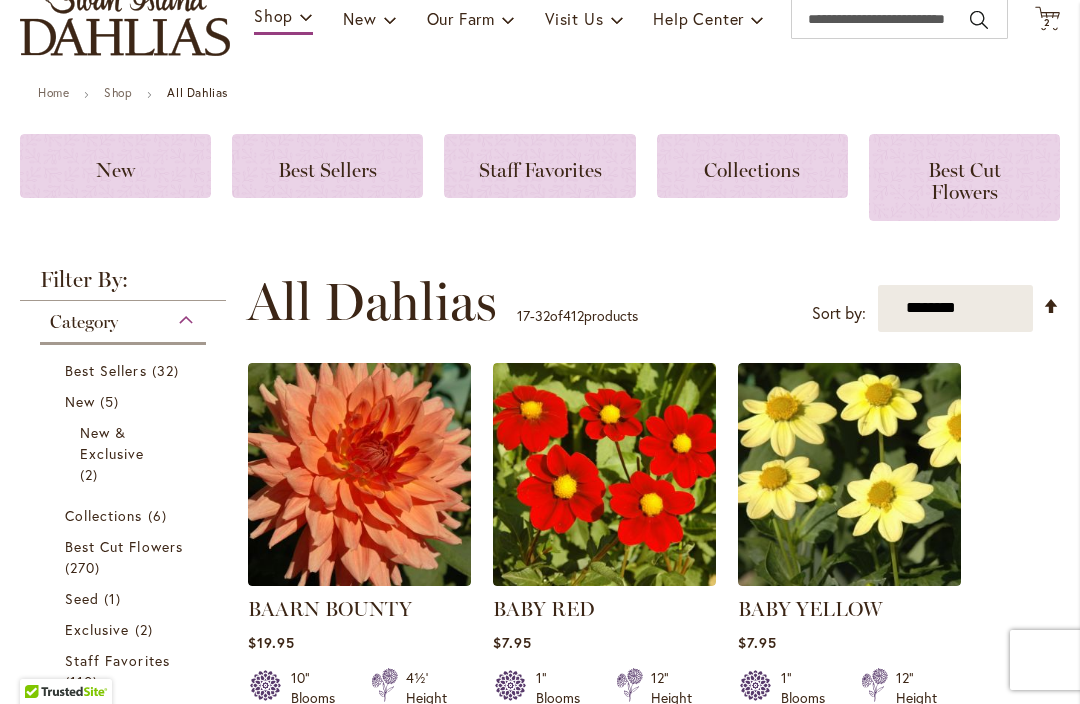 scroll, scrollTop: 535, scrollLeft: 0, axis: vertical 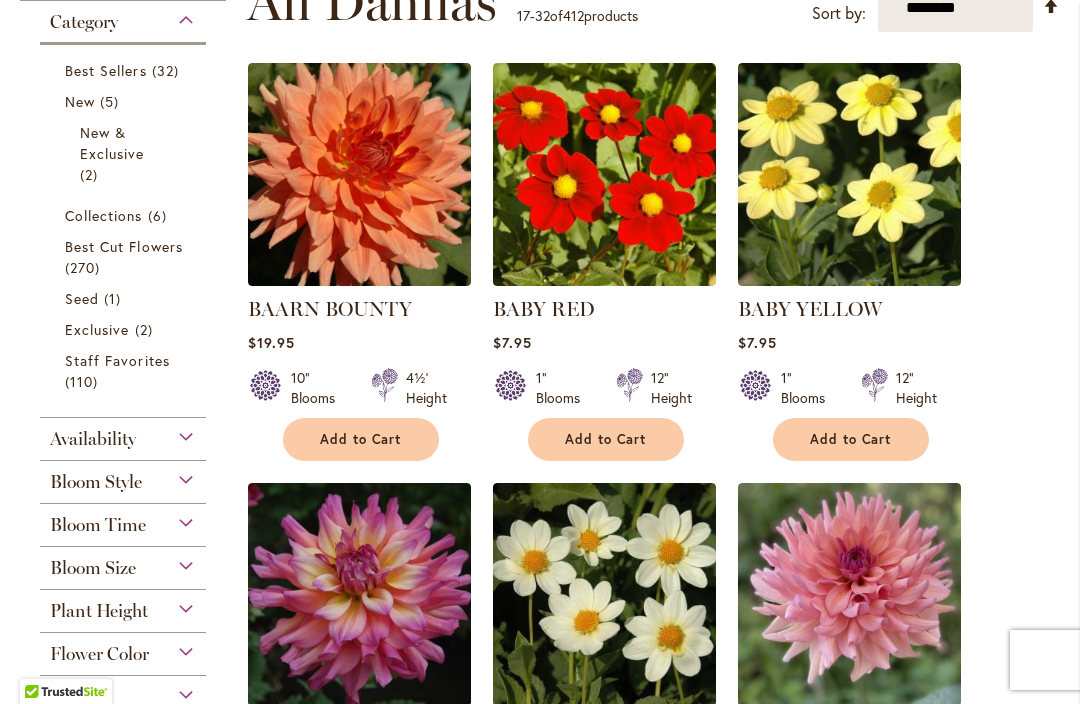 click on "Bloom Style" at bounding box center (96, 482) 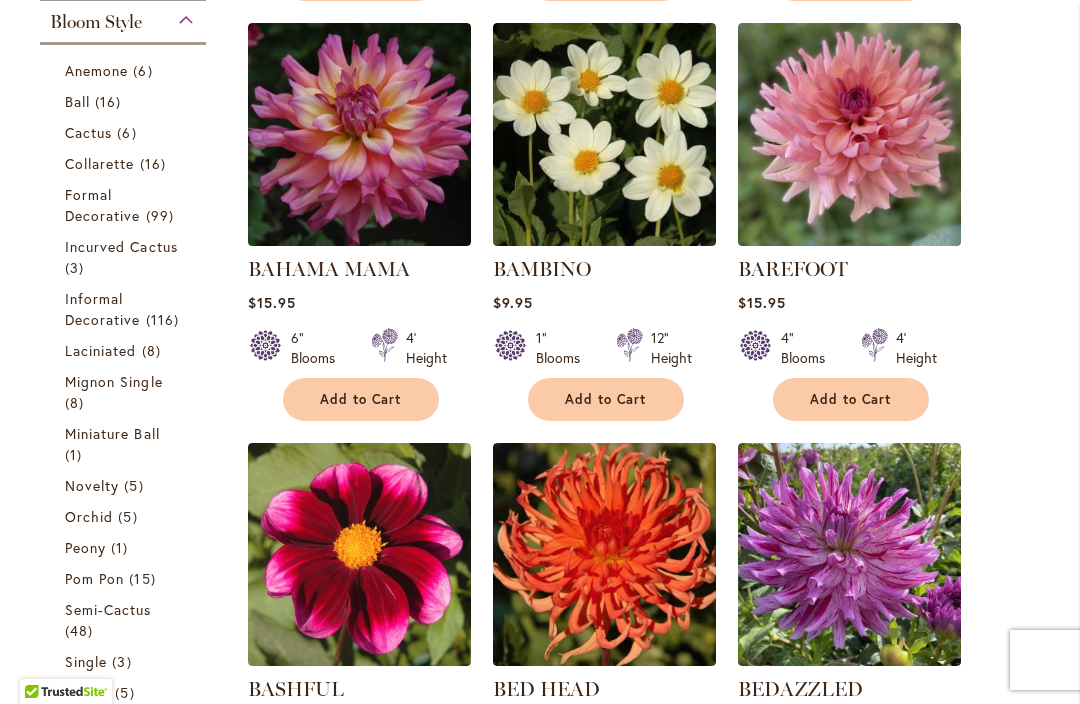 scroll, scrollTop: 996, scrollLeft: 0, axis: vertical 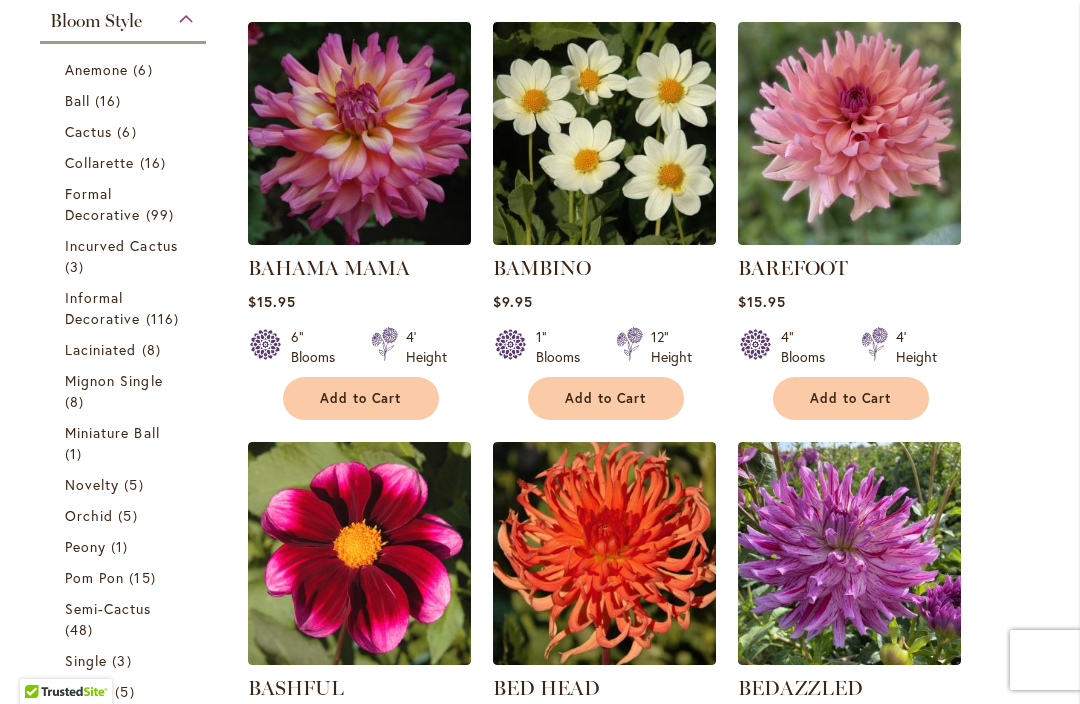 click on "Formal Decorative" at bounding box center [103, 204] 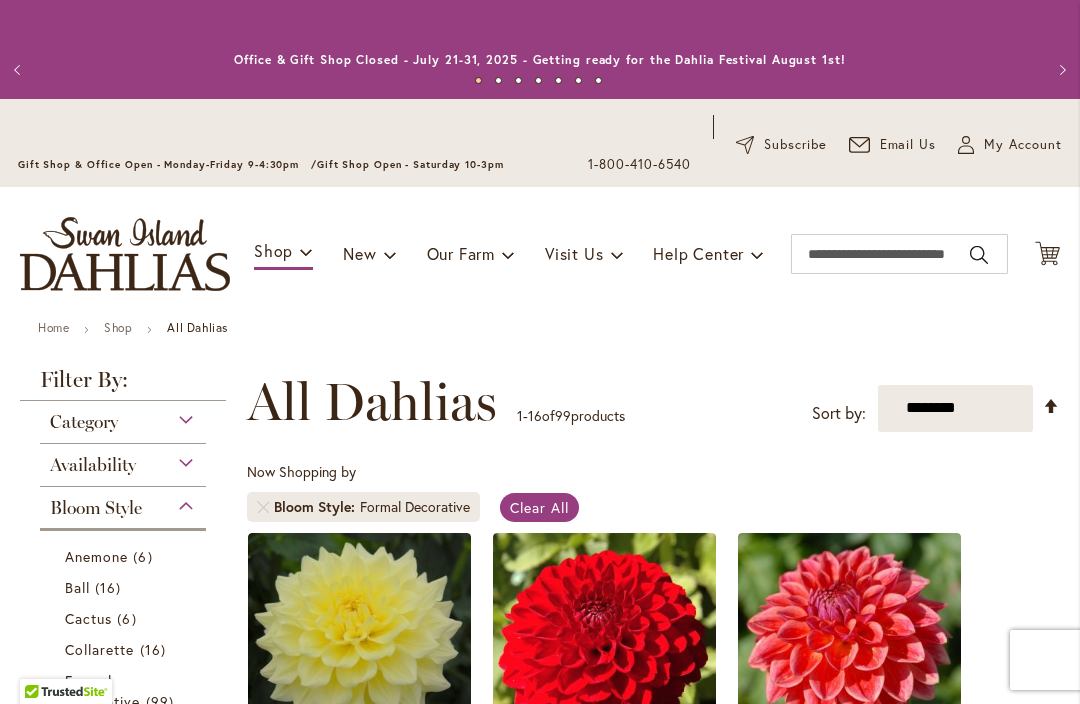 scroll, scrollTop: 0, scrollLeft: 0, axis: both 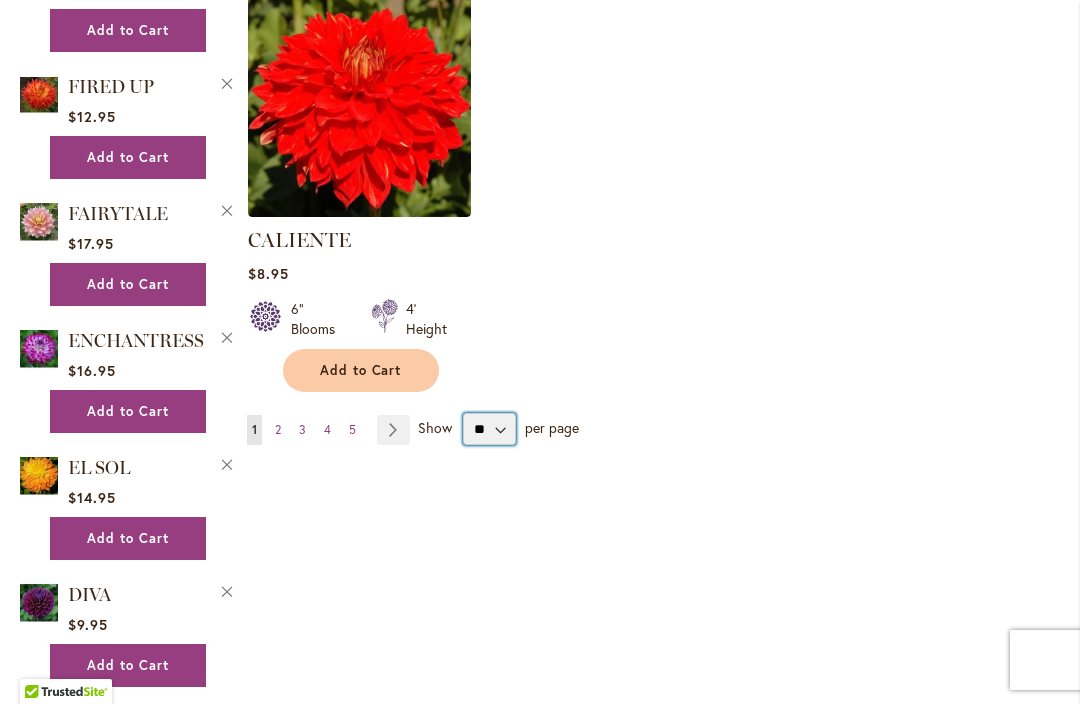 click on "**
**
**
**" at bounding box center [489, 429] 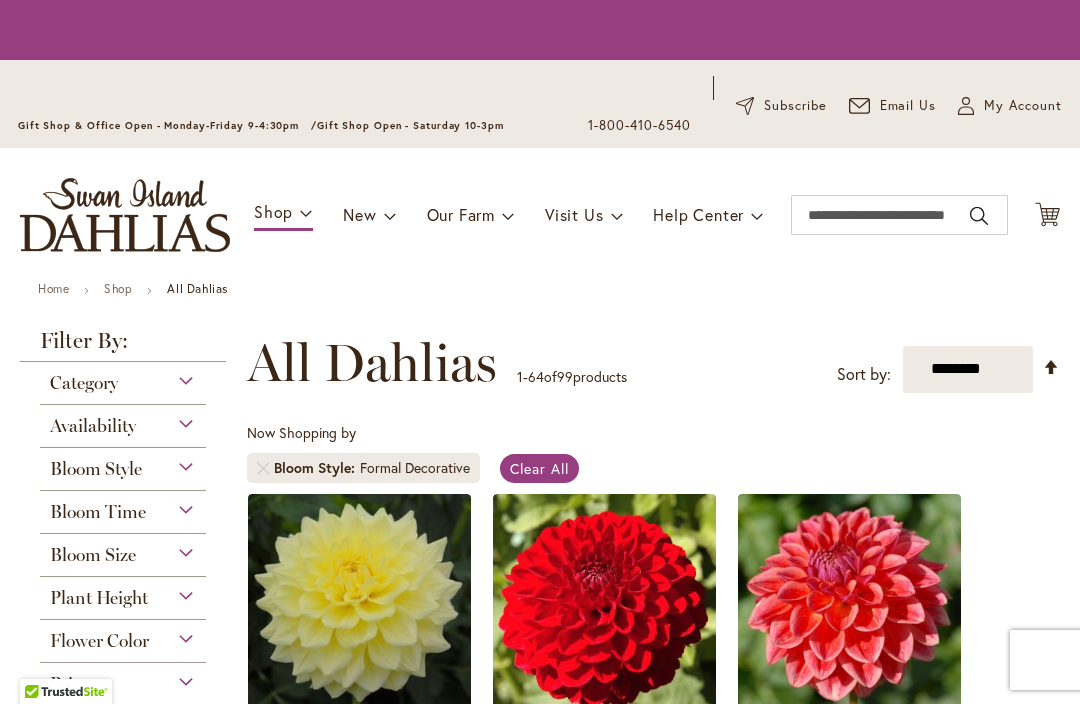 scroll, scrollTop: 0, scrollLeft: 0, axis: both 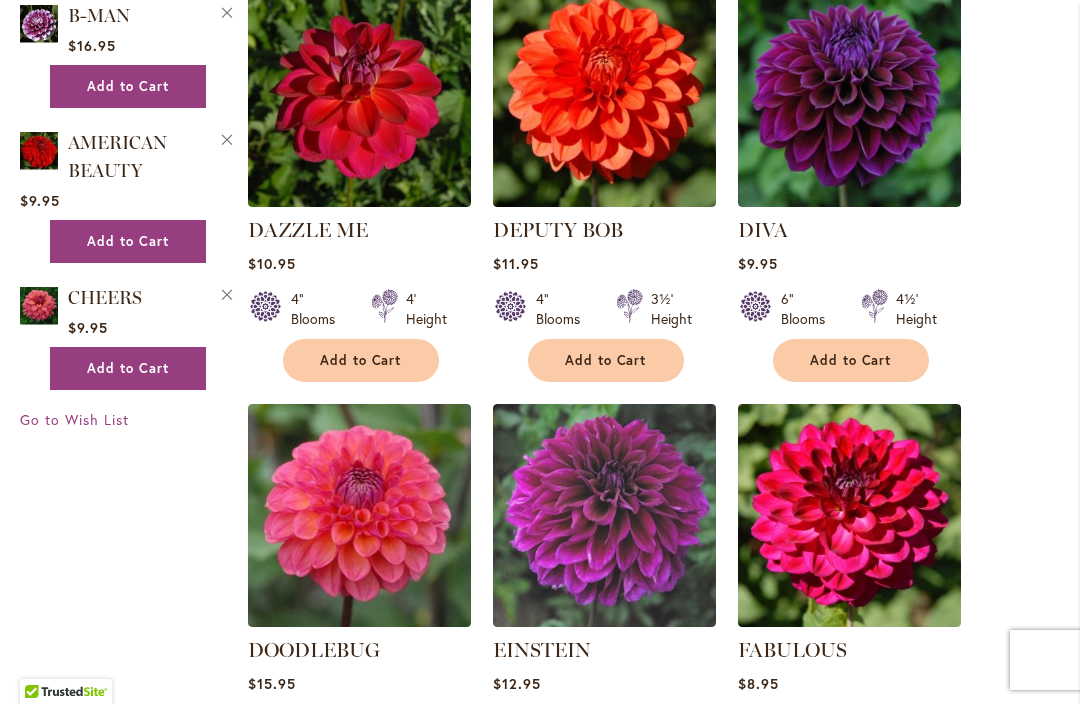 click on "Add to Cart" at bounding box center (851, 360) 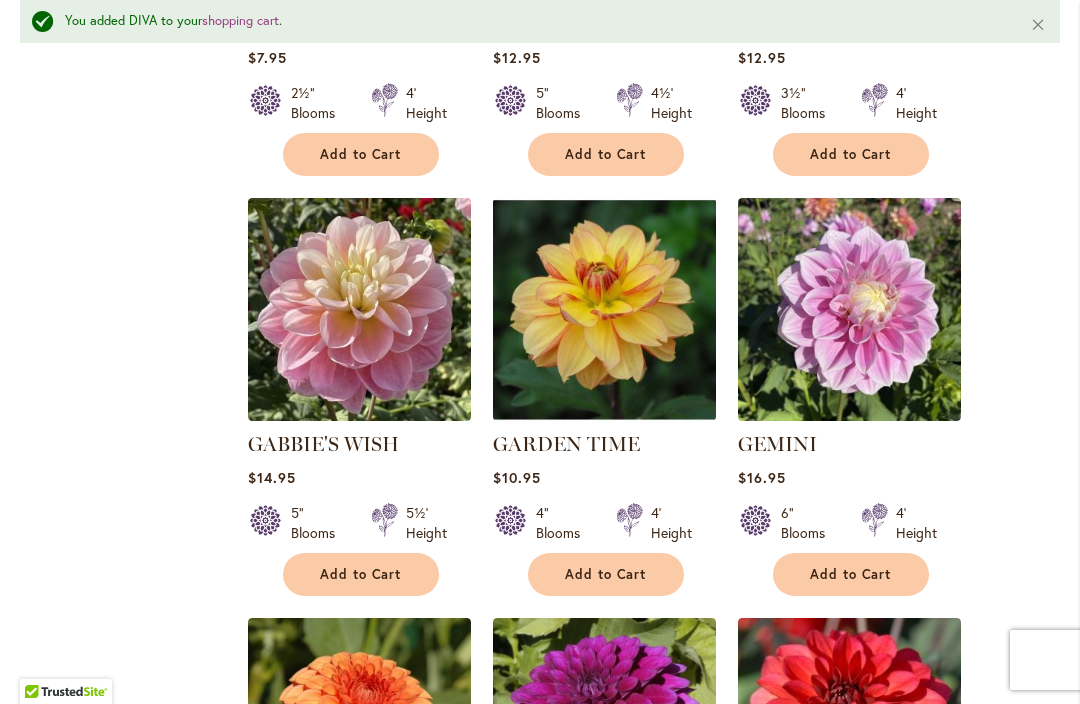 scroll, scrollTop: 5054, scrollLeft: 0, axis: vertical 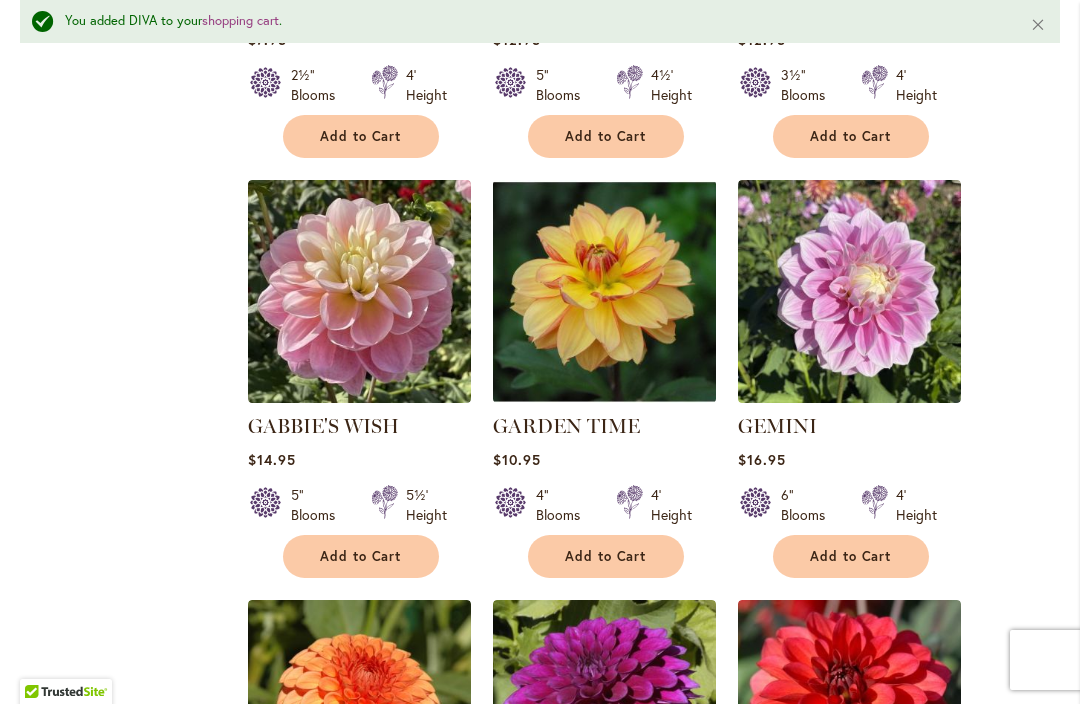 click on "Add to Cart" at bounding box center (361, 556) 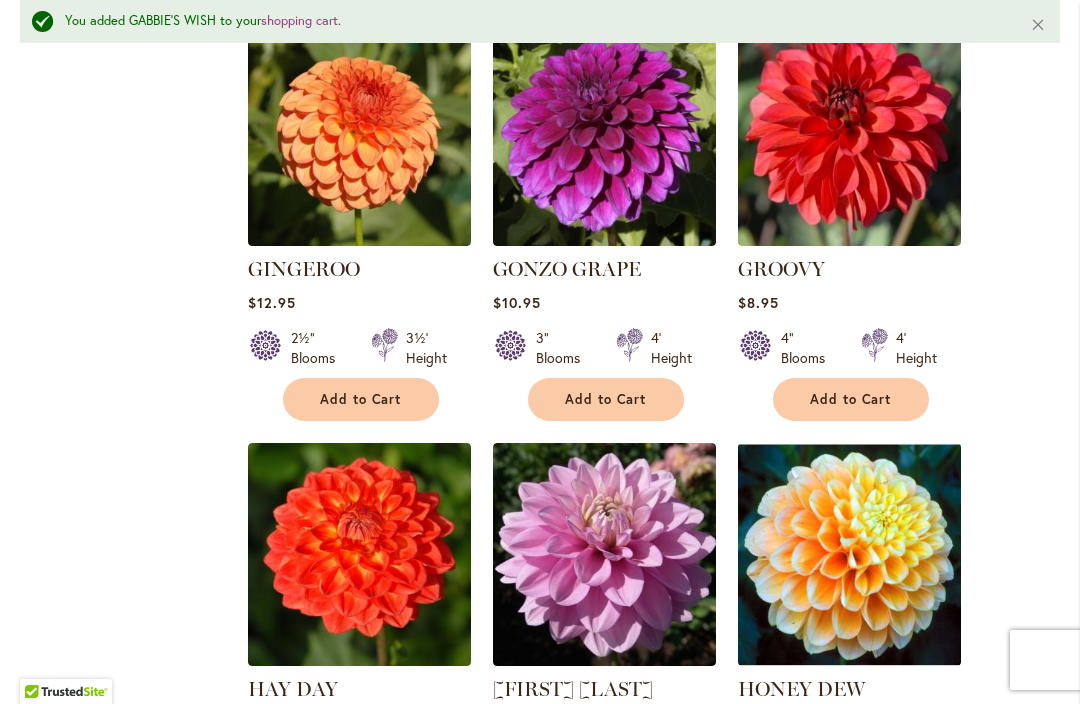 scroll, scrollTop: 5632, scrollLeft: 0, axis: vertical 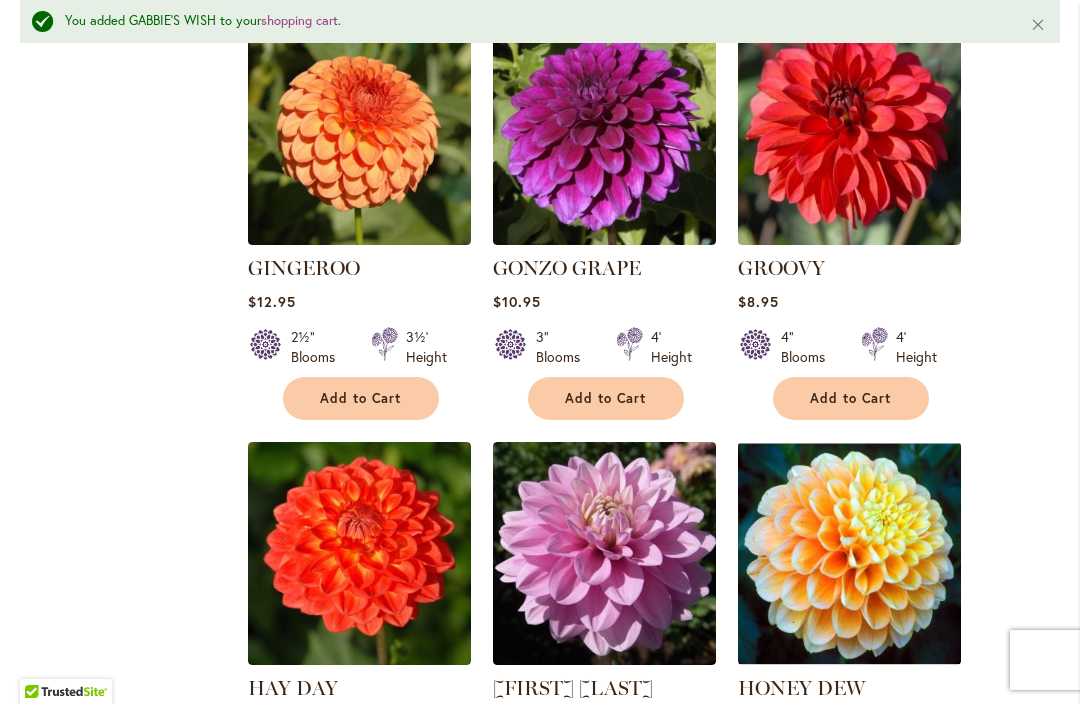 click on "Add to Cart" at bounding box center [606, 398] 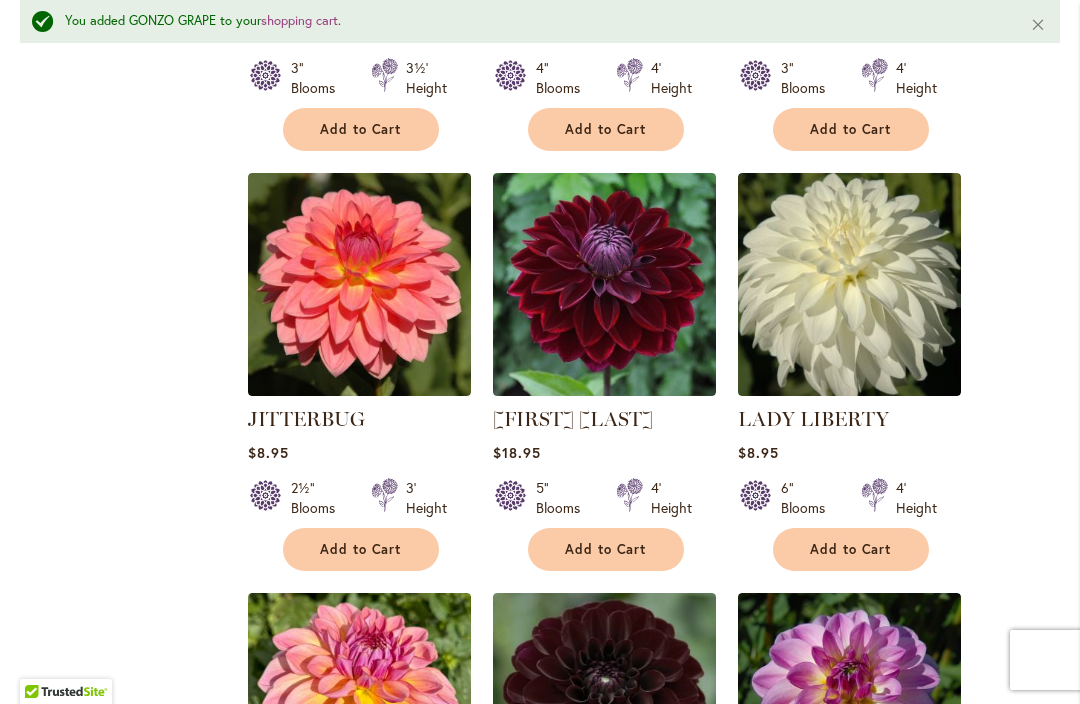scroll, scrollTop: 7164, scrollLeft: 0, axis: vertical 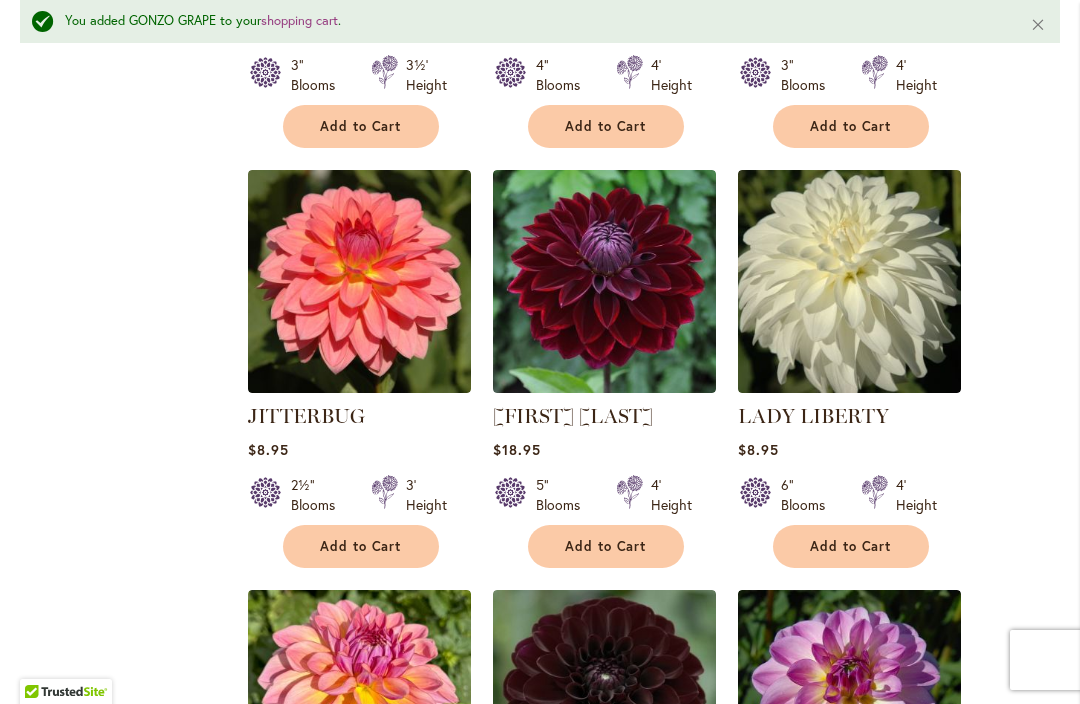 click on "Add to Cart" at bounding box center (361, 546) 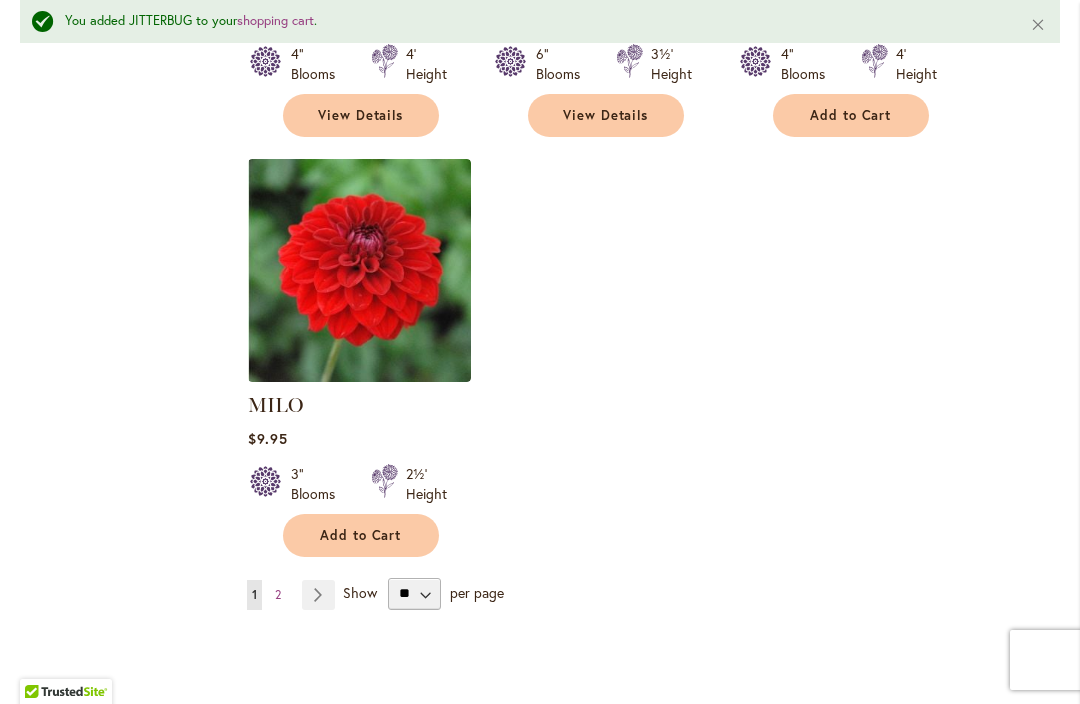 scroll, scrollTop: 9304, scrollLeft: 0, axis: vertical 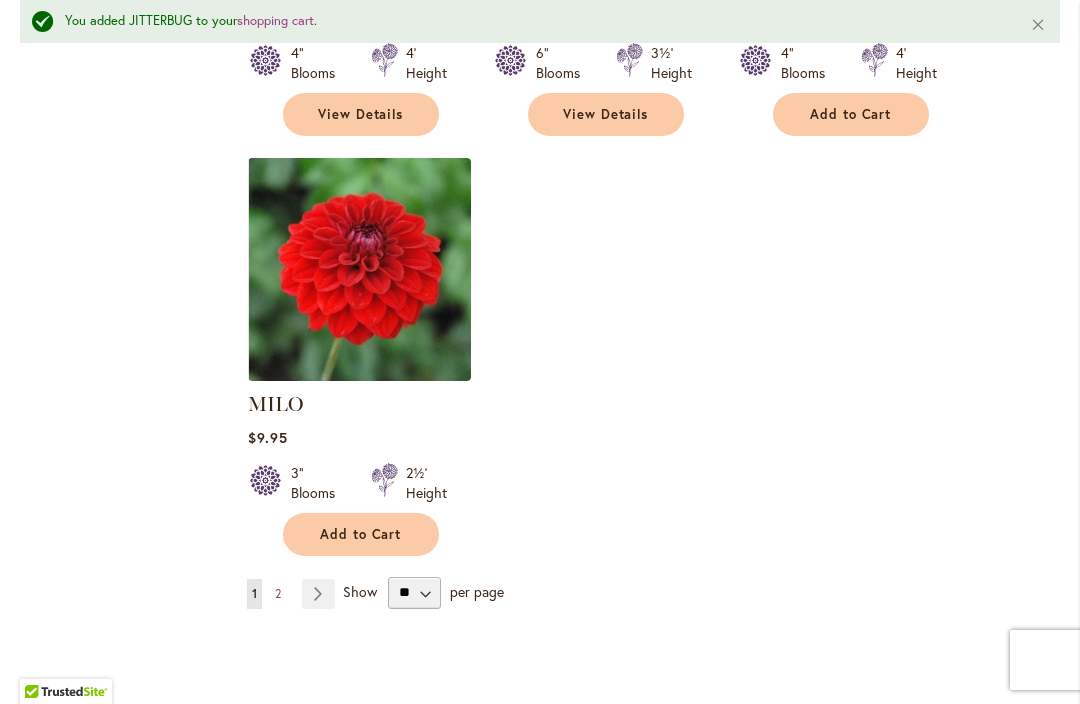 click on "2" at bounding box center [278, 593] 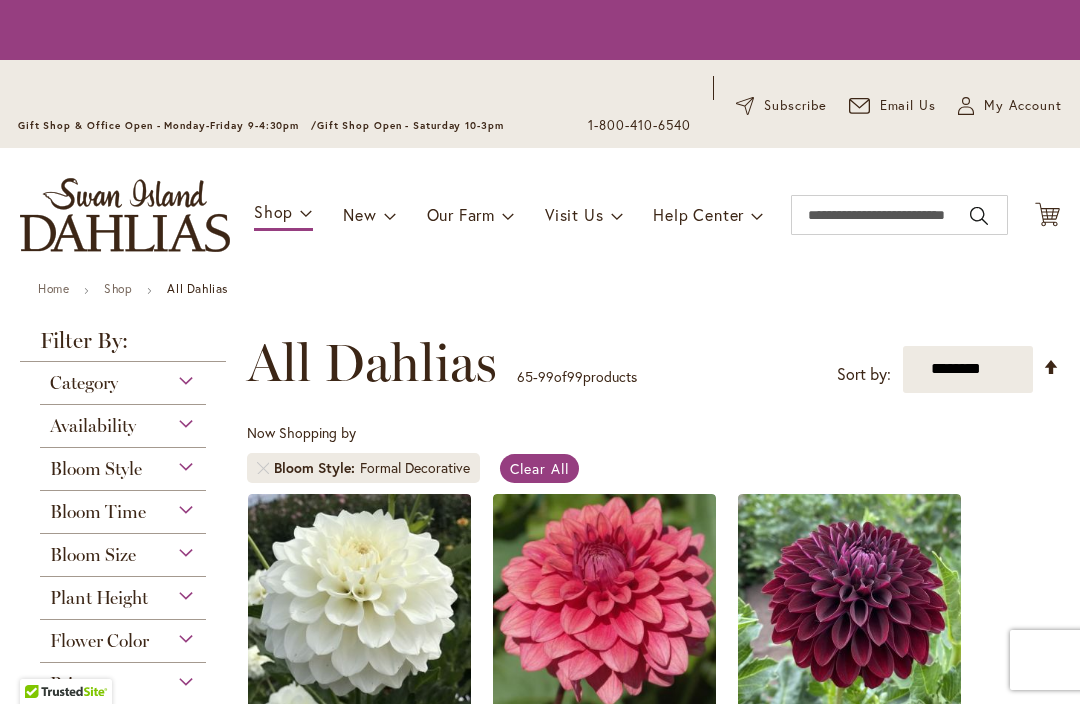 scroll, scrollTop: 0, scrollLeft: 0, axis: both 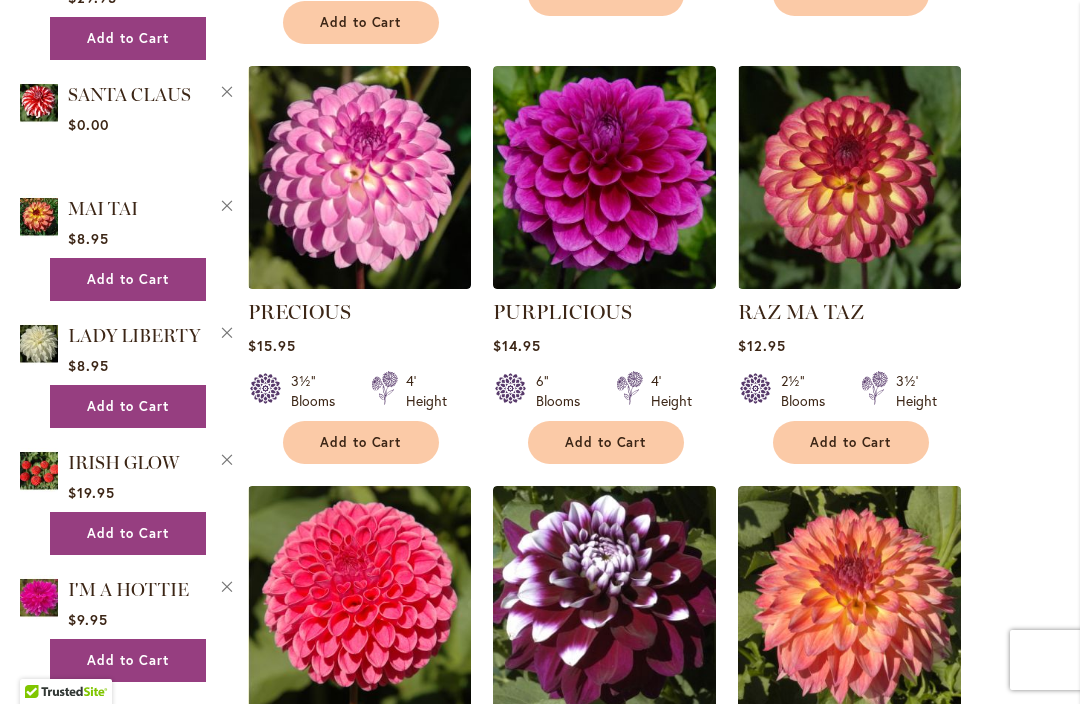 click on "Add to Cart" at bounding box center [606, 442] 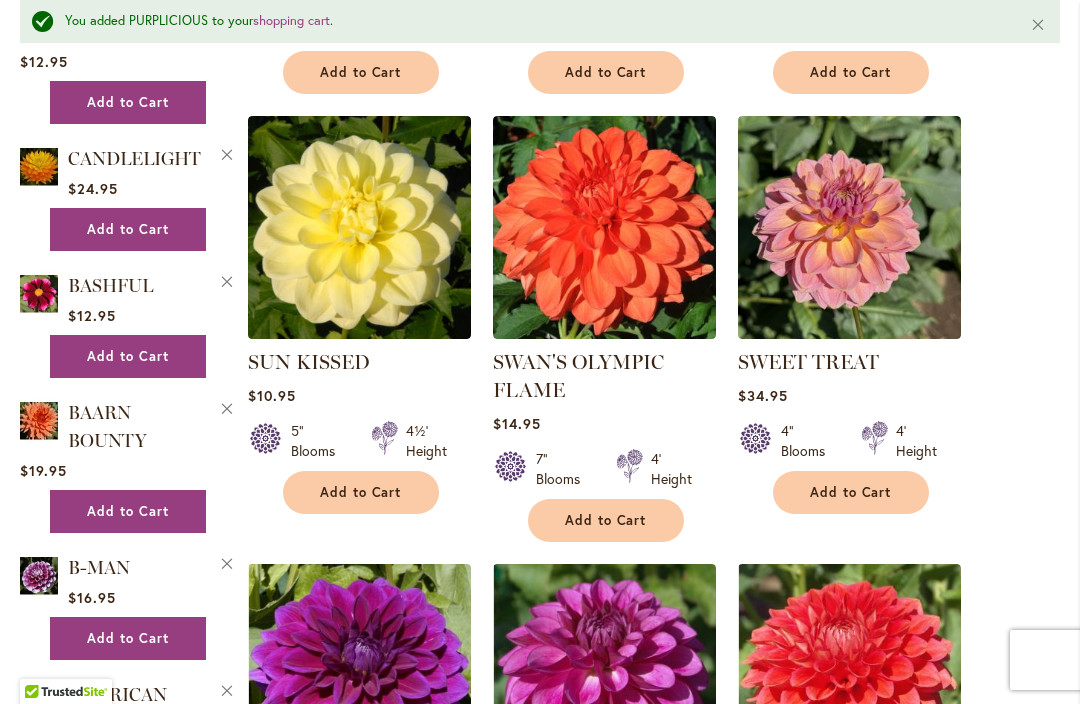 scroll, scrollTop: 3439, scrollLeft: 0, axis: vertical 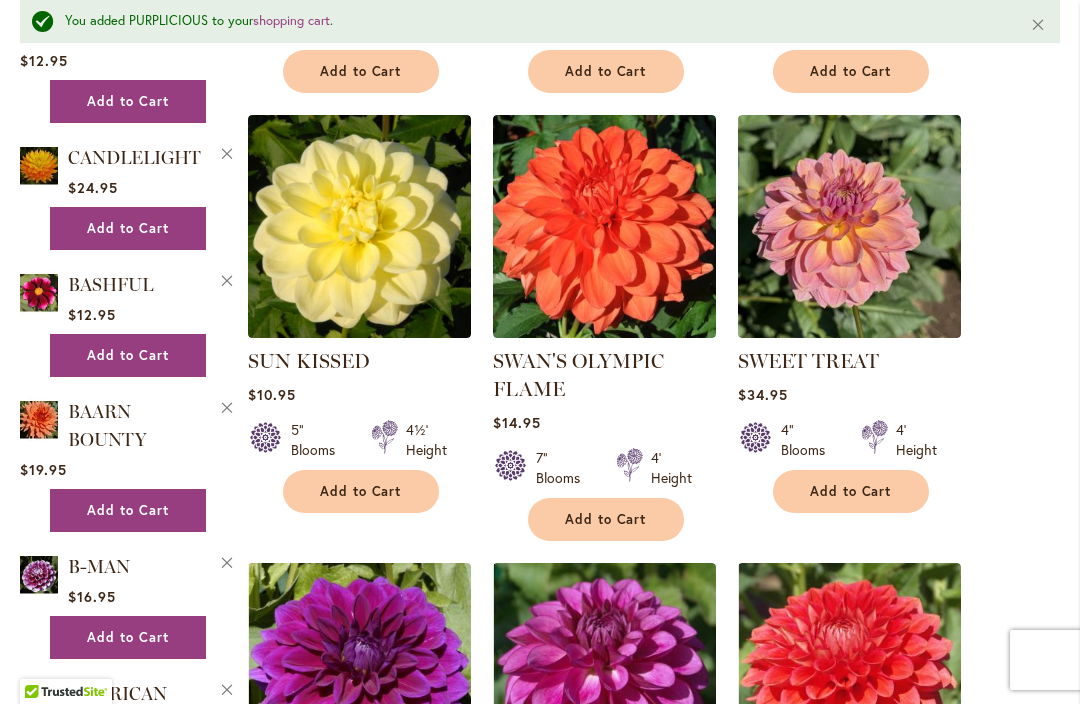 click on "Add to Cart" at bounding box center [606, 519] 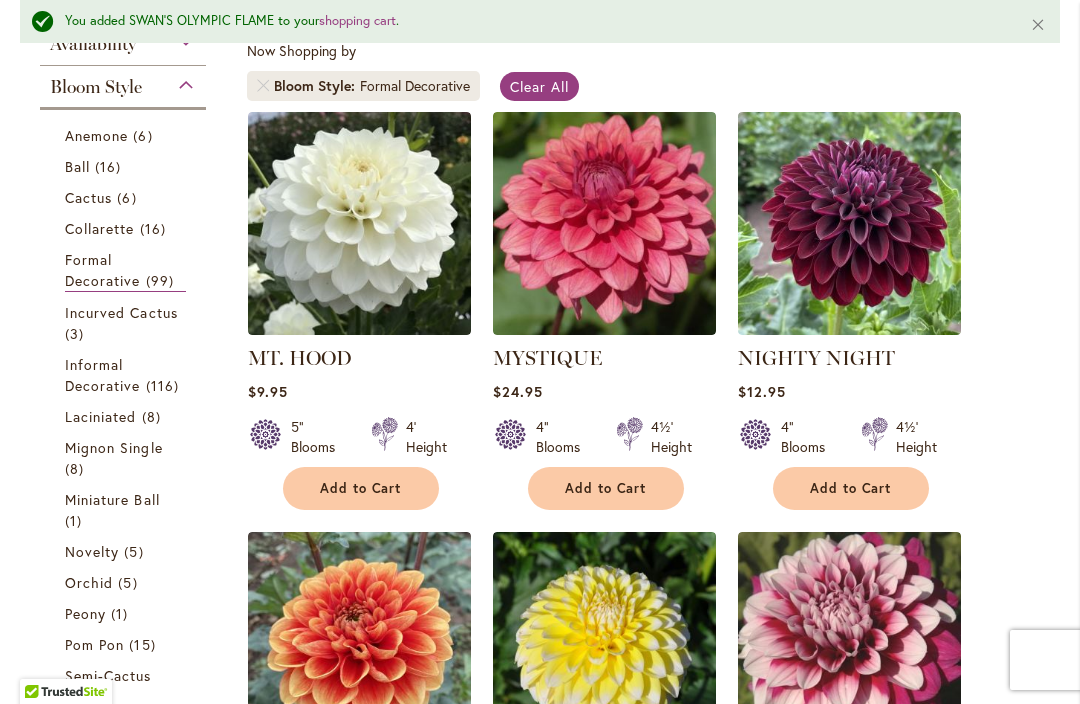 scroll, scrollTop: 476, scrollLeft: 0, axis: vertical 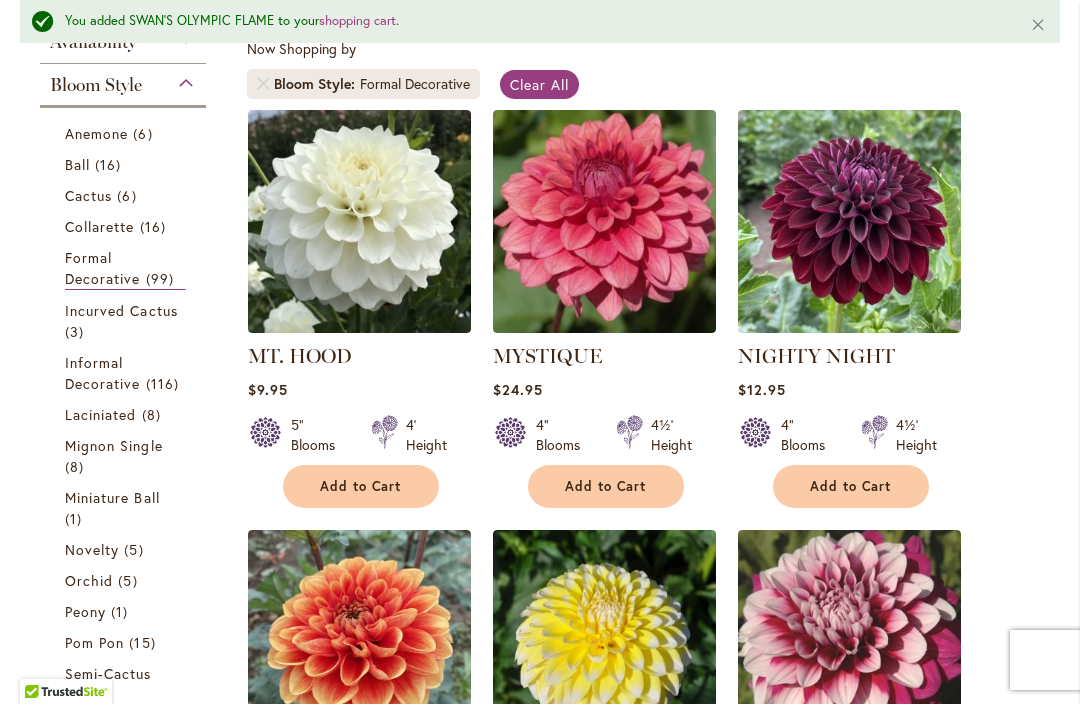 click on "Incurved Cactus" at bounding box center [121, 310] 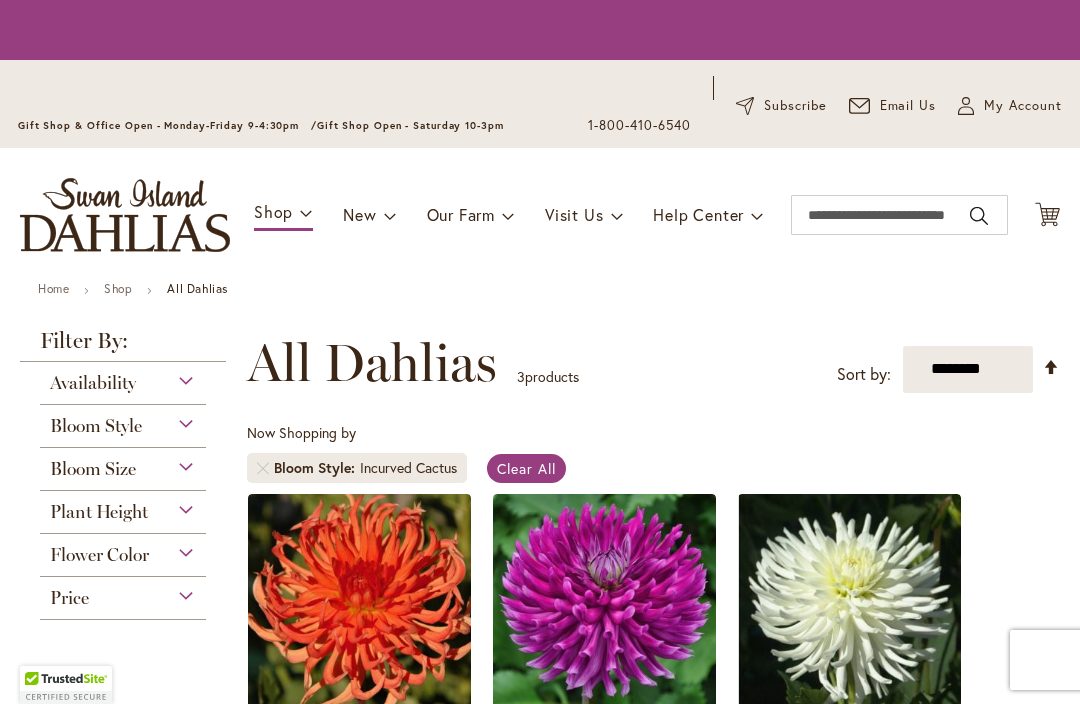 scroll, scrollTop: 0, scrollLeft: 0, axis: both 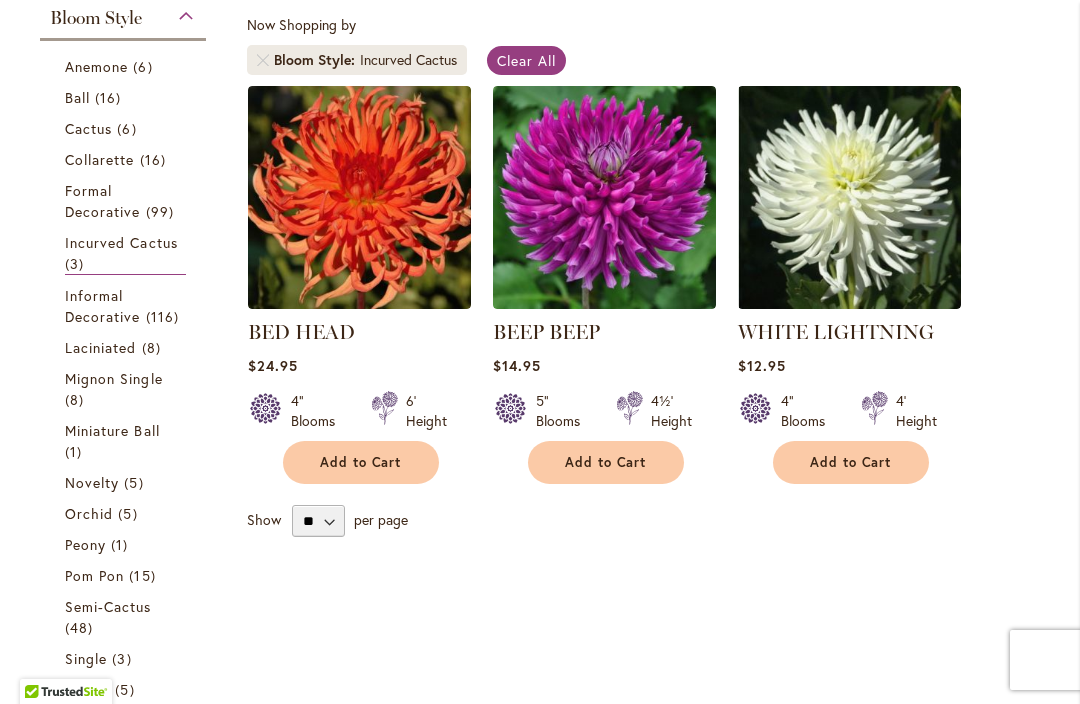 click on "Informal Decorative" at bounding box center (103, 306) 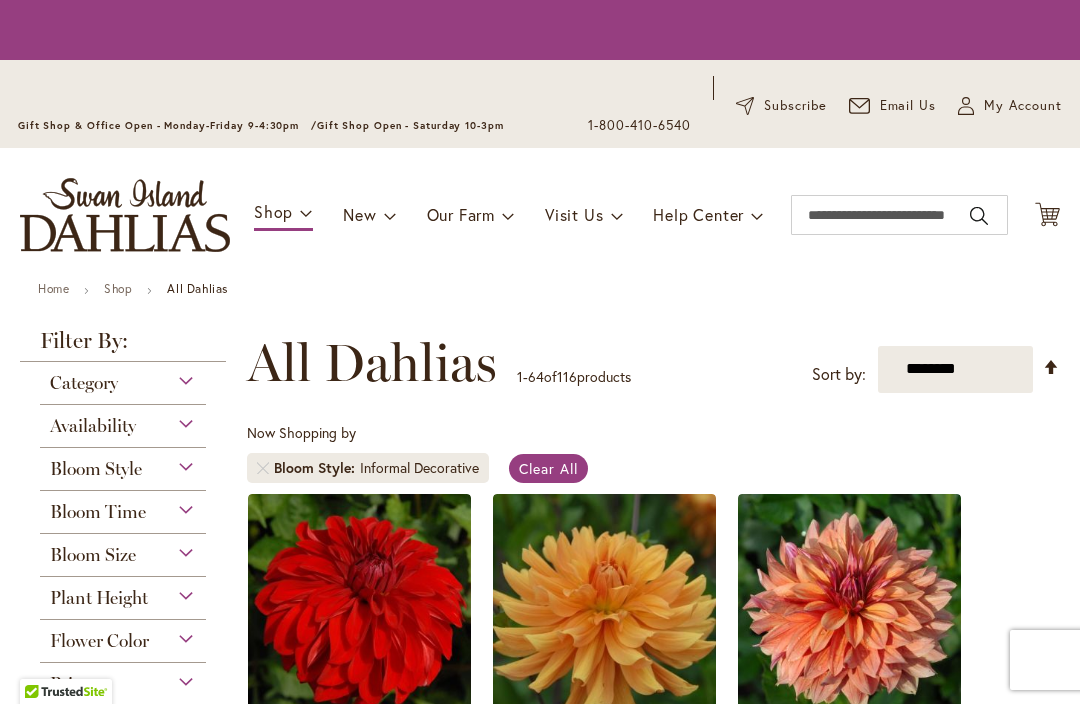 scroll, scrollTop: 0, scrollLeft: 0, axis: both 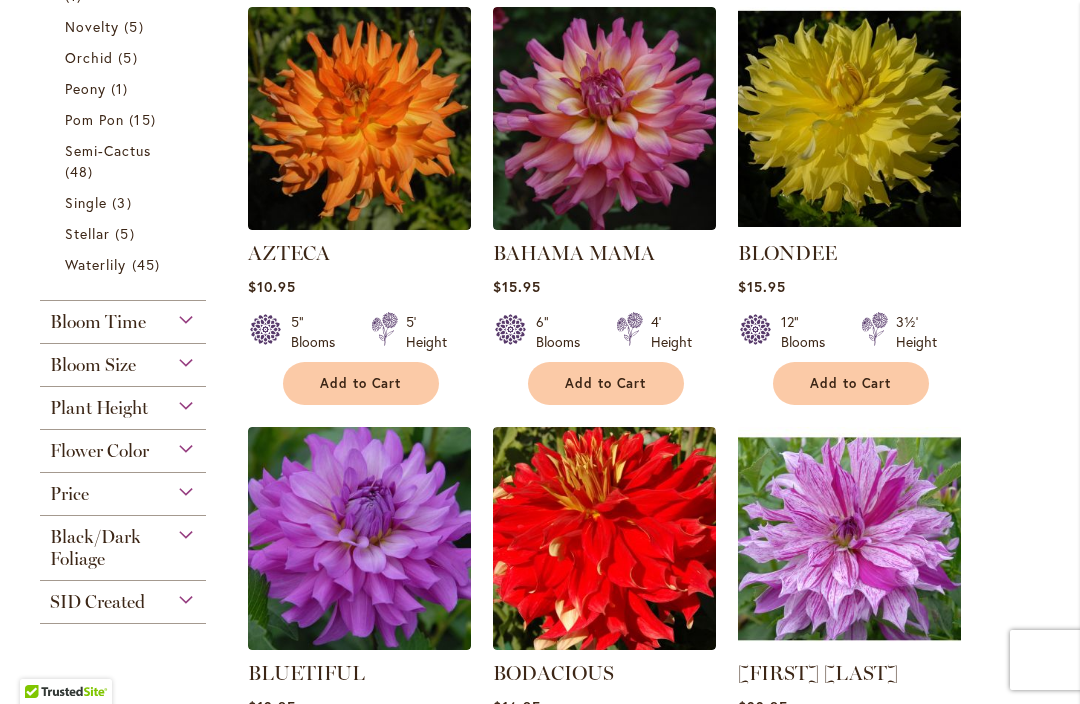 click on "Add to Cart" at bounding box center [361, 383] 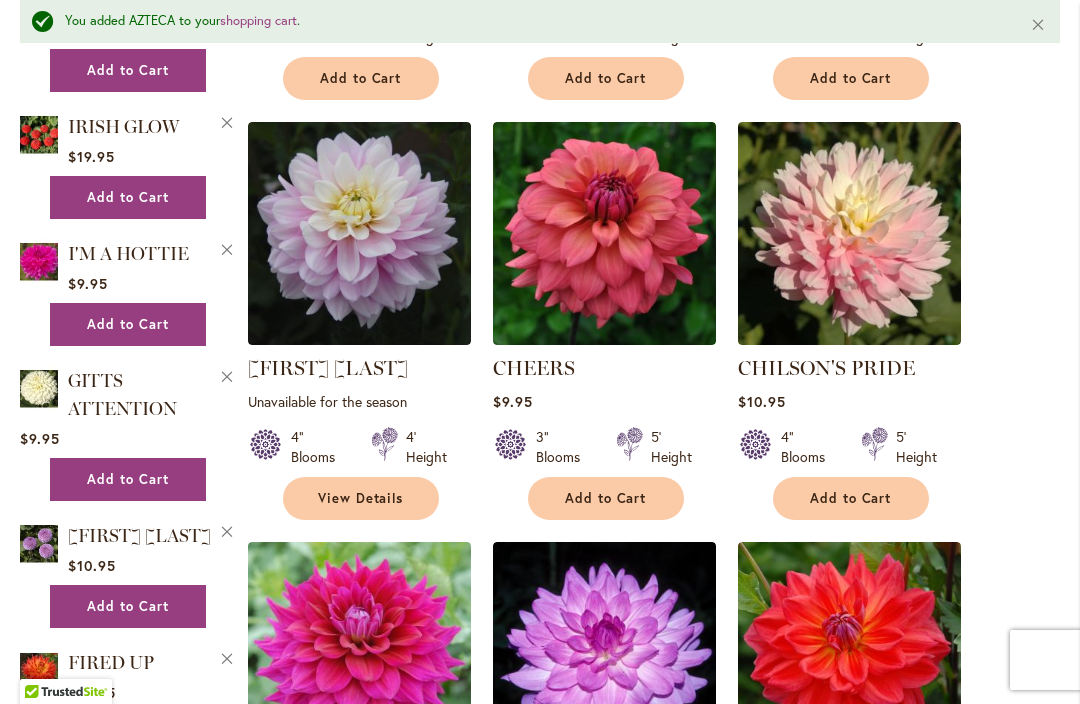 scroll, scrollTop: 2146, scrollLeft: 0, axis: vertical 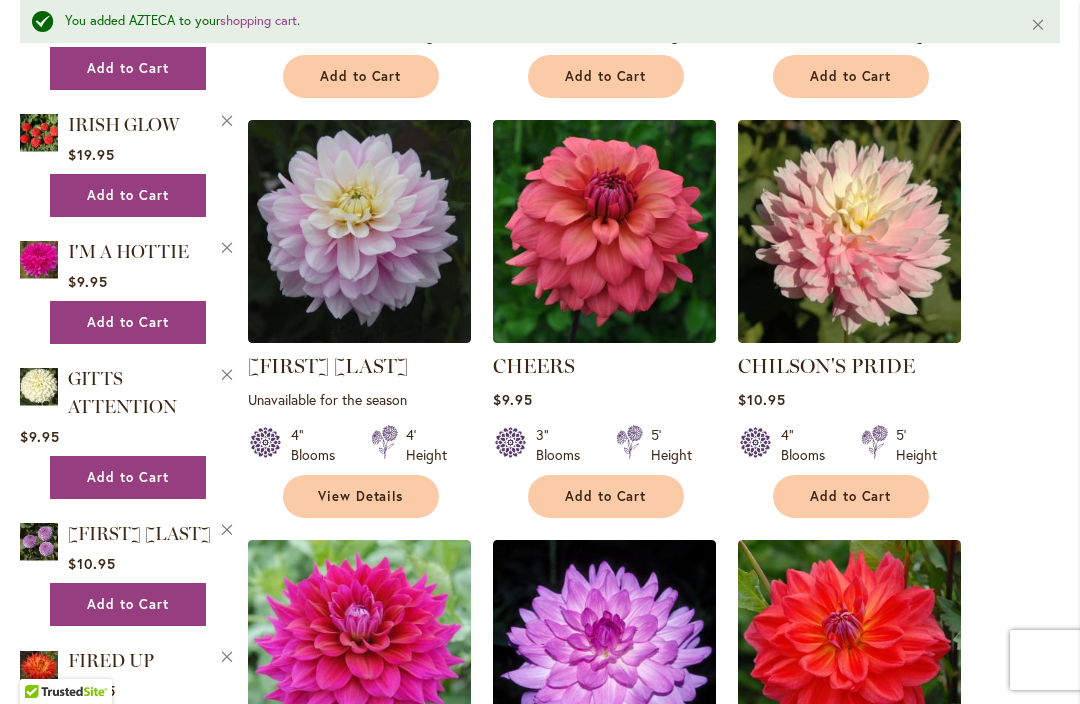 click on "Add to Cart" at bounding box center (606, 496) 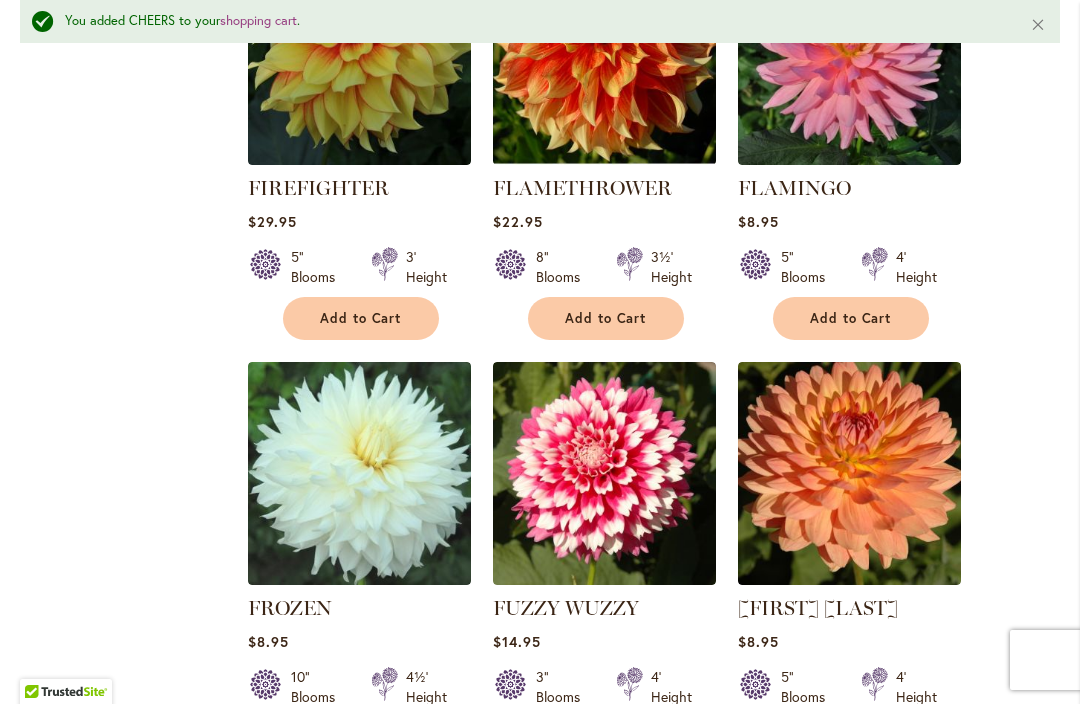 scroll, scrollTop: 4481, scrollLeft: 0, axis: vertical 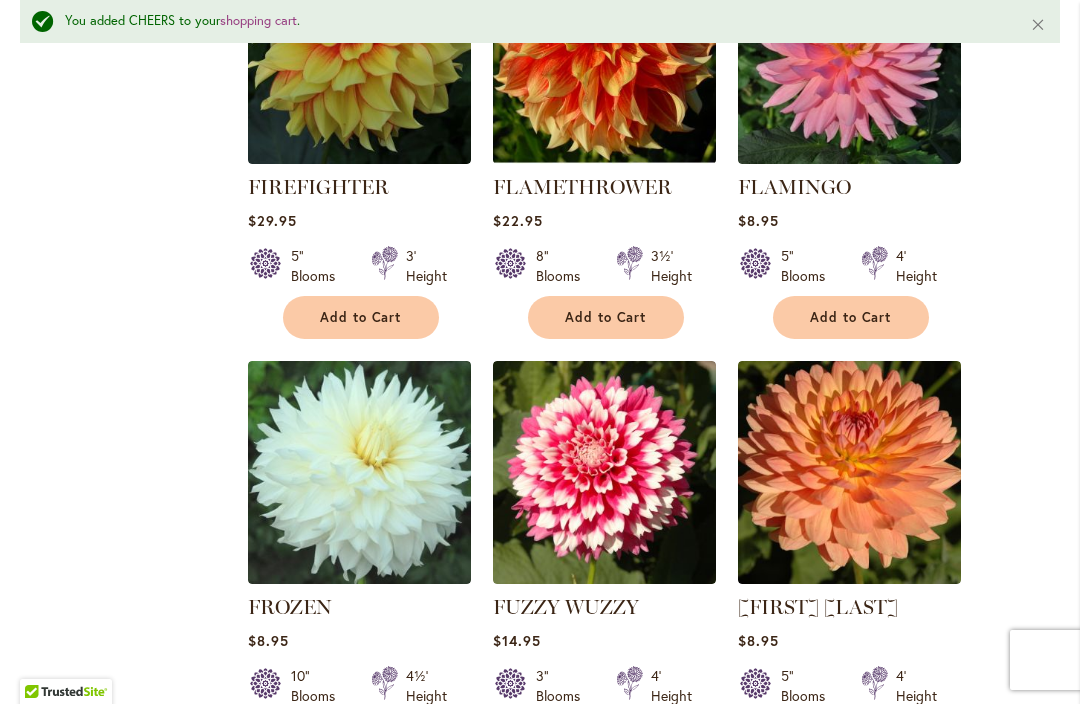 click on "Add to Cart" at bounding box center (851, 317) 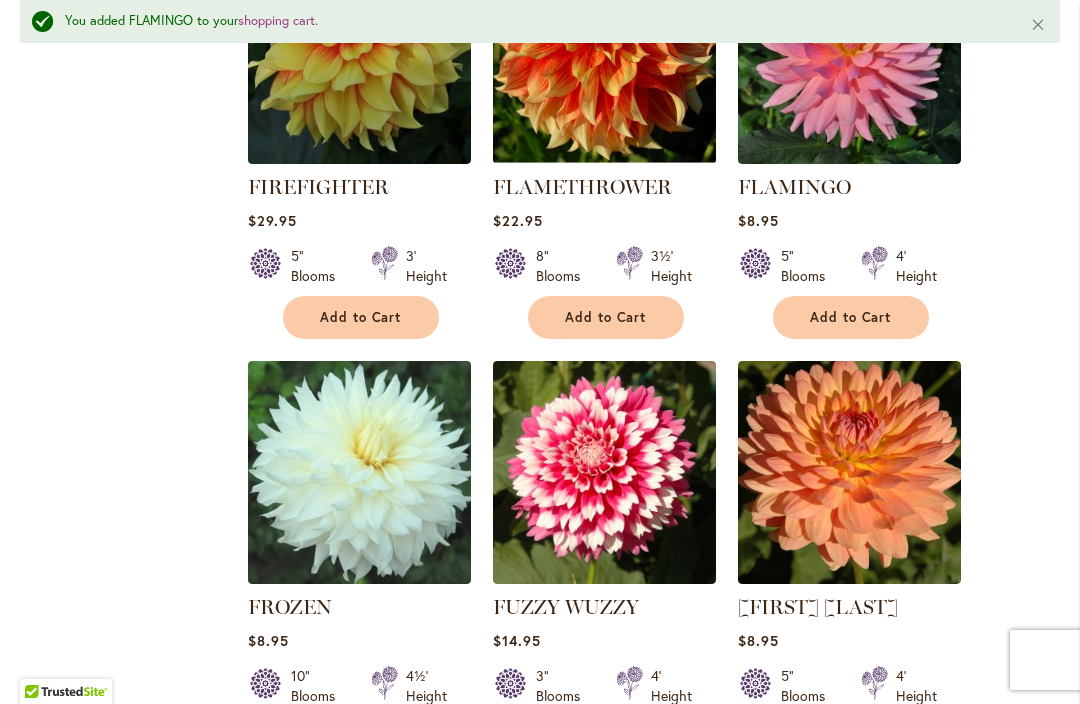 click on "Add to Cart" at bounding box center [606, 317] 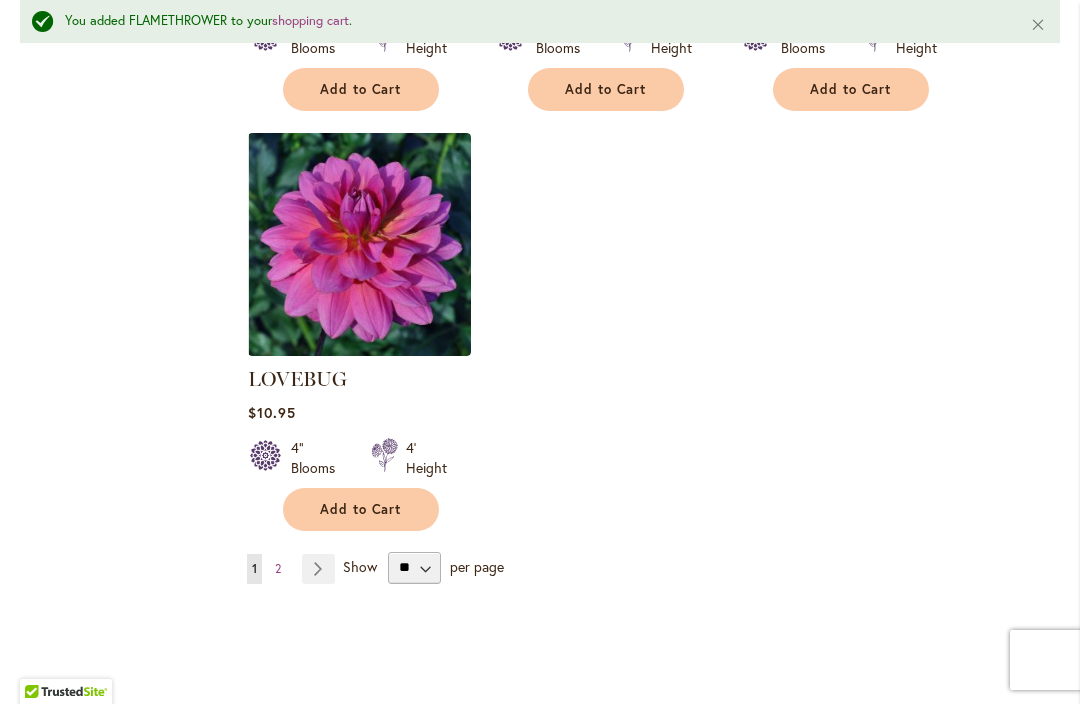 scroll, scrollTop: 9414, scrollLeft: 0, axis: vertical 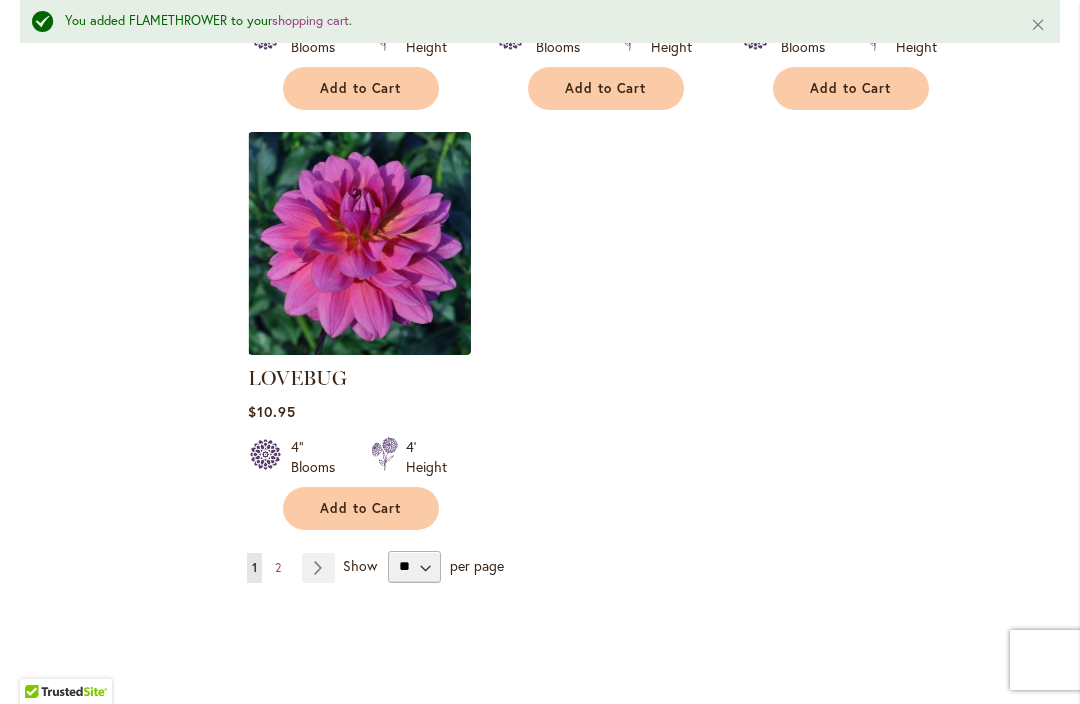 click on "2" at bounding box center (278, 567) 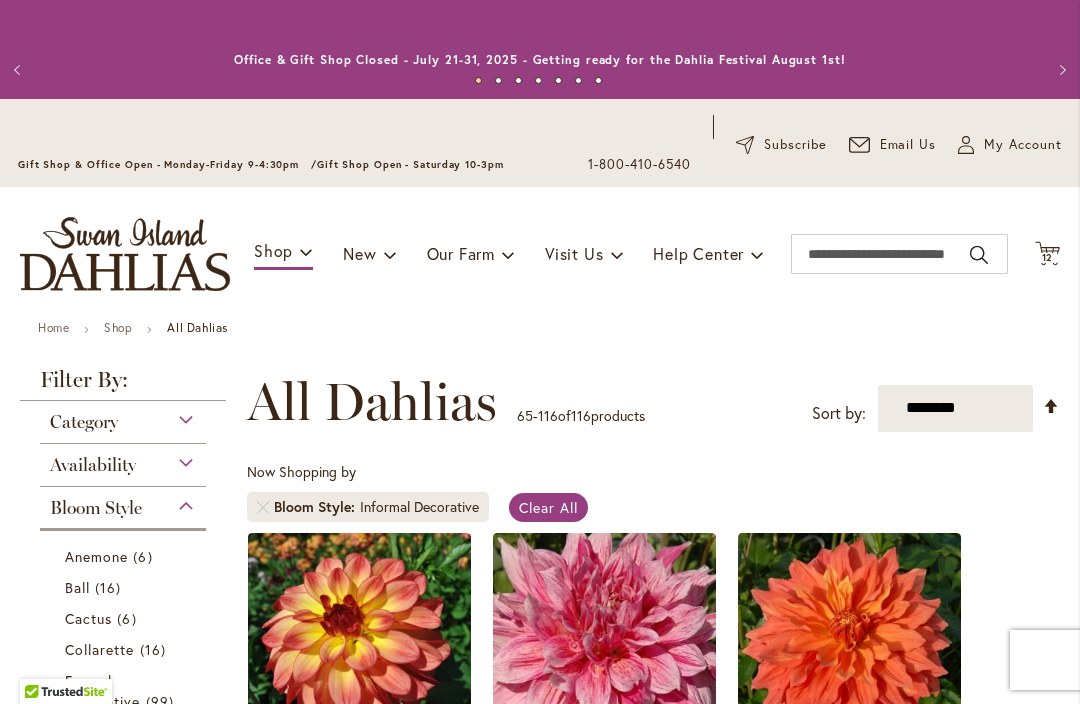 scroll, scrollTop: 0, scrollLeft: 0, axis: both 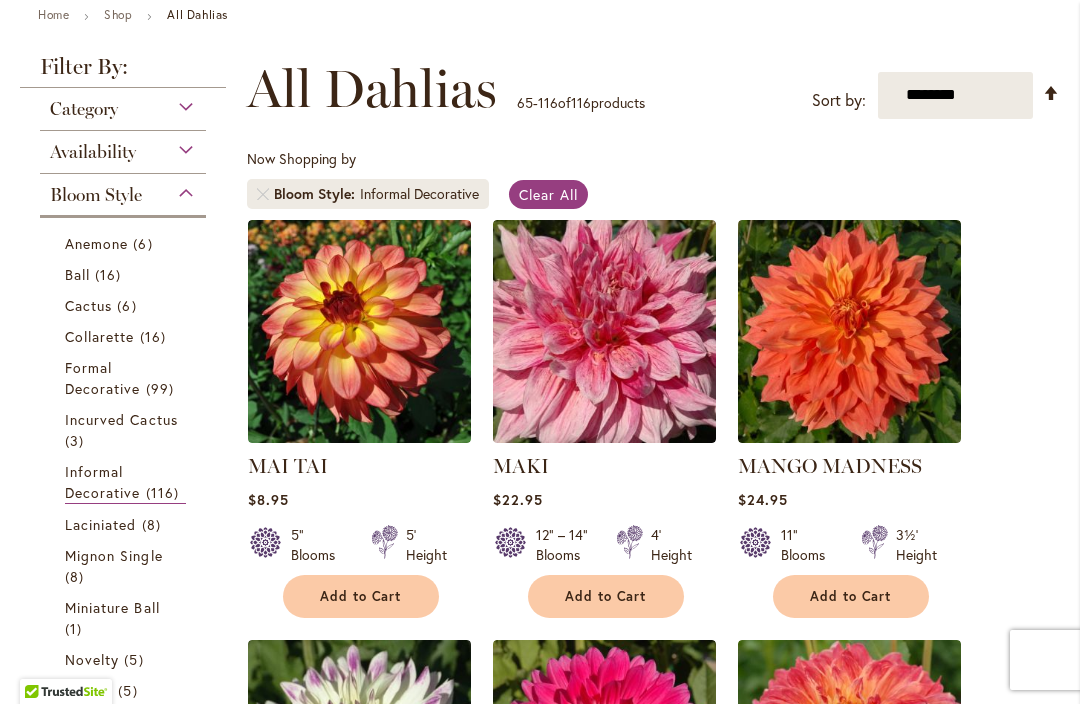 click on "Add to Cart" at bounding box center [361, 596] 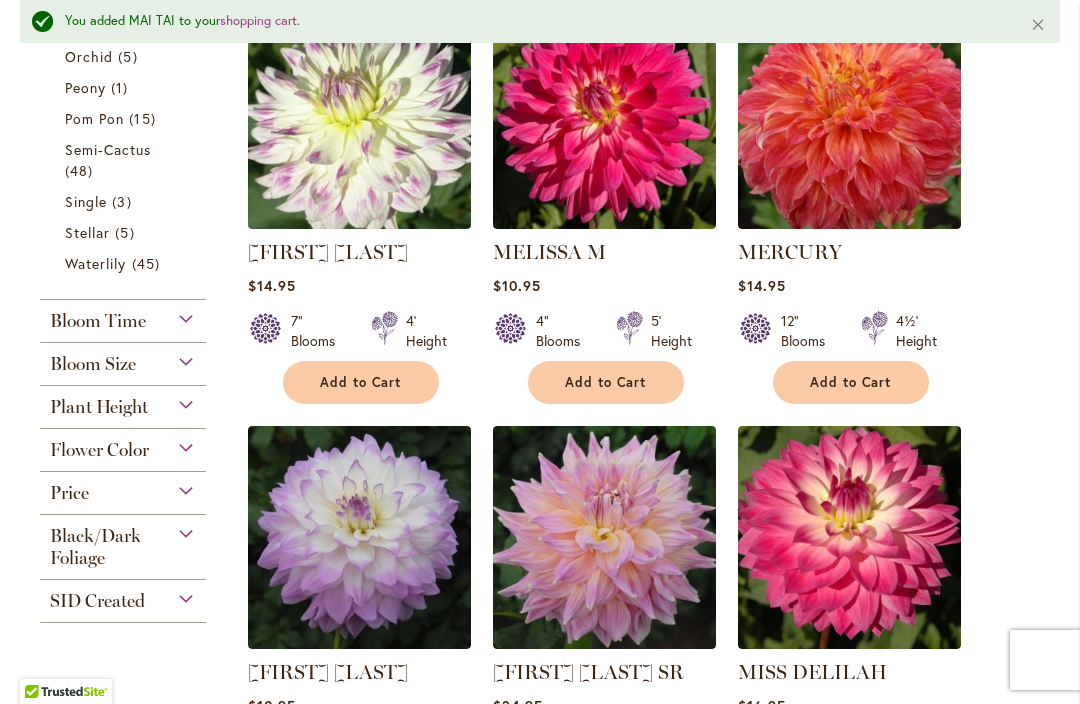 scroll, scrollTop: 1002, scrollLeft: 0, axis: vertical 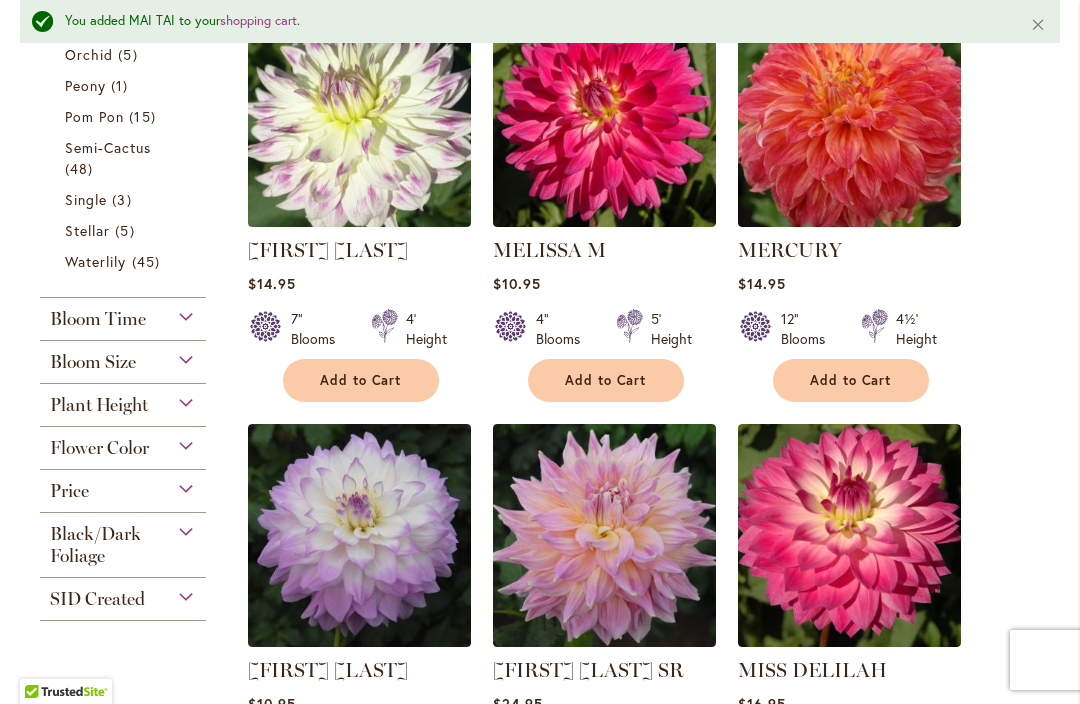 click on "Add to Cart" at bounding box center [851, 380] 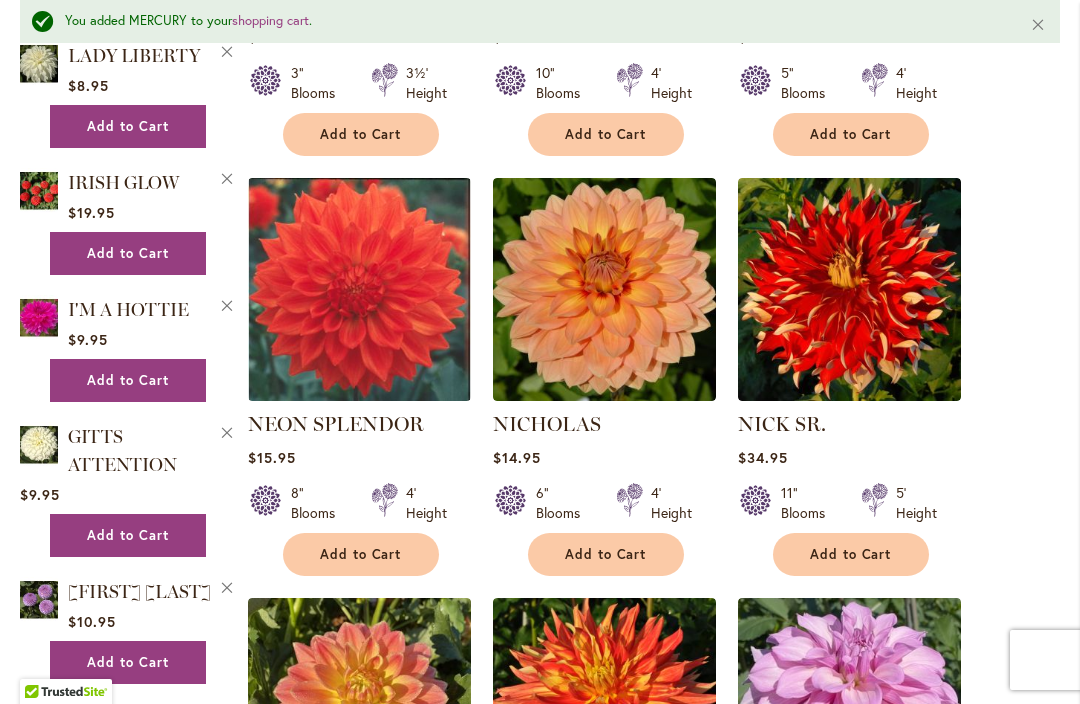 scroll, scrollTop: 2089, scrollLeft: 0, axis: vertical 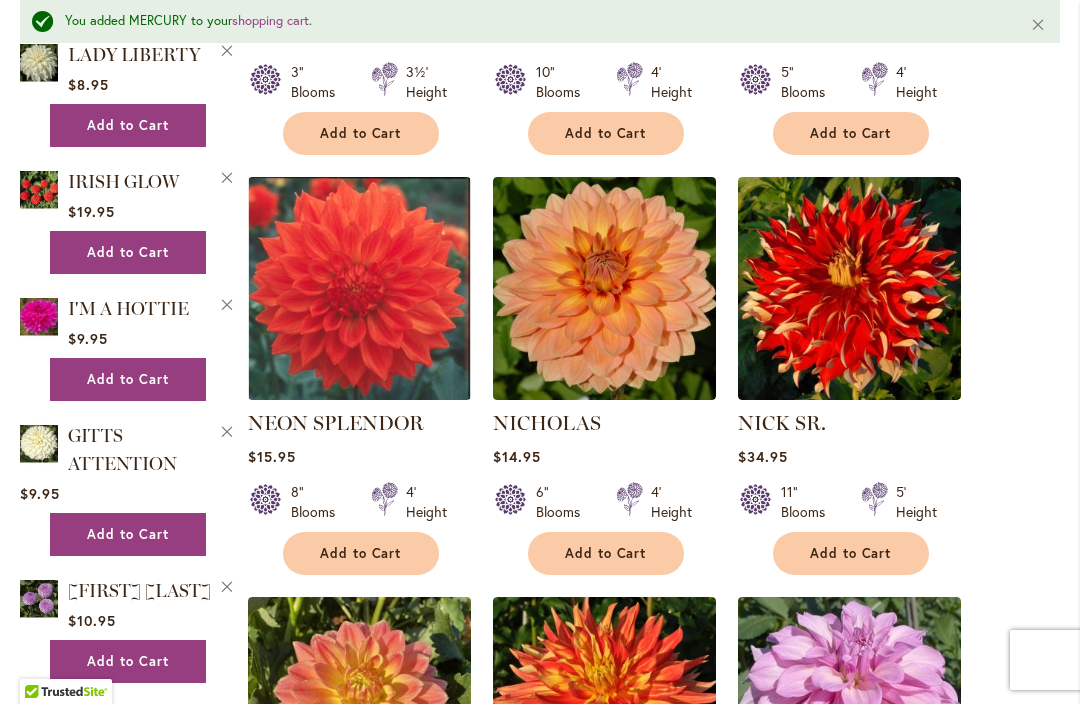 click on "Add to Cart" at bounding box center [361, 553] 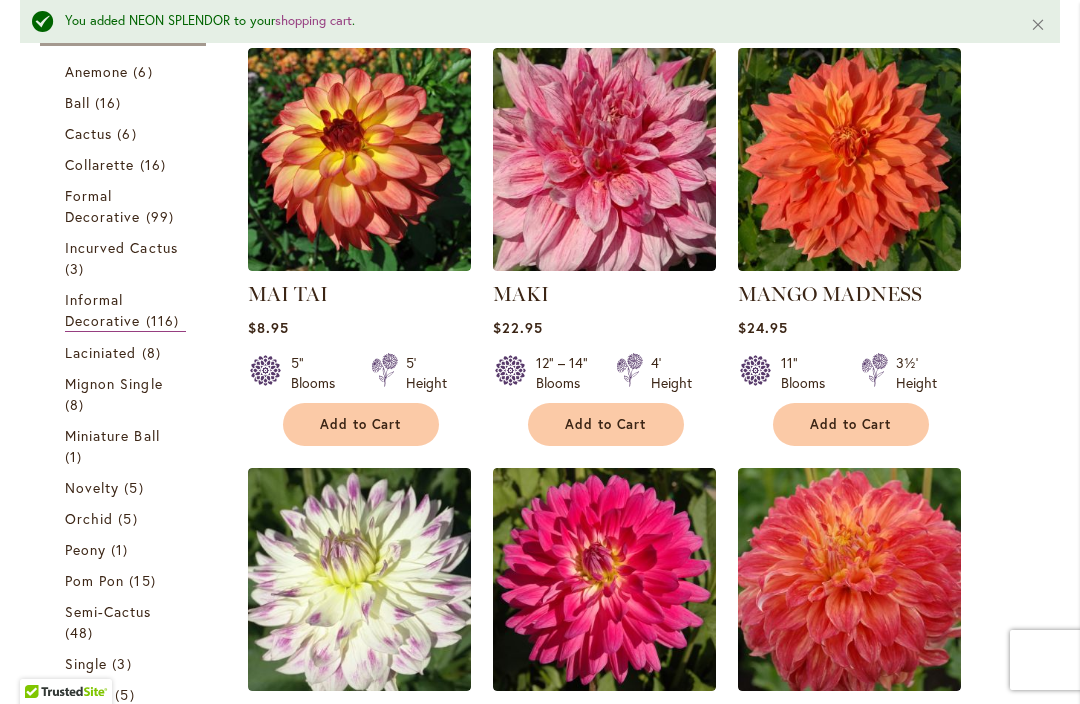 scroll, scrollTop: 542, scrollLeft: 0, axis: vertical 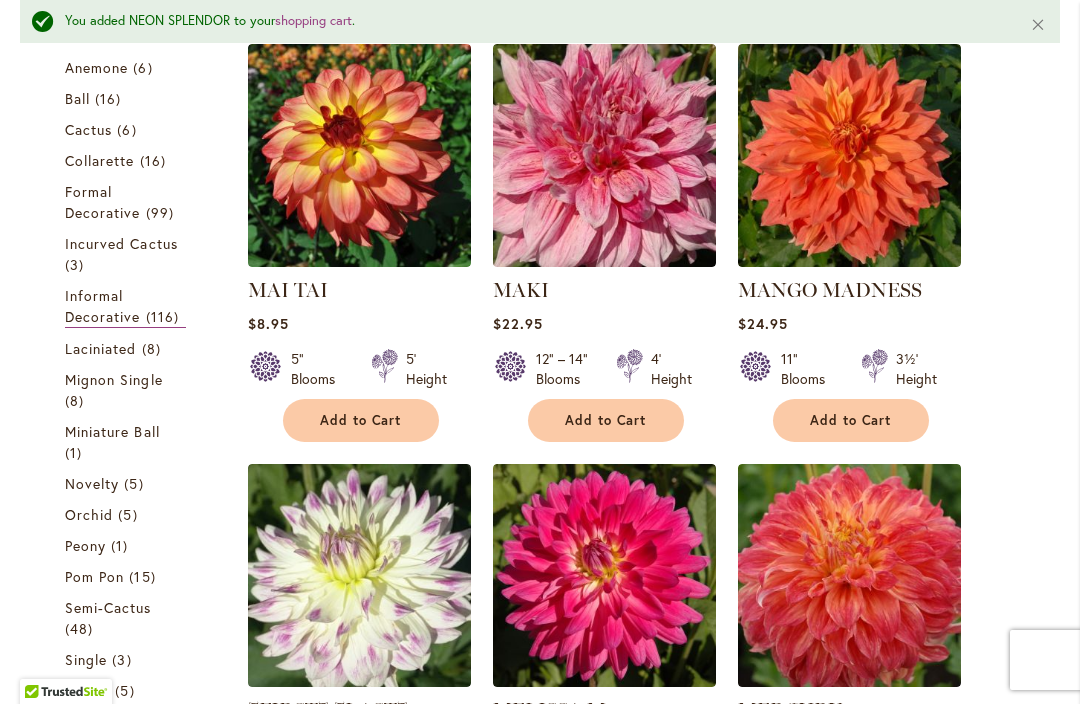 click on "Laciniated" at bounding box center (101, 348) 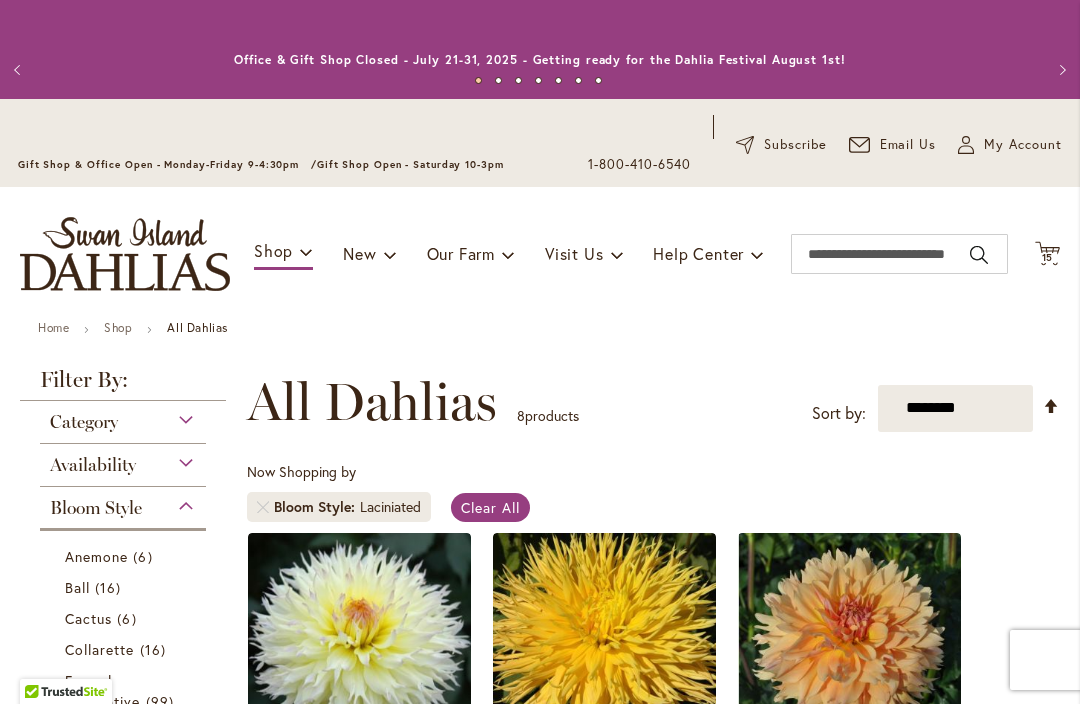 scroll, scrollTop: 0, scrollLeft: 0, axis: both 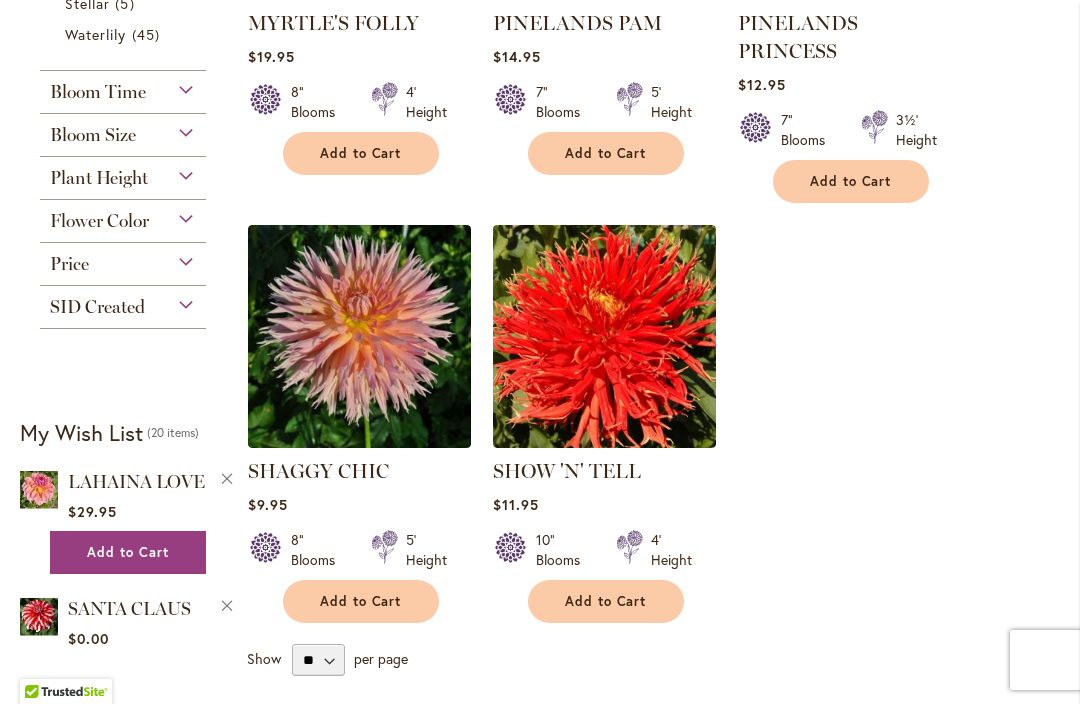 click on "Add to Cart" at bounding box center (606, 601) 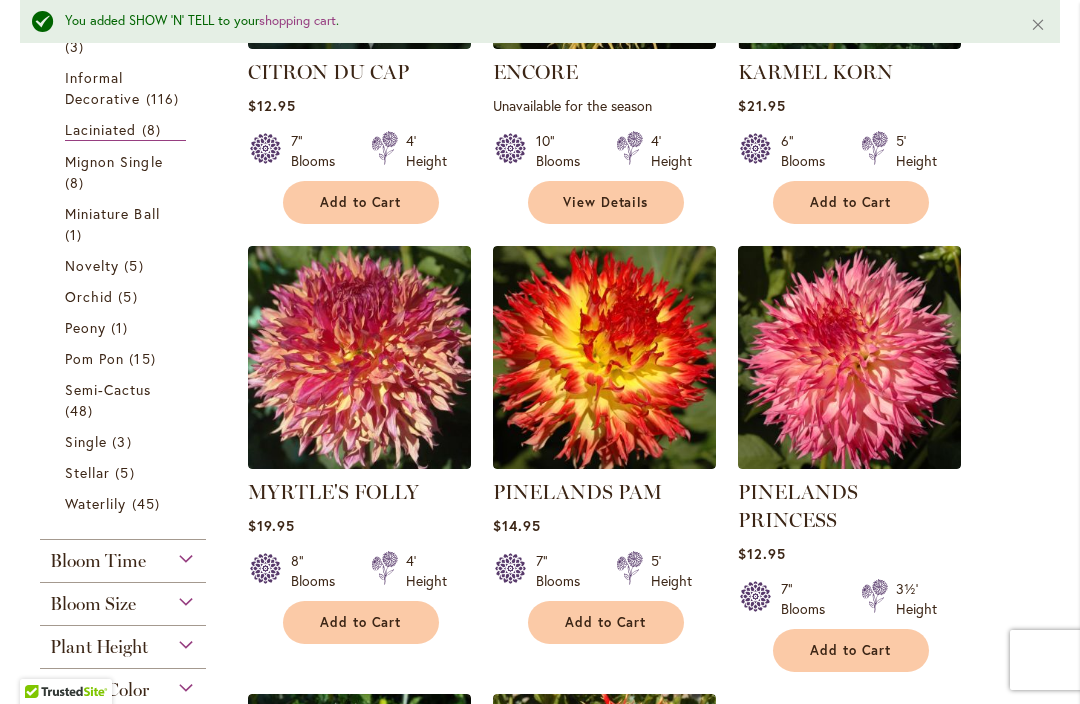 scroll, scrollTop: 758, scrollLeft: 0, axis: vertical 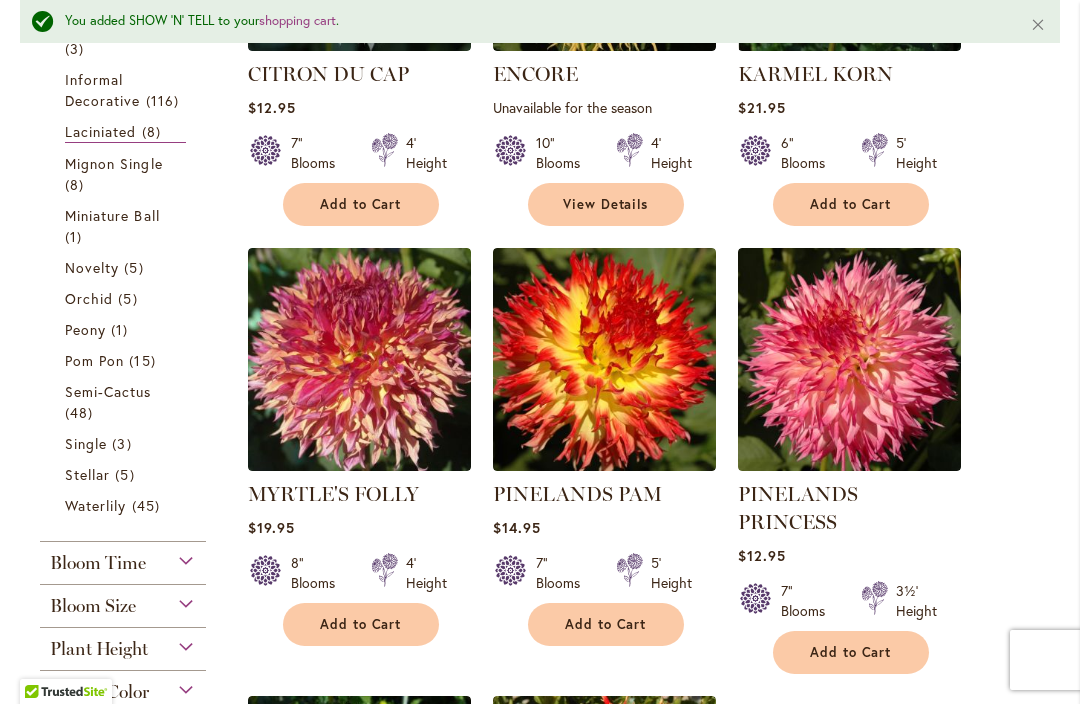 click on "Mignon Single
8
items" at bounding box center [125, 174] 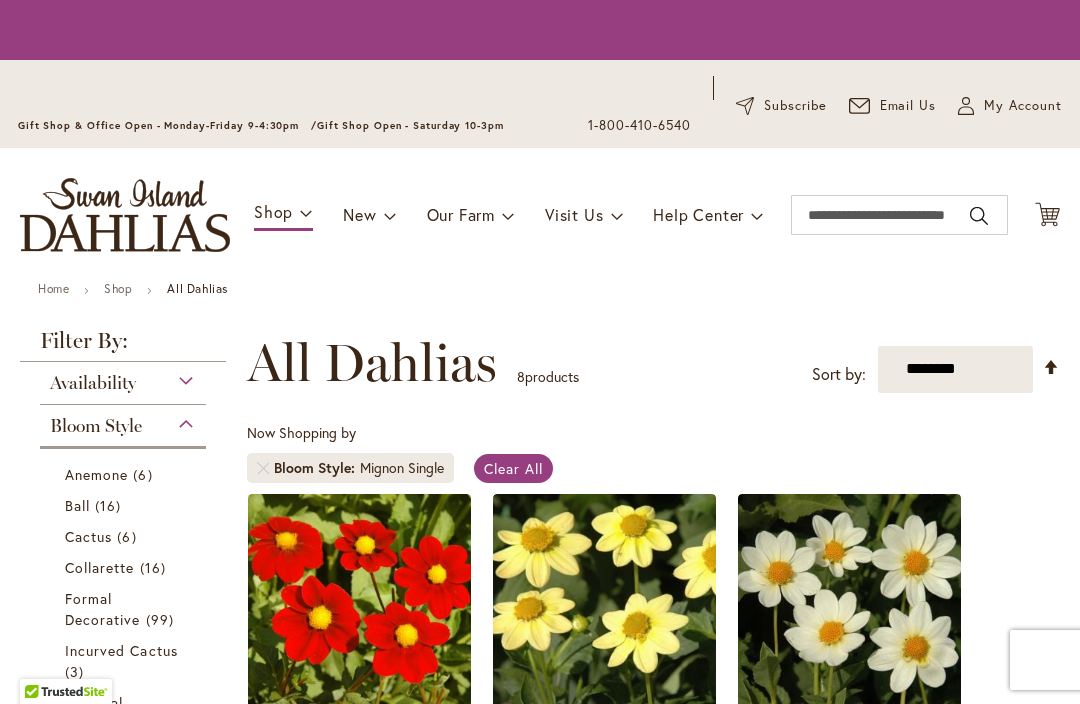 scroll, scrollTop: 0, scrollLeft: 0, axis: both 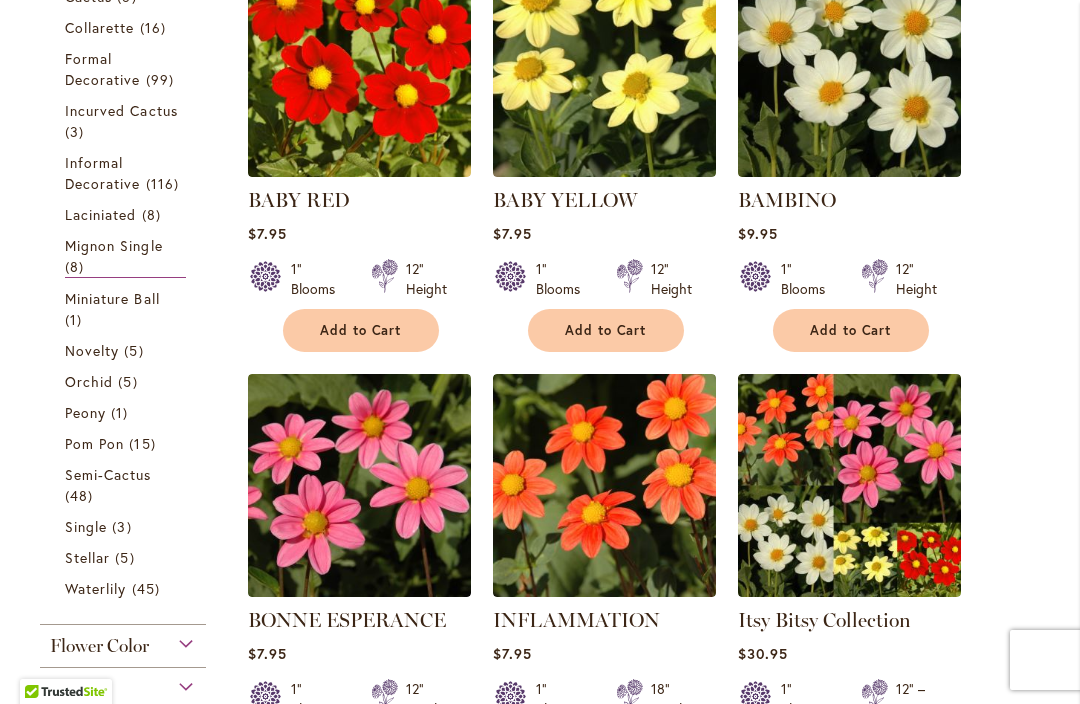 click on "Miniature Ball
1
item" at bounding box center [125, 309] 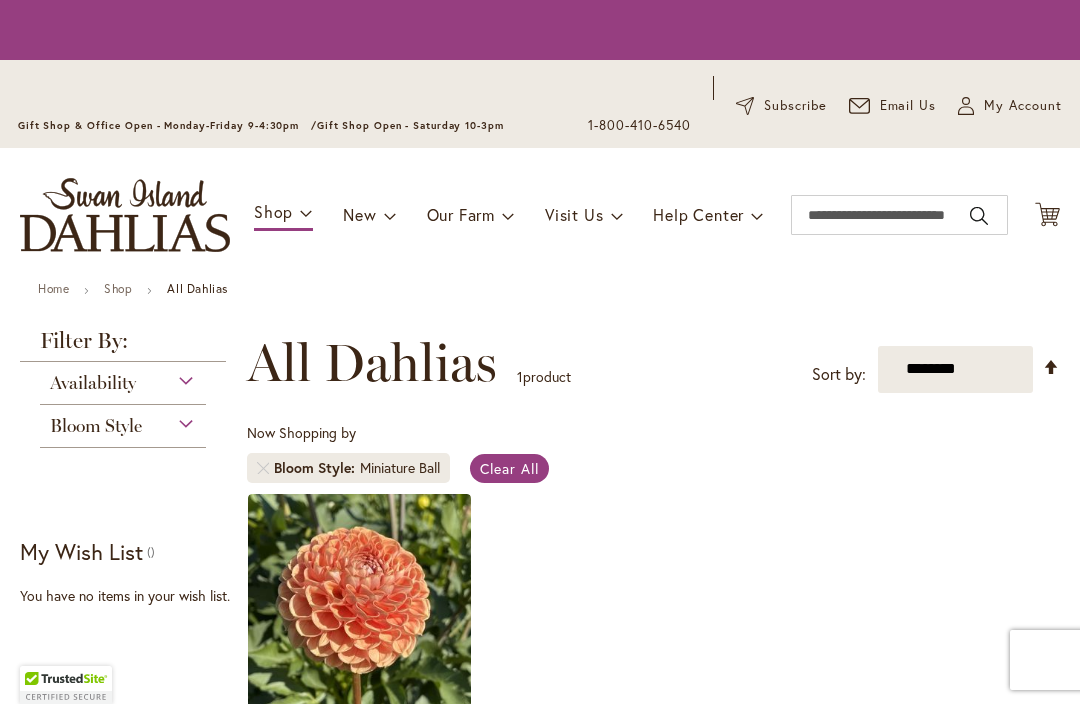 scroll, scrollTop: 0, scrollLeft: 0, axis: both 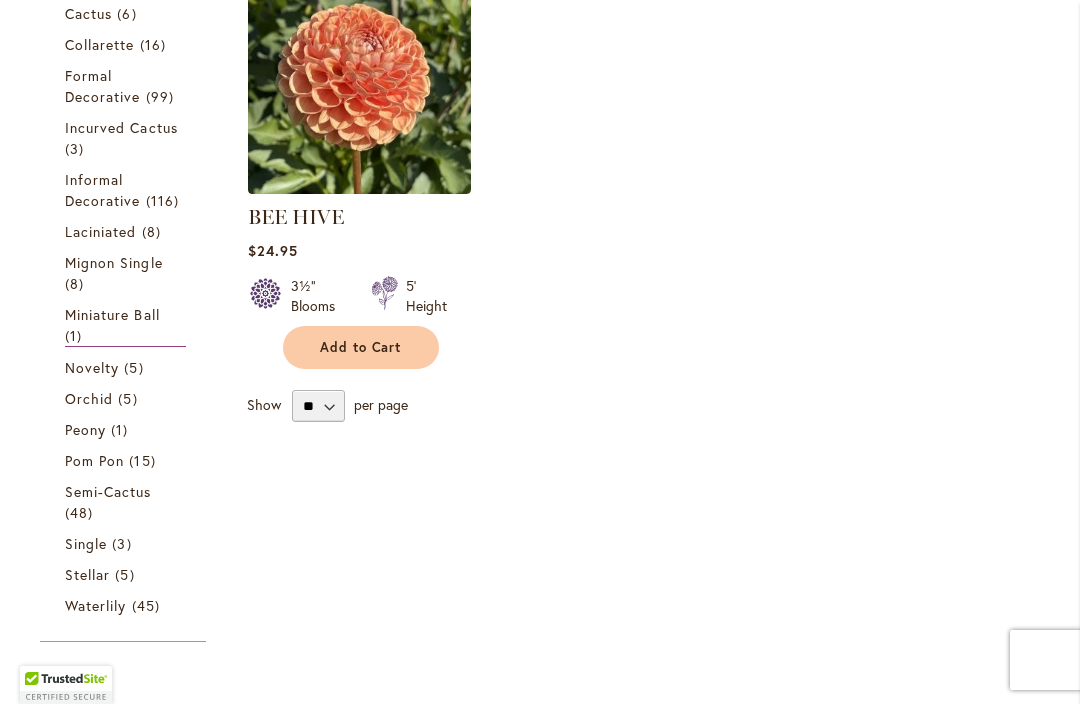 click on "Novelty" at bounding box center (92, 367) 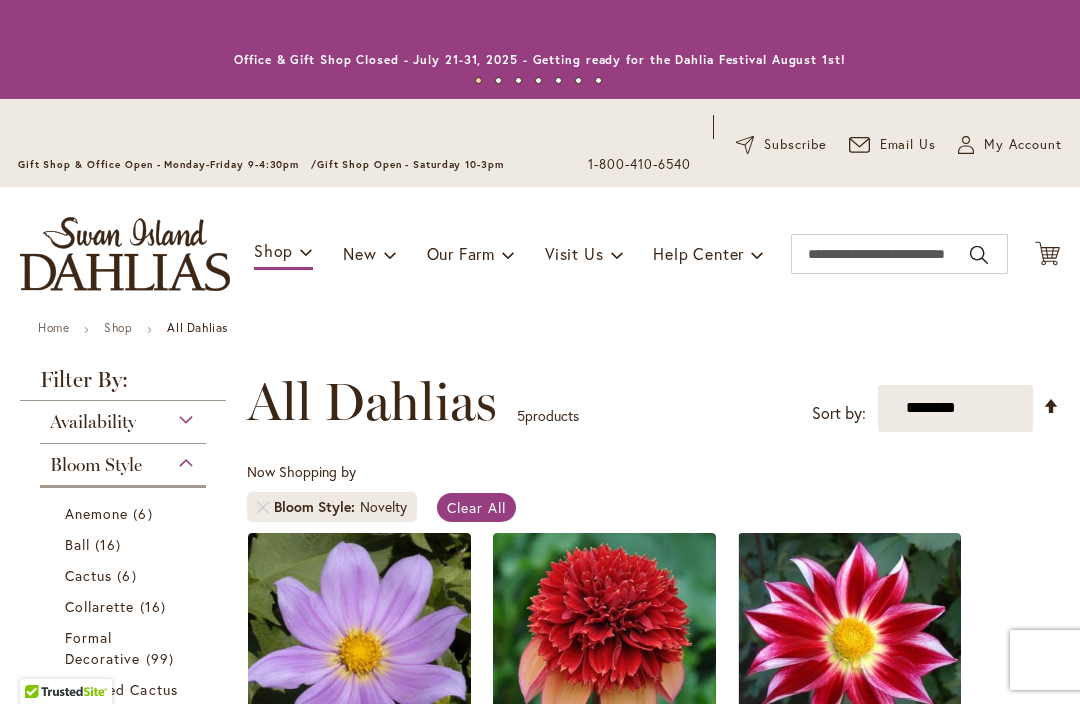 scroll, scrollTop: 0, scrollLeft: 0, axis: both 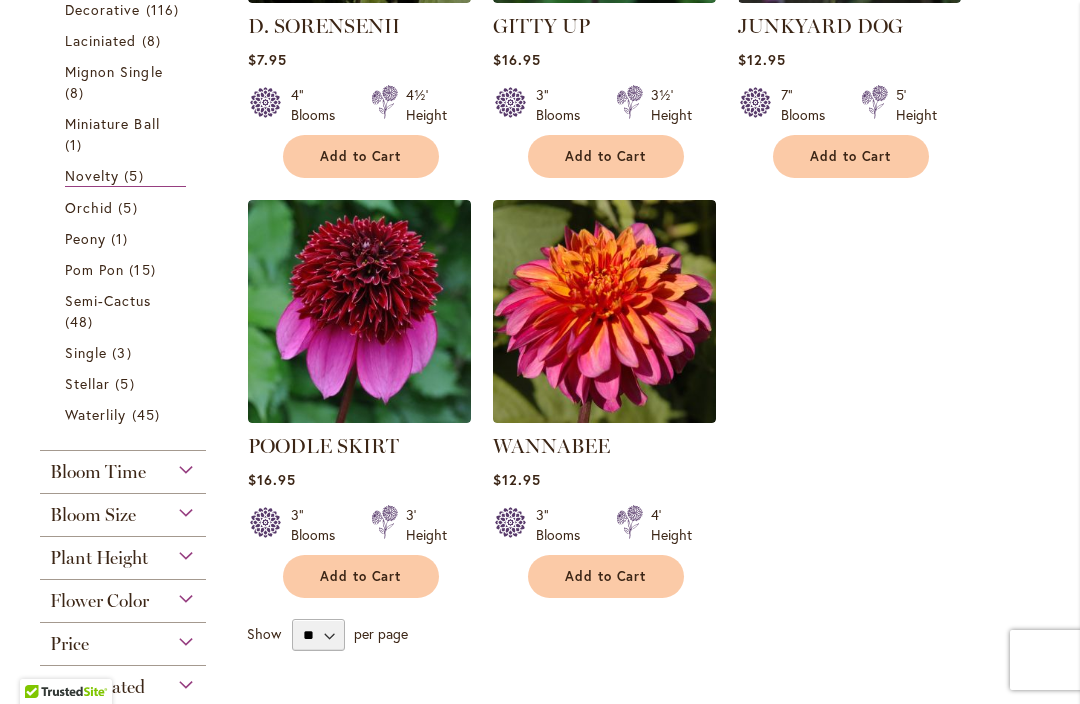 click on "Add to Cart" at bounding box center [606, 576] 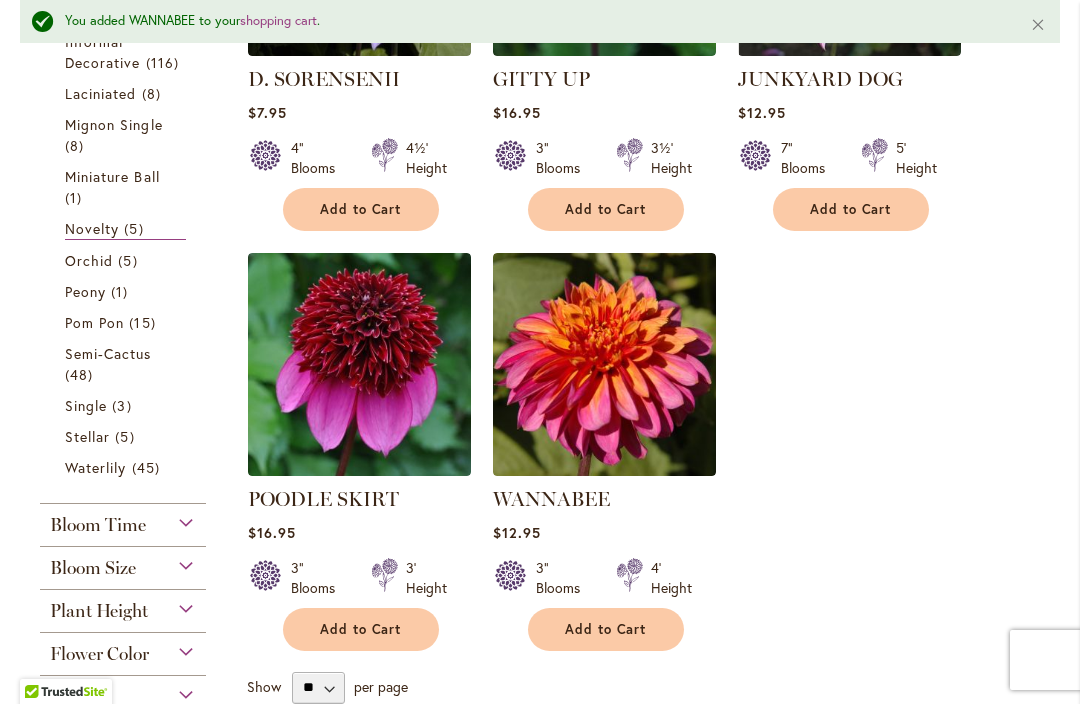click on "Orchid" at bounding box center (89, 260) 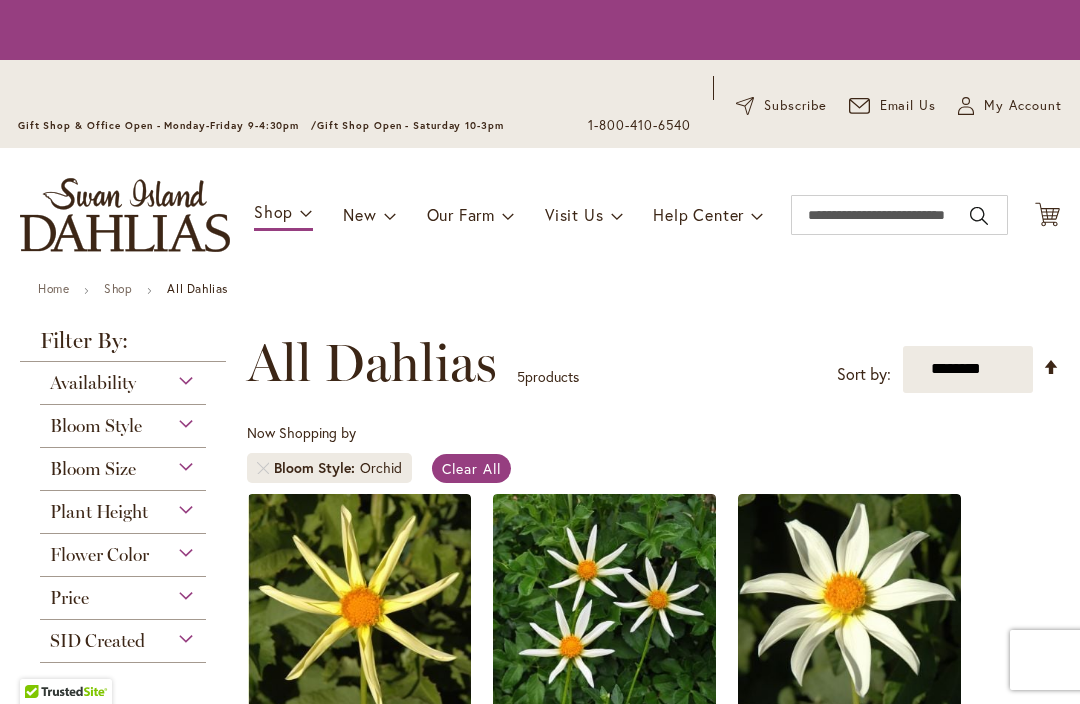 scroll, scrollTop: 0, scrollLeft: 0, axis: both 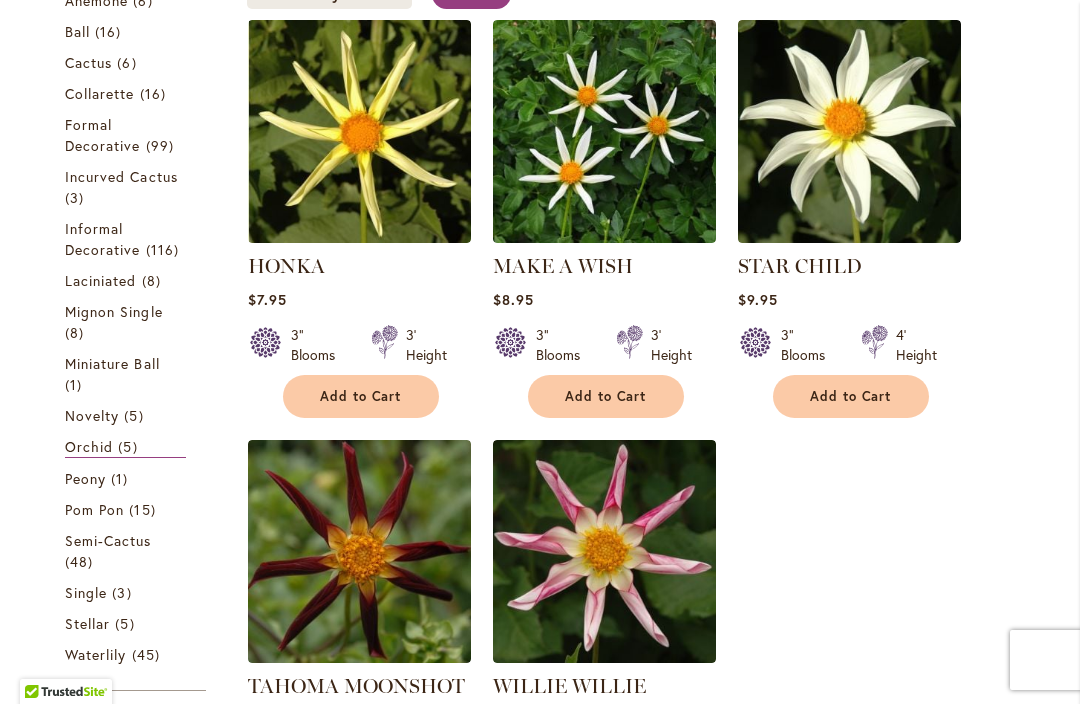 click on "Peony" at bounding box center [85, 478] 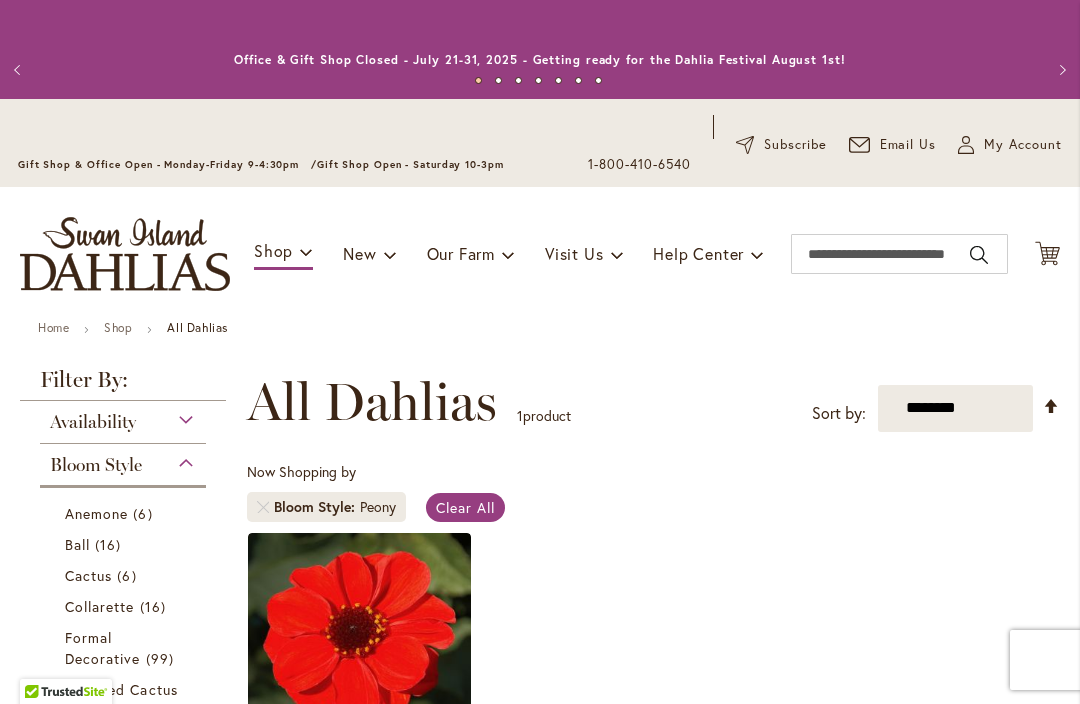 scroll, scrollTop: 0, scrollLeft: 0, axis: both 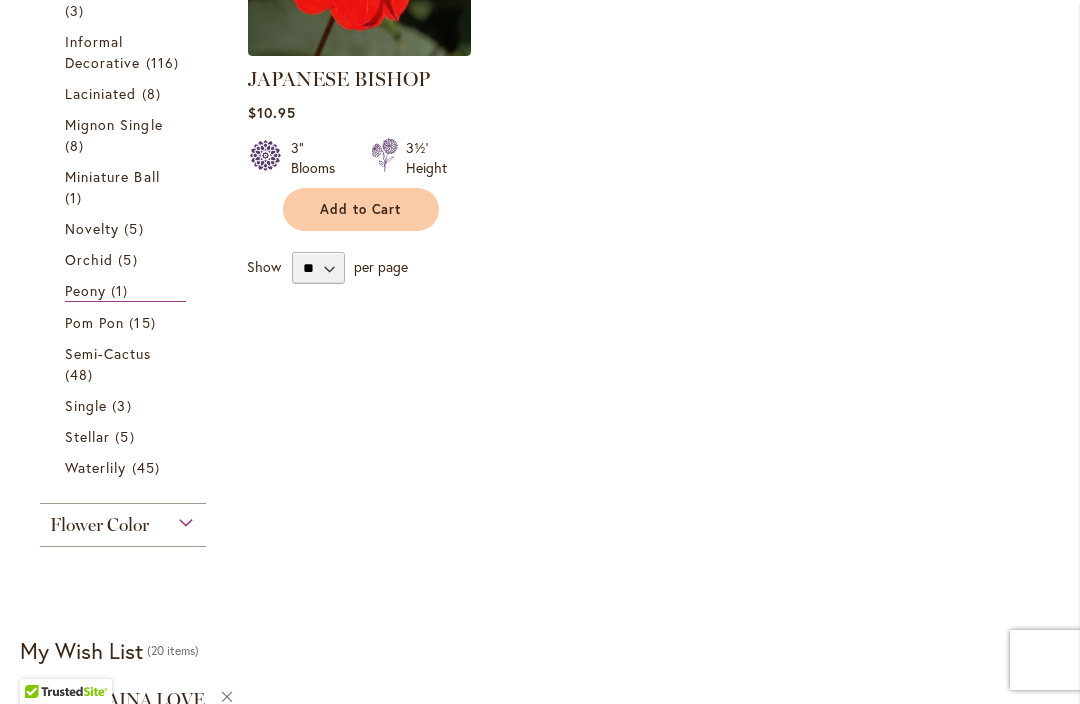 click on "Pom Pon" at bounding box center [94, 322] 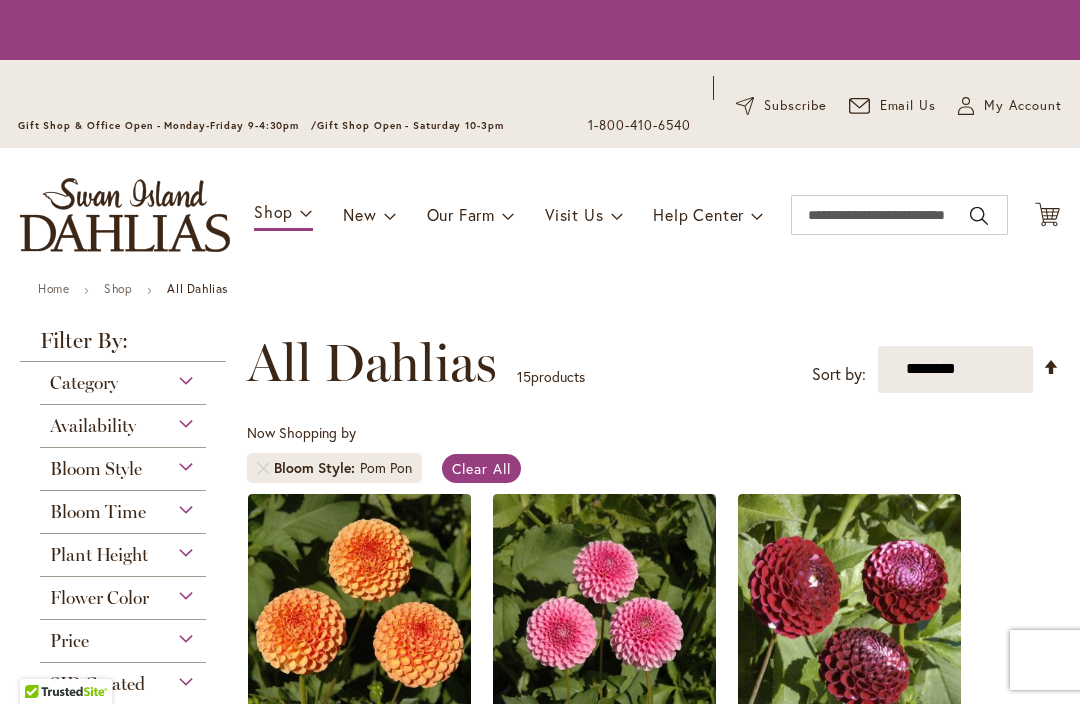 scroll, scrollTop: 0, scrollLeft: 0, axis: both 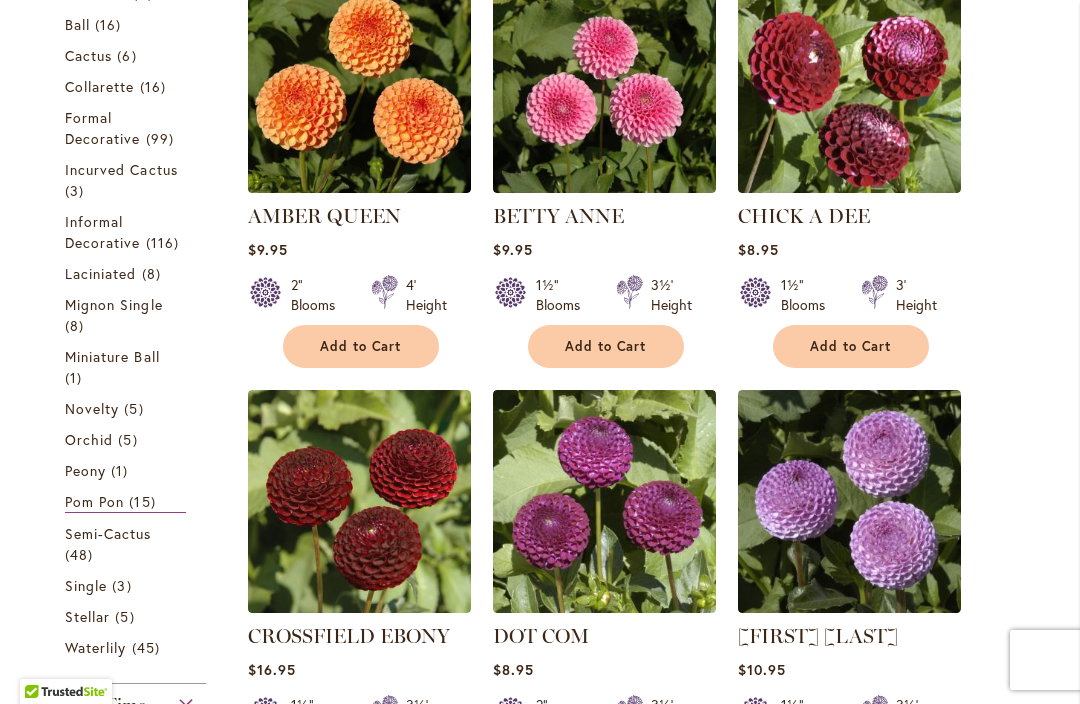 click on "Add to Cart" at bounding box center [606, 346] 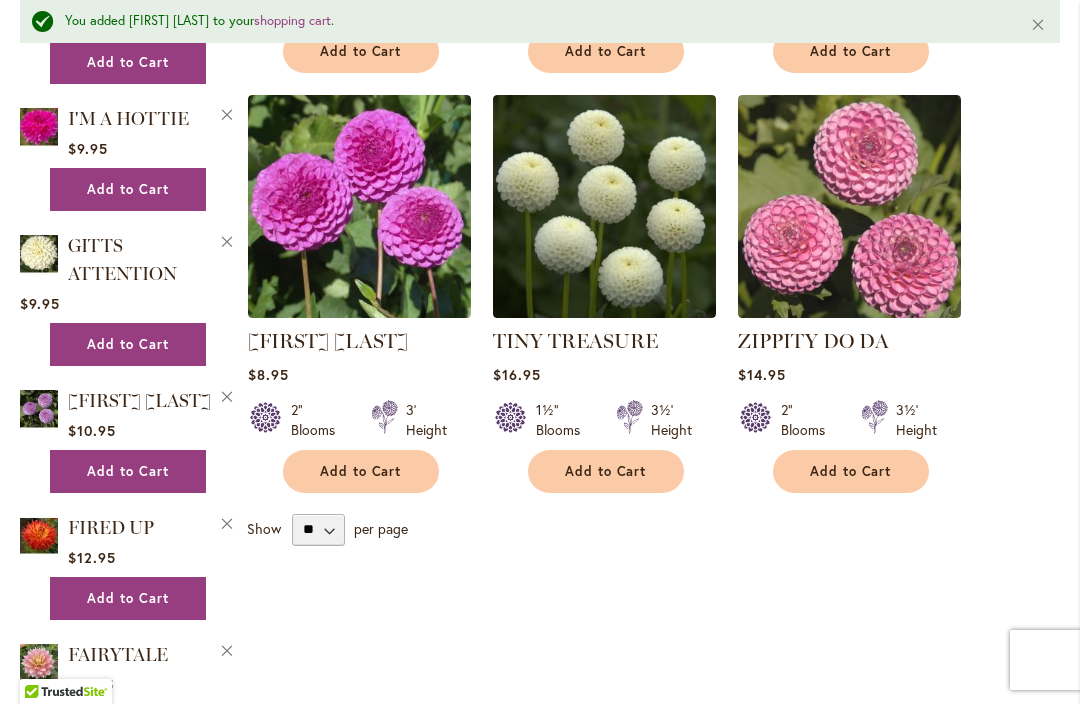 scroll, scrollTop: 2172, scrollLeft: 0, axis: vertical 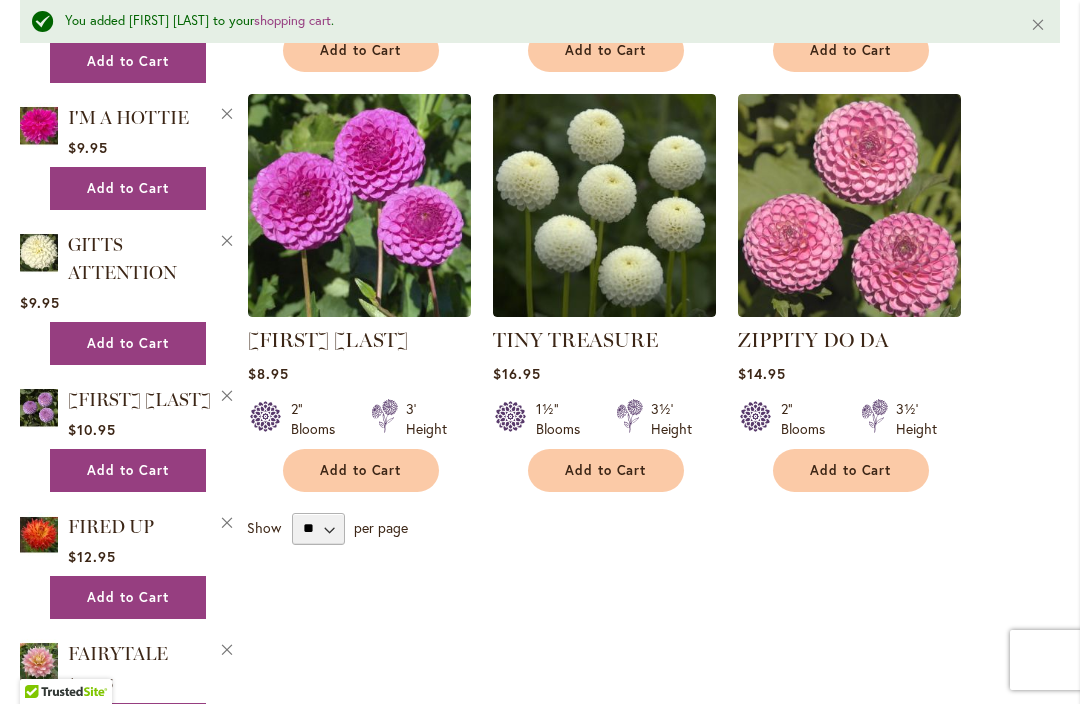 click on "Add to Cart" at bounding box center (361, 470) 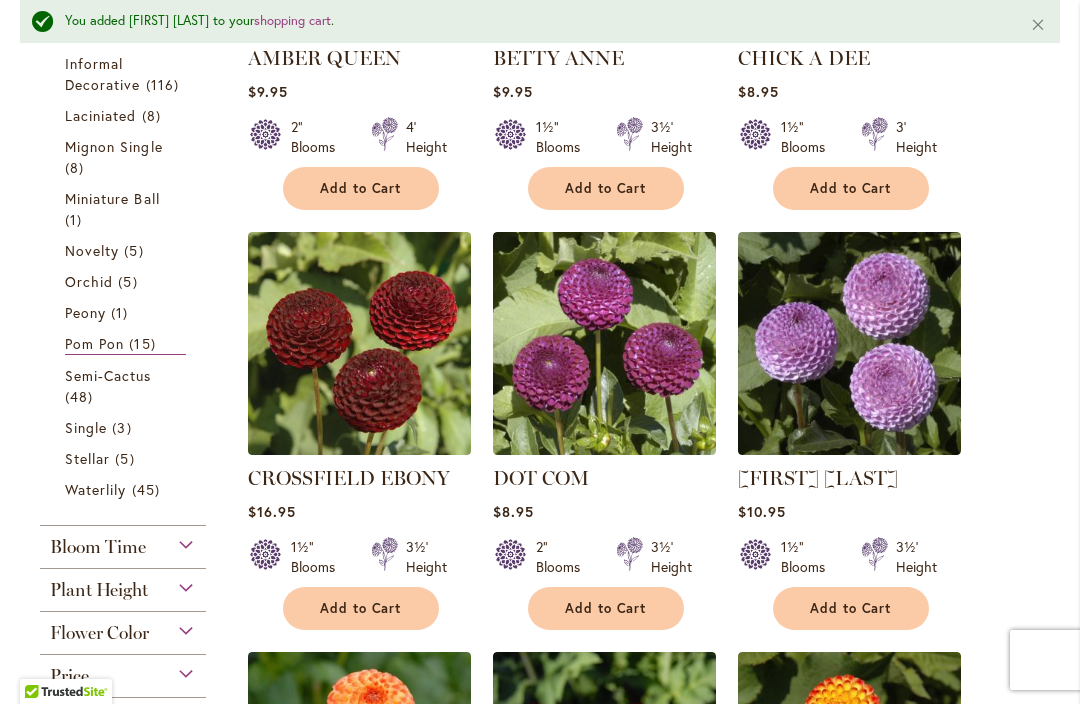 scroll, scrollTop: 779, scrollLeft: 0, axis: vertical 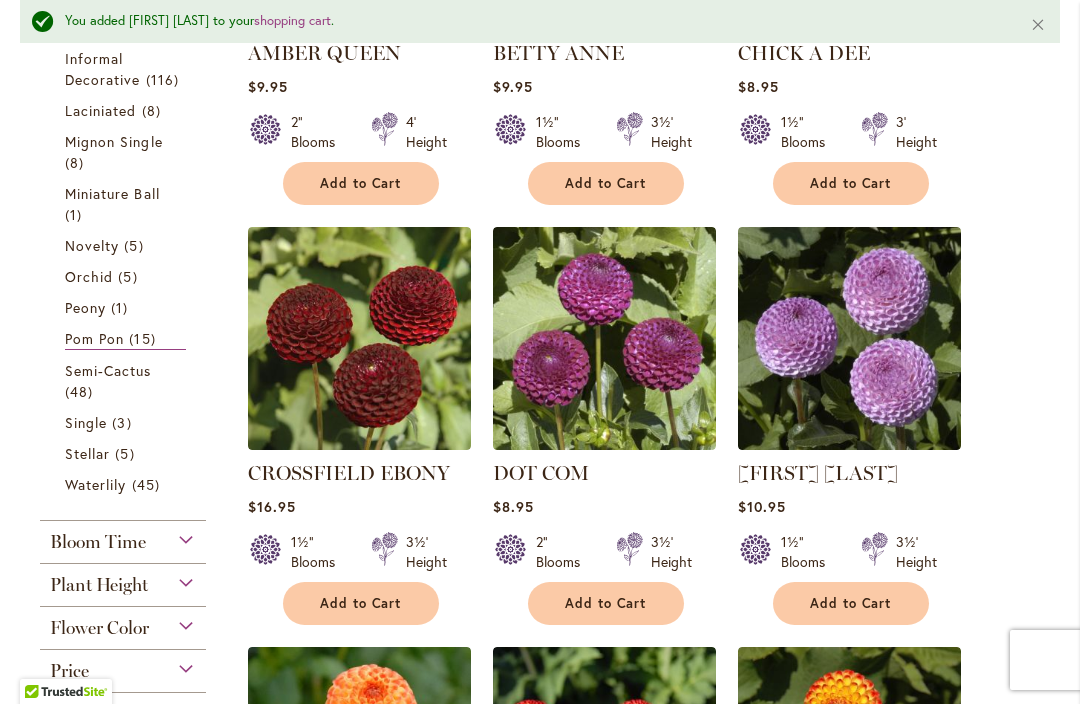 click on "Semi-Cactus" at bounding box center [108, 370] 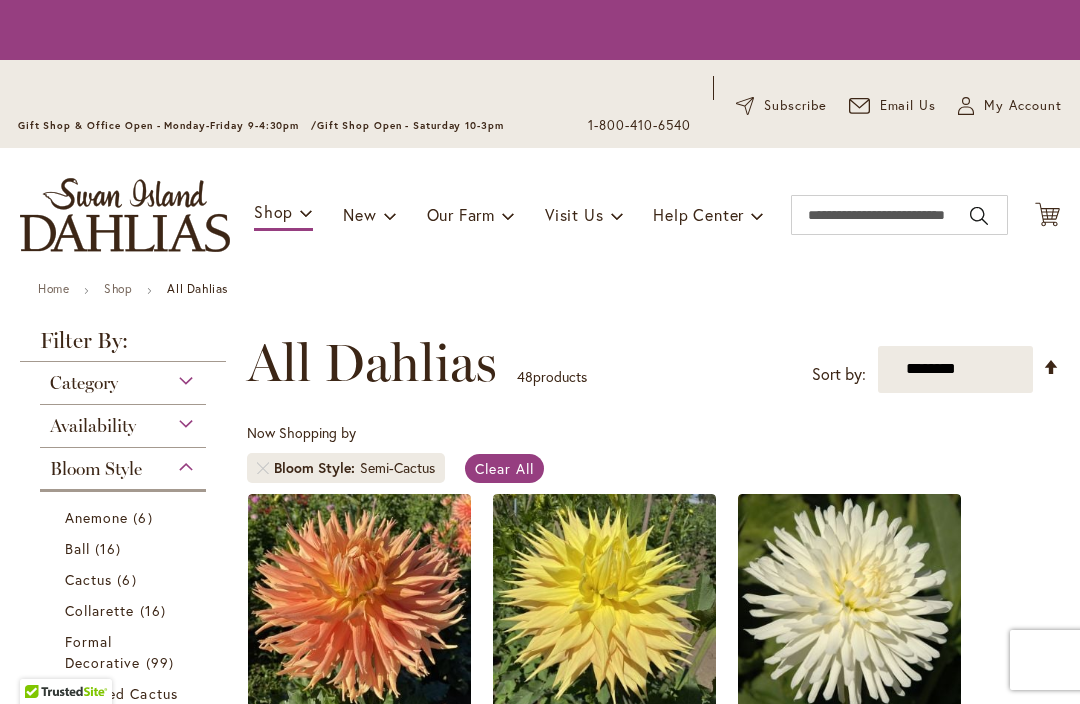 scroll, scrollTop: 0, scrollLeft: 0, axis: both 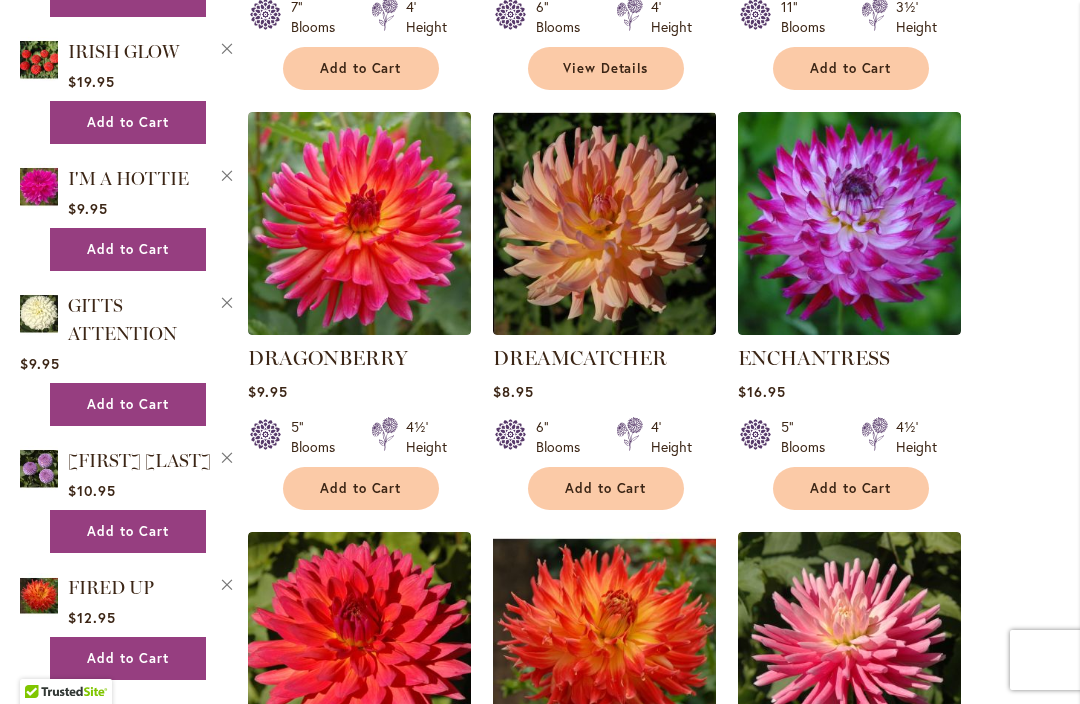 click on "Add to Cart" at bounding box center [361, 488] 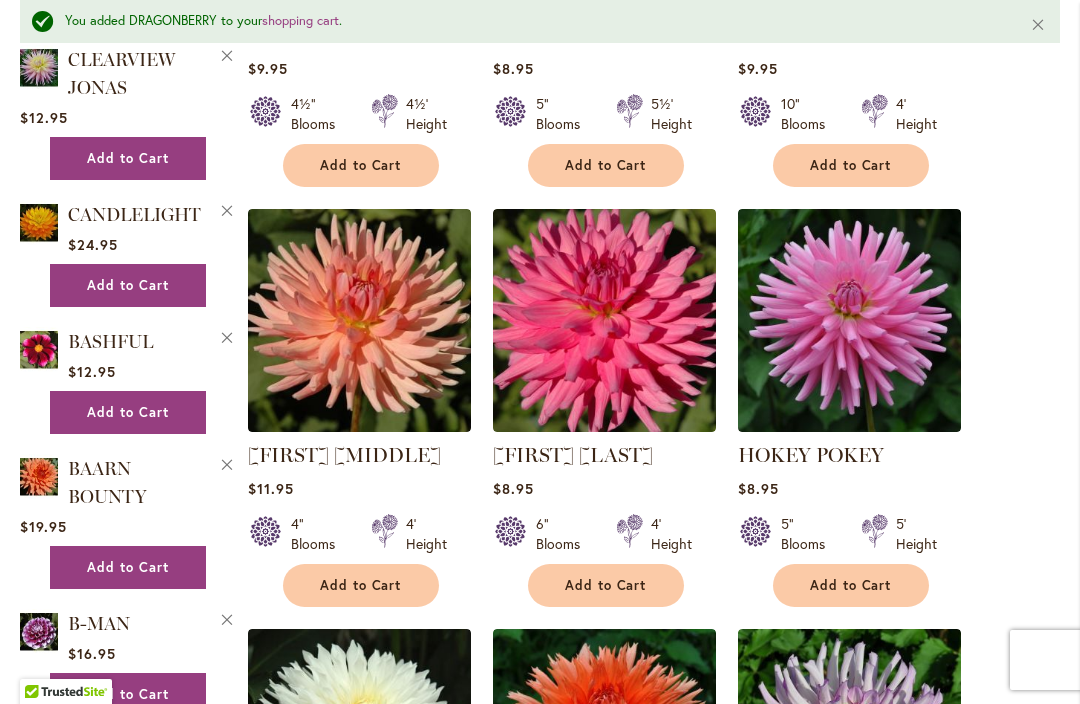 scroll, scrollTop: 3318, scrollLeft: 0, axis: vertical 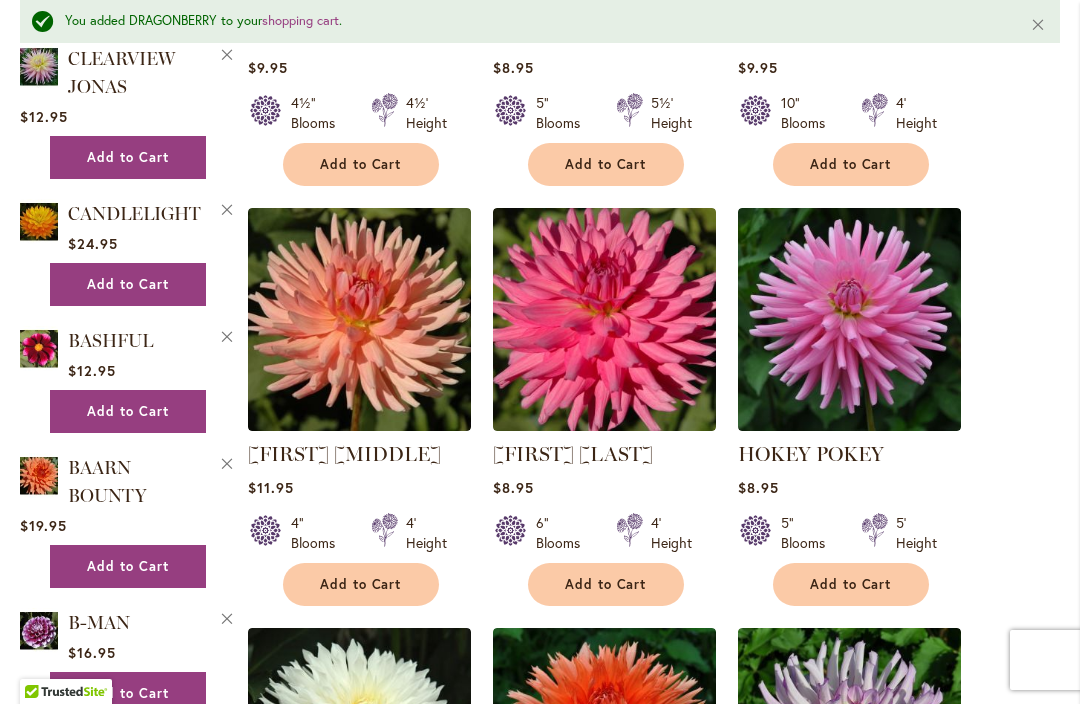 click on "Add to Cart" at bounding box center [606, 584] 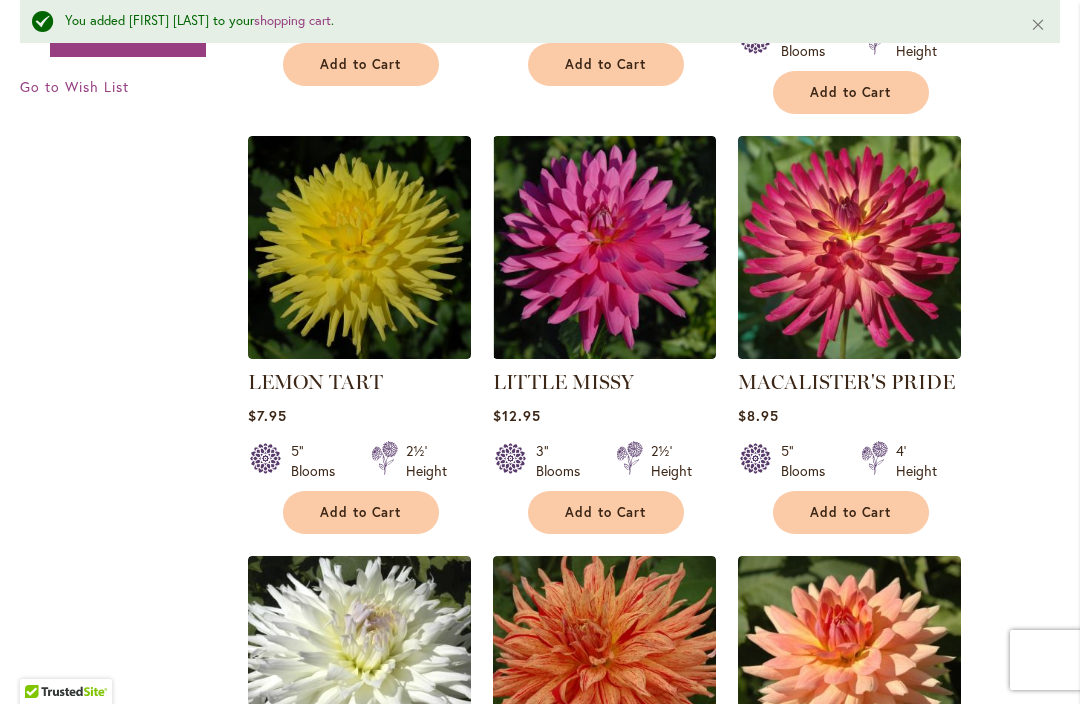 scroll, scrollTop: 4260, scrollLeft: 0, axis: vertical 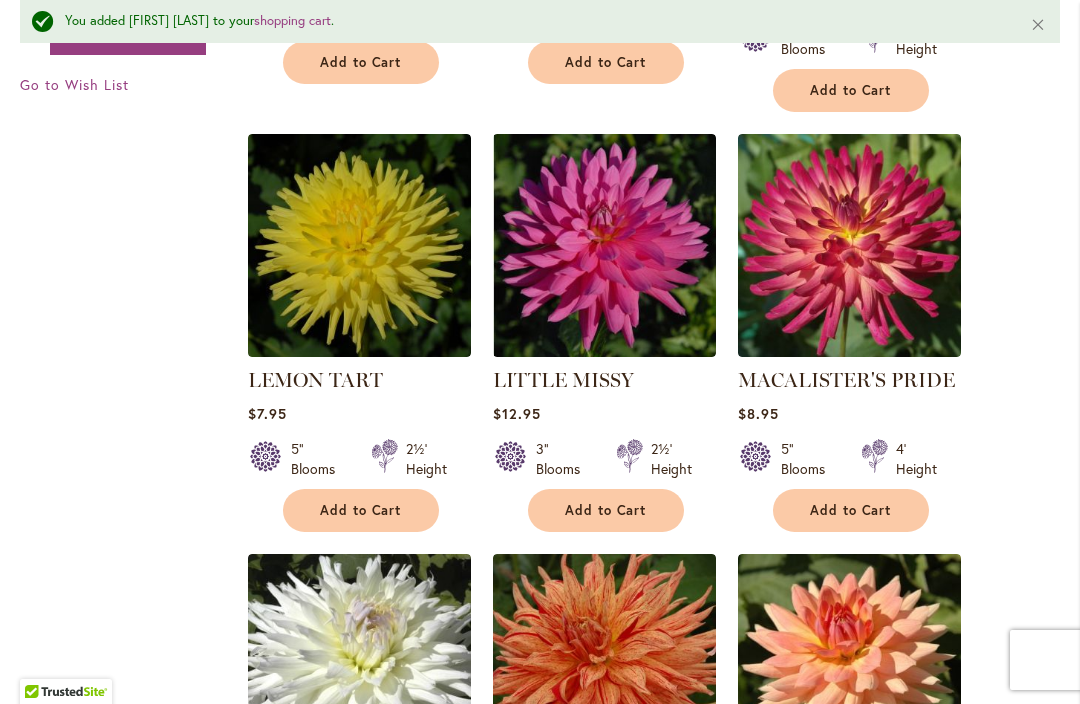 click on "Add to Cart" at bounding box center (361, 510) 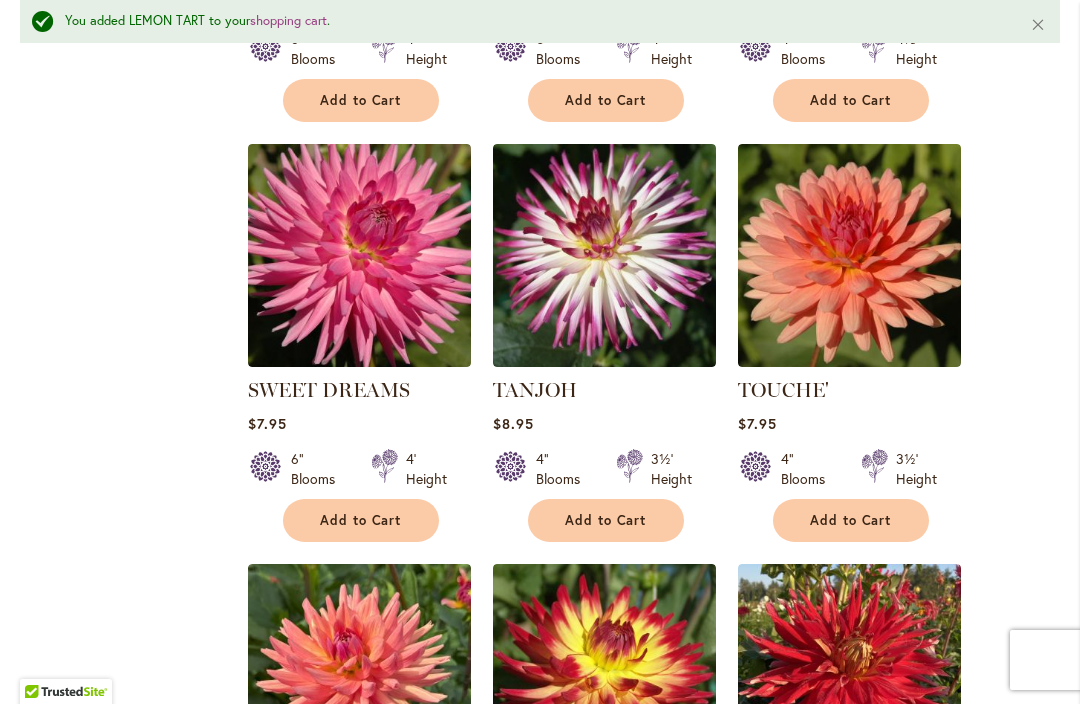 scroll, scrollTop: 6382, scrollLeft: 0, axis: vertical 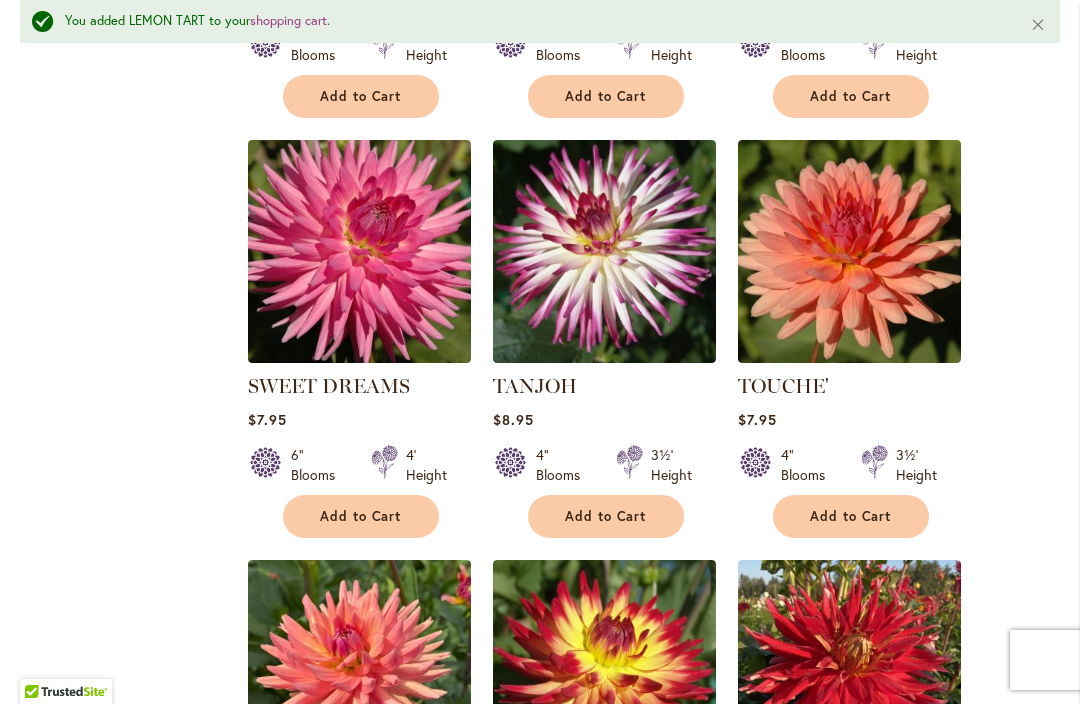 click on "Add to Cart" at bounding box center (851, 516) 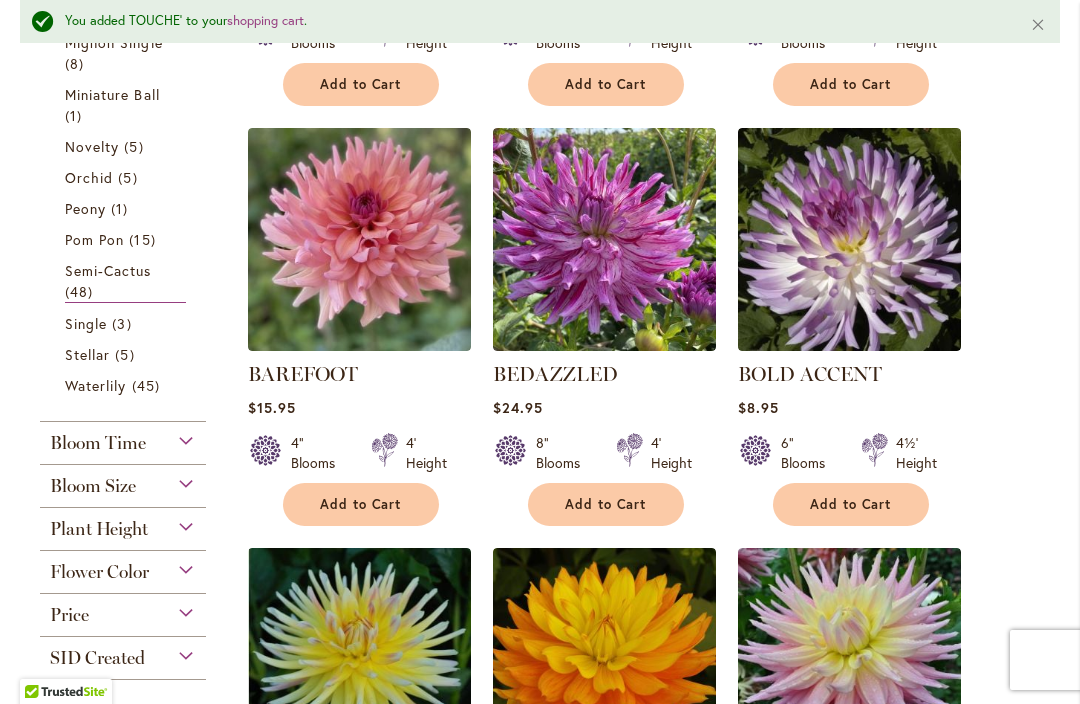 scroll, scrollTop: 859, scrollLeft: 0, axis: vertical 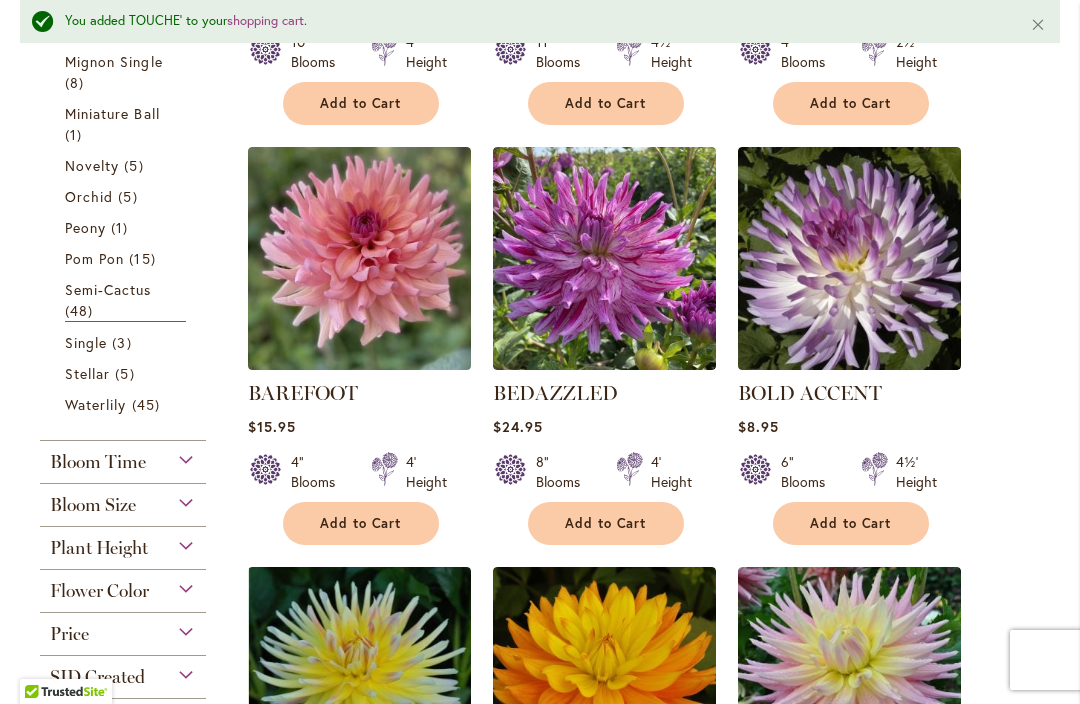 click on "Single" at bounding box center (86, 342) 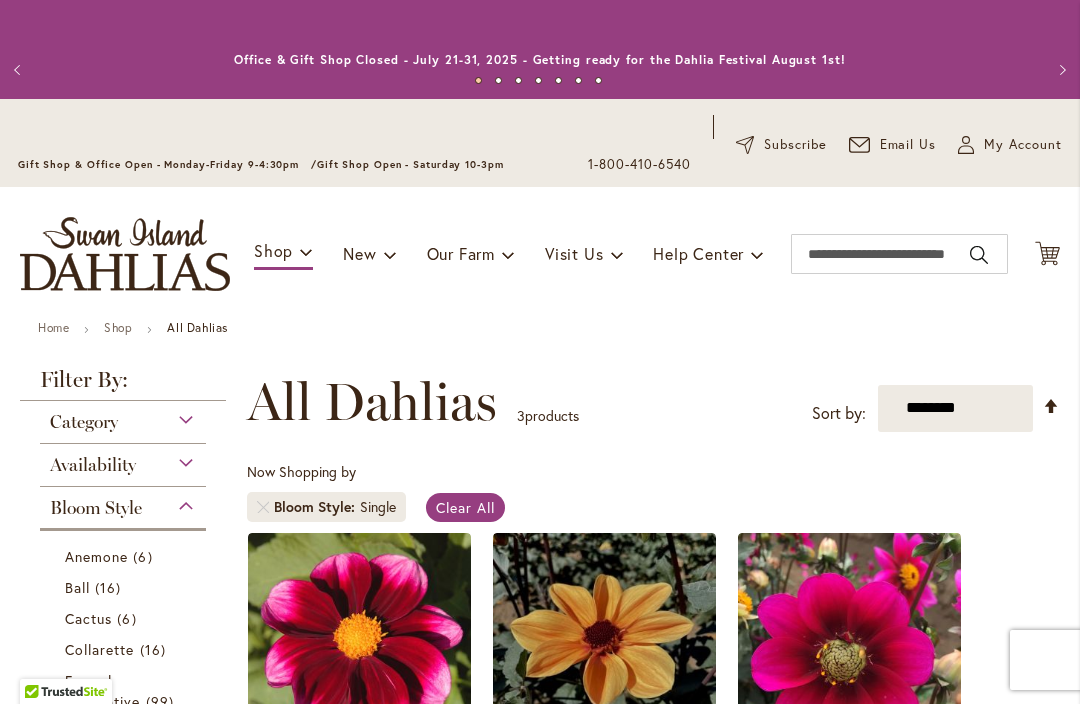 scroll, scrollTop: 0, scrollLeft: 0, axis: both 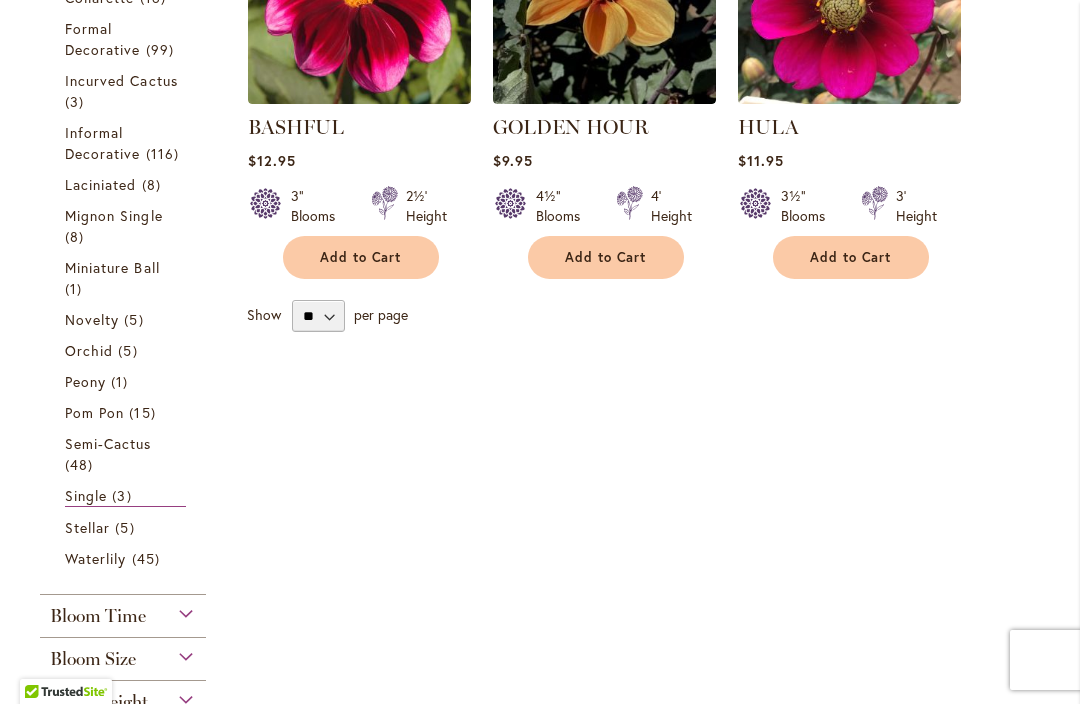 click on "Stellar" at bounding box center (87, 527) 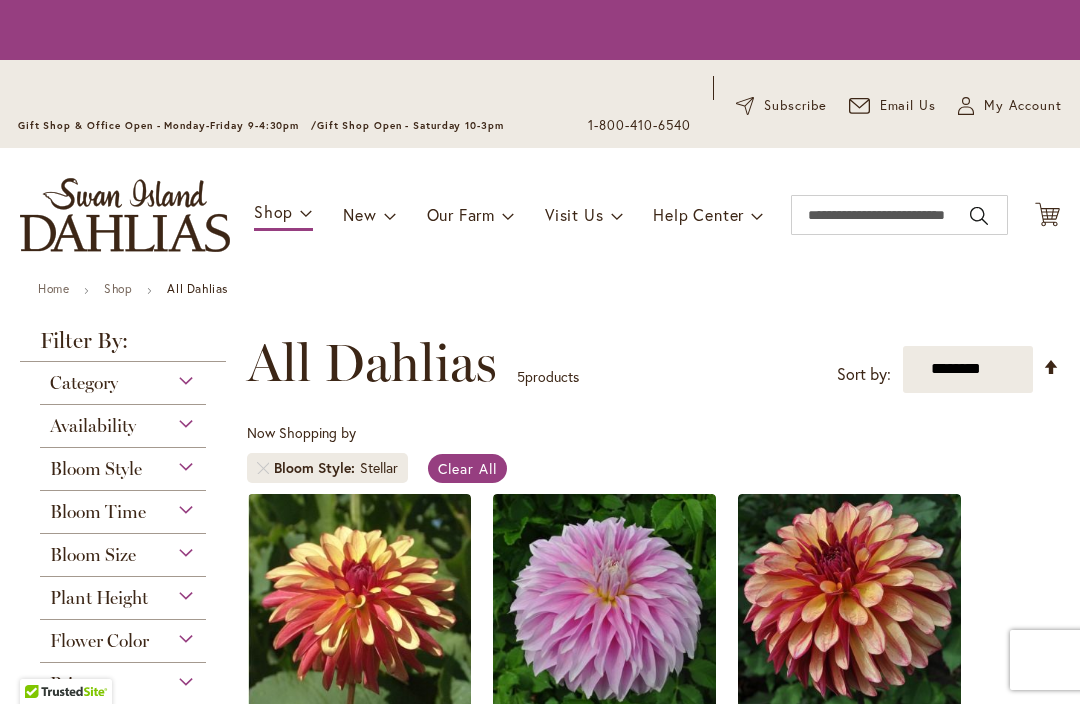 scroll, scrollTop: 0, scrollLeft: 0, axis: both 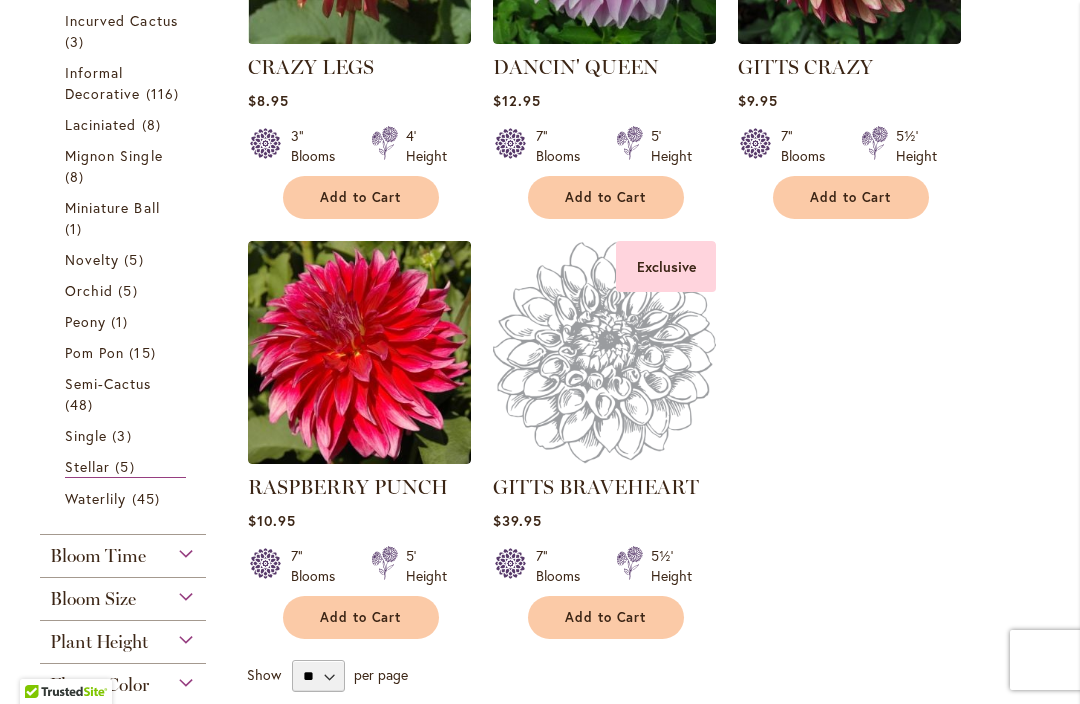 click on "Waterlily" at bounding box center (95, 498) 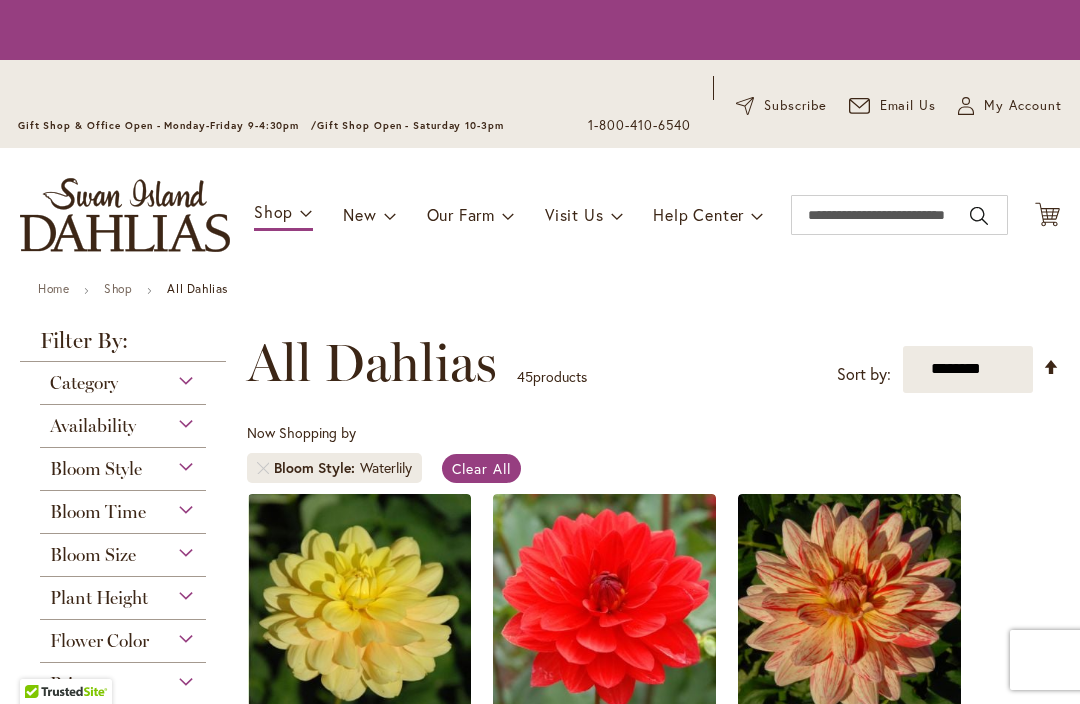 scroll, scrollTop: 0, scrollLeft: 0, axis: both 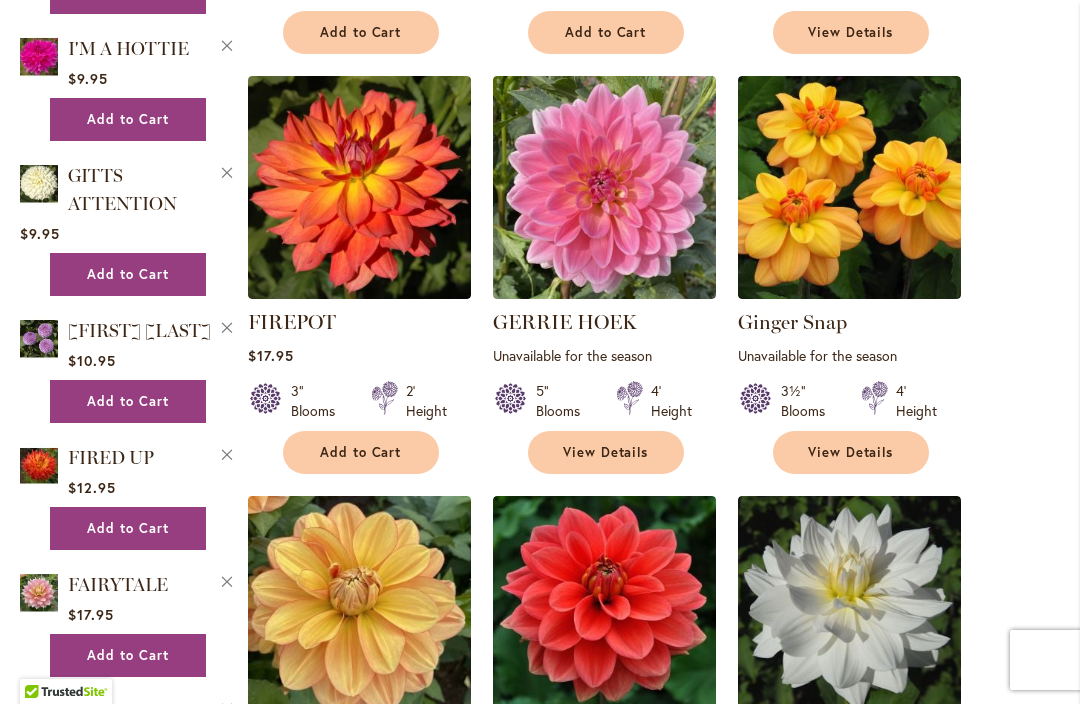 click on "Add to Cart" at bounding box center [361, 452] 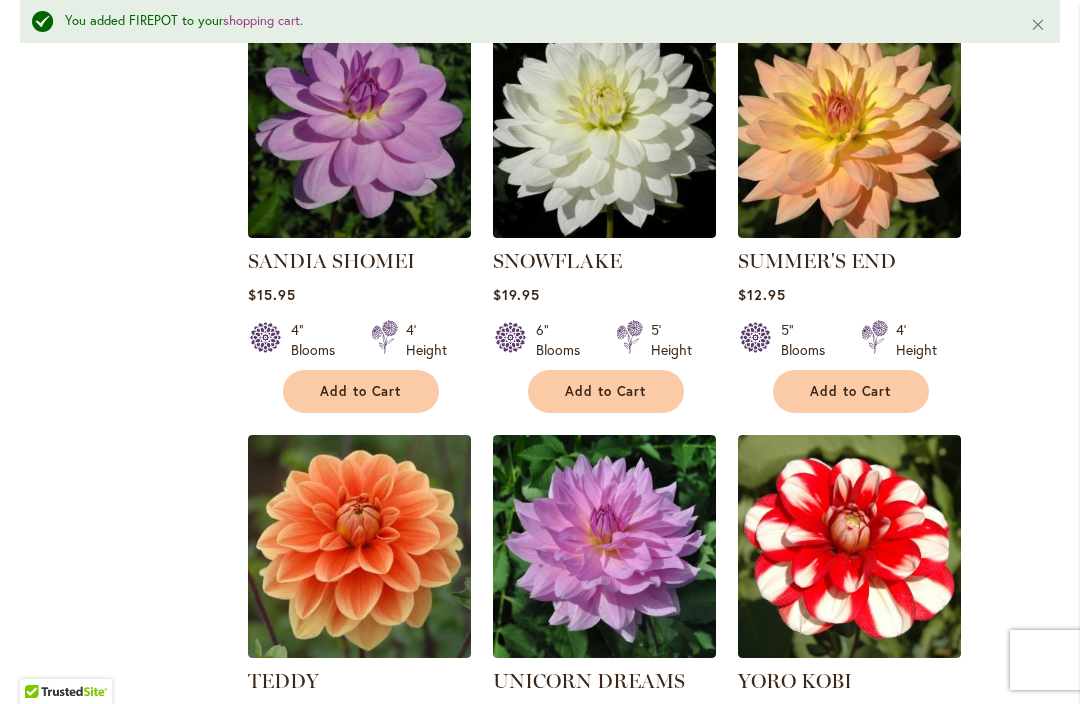 scroll, scrollTop: 6065, scrollLeft: 0, axis: vertical 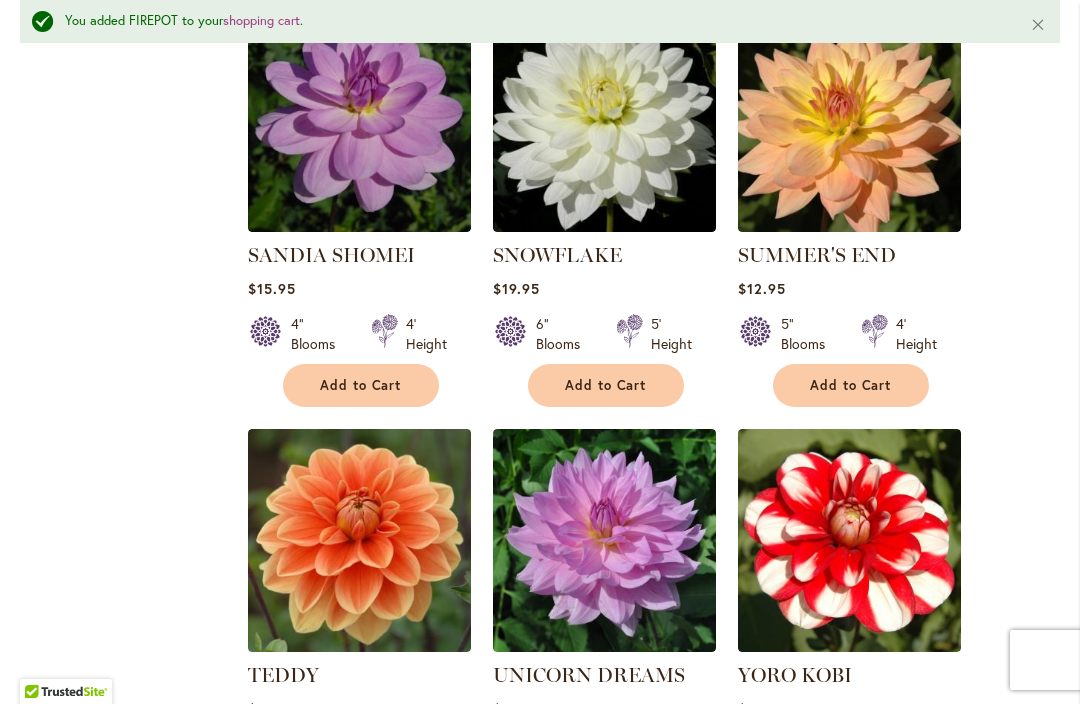 click on "Add to Cart" at bounding box center [851, 385] 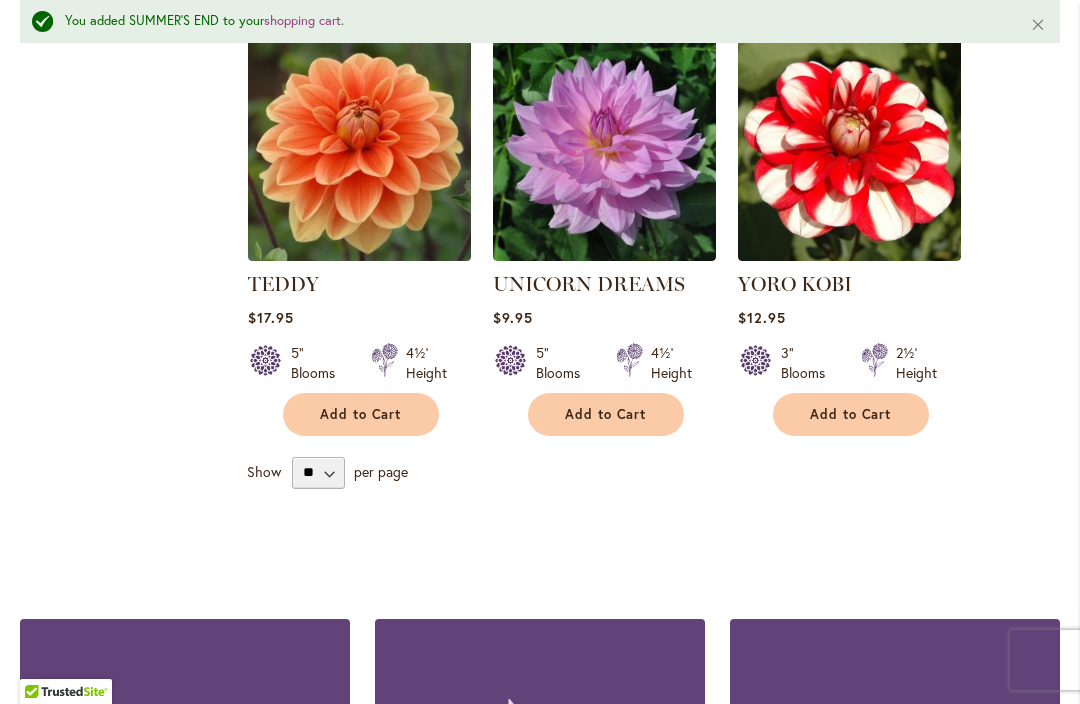 scroll, scrollTop: 6458, scrollLeft: 0, axis: vertical 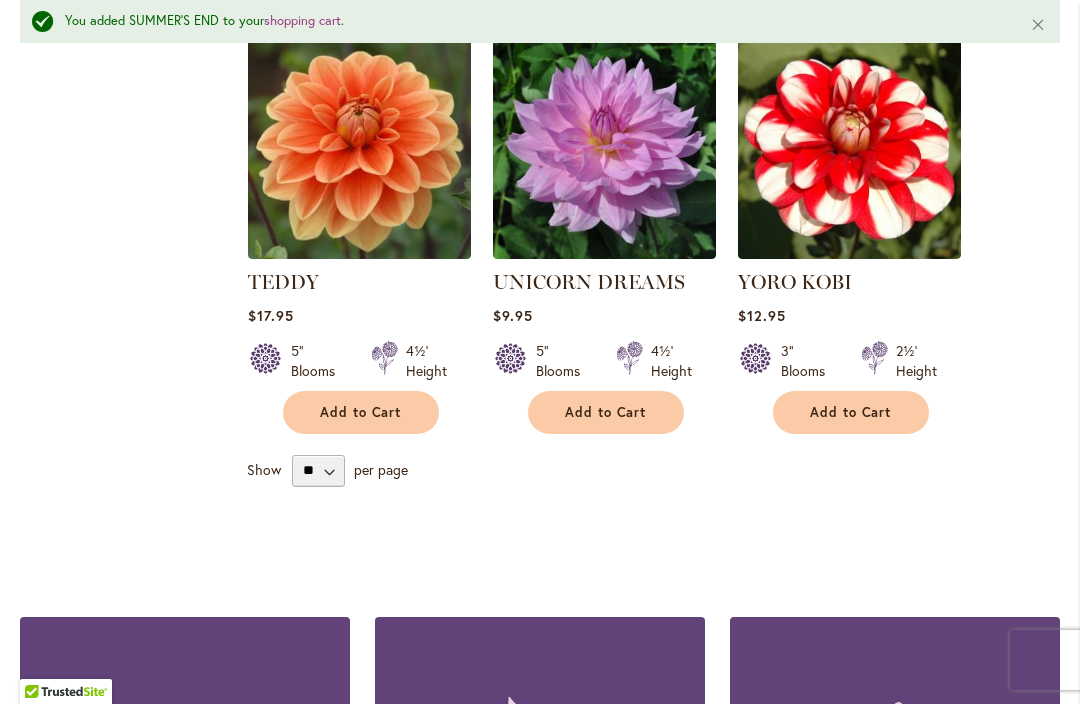click on "Add to Cart" at bounding box center (851, 412) 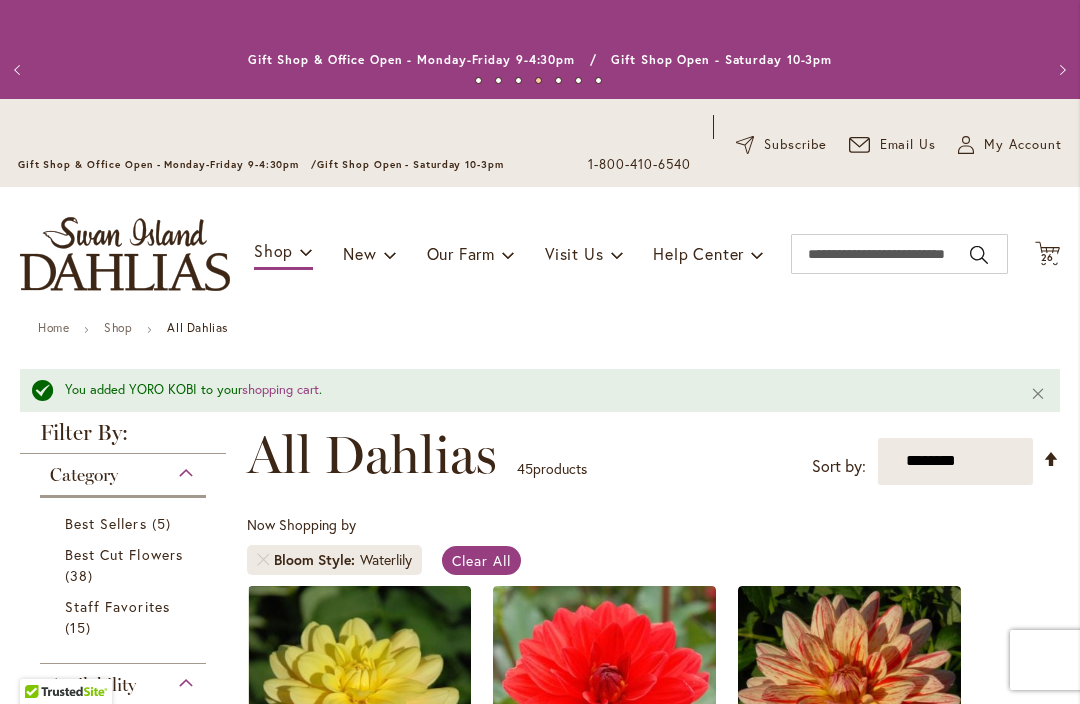 scroll, scrollTop: 0, scrollLeft: 0, axis: both 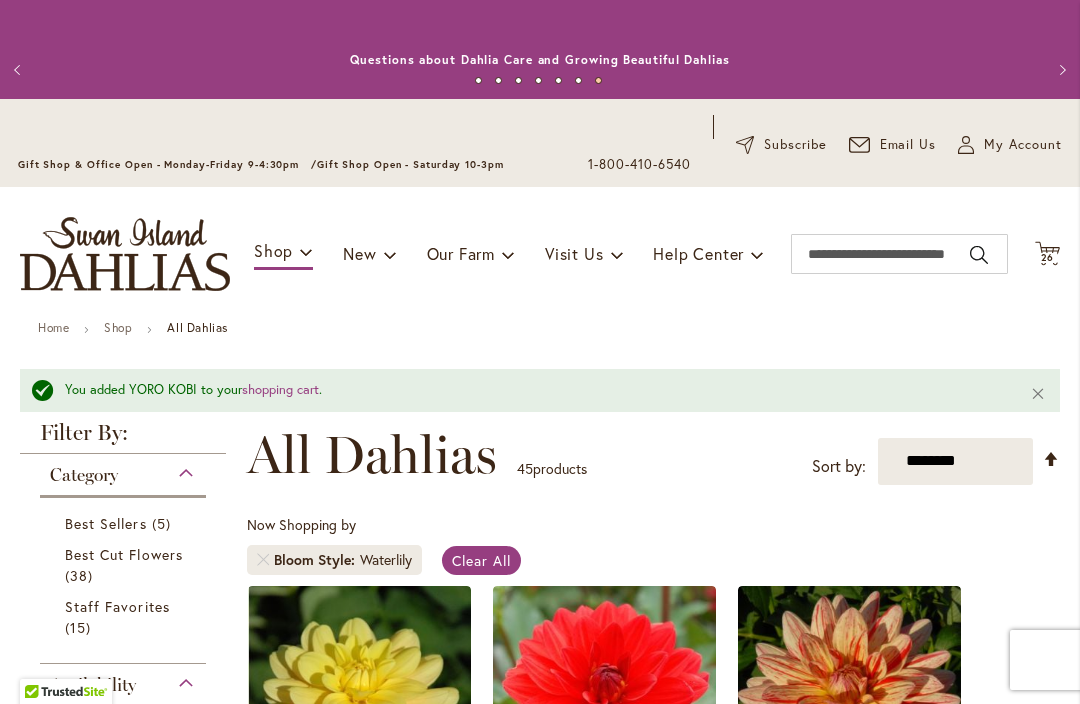 click on "My Account" at bounding box center [1023, 145] 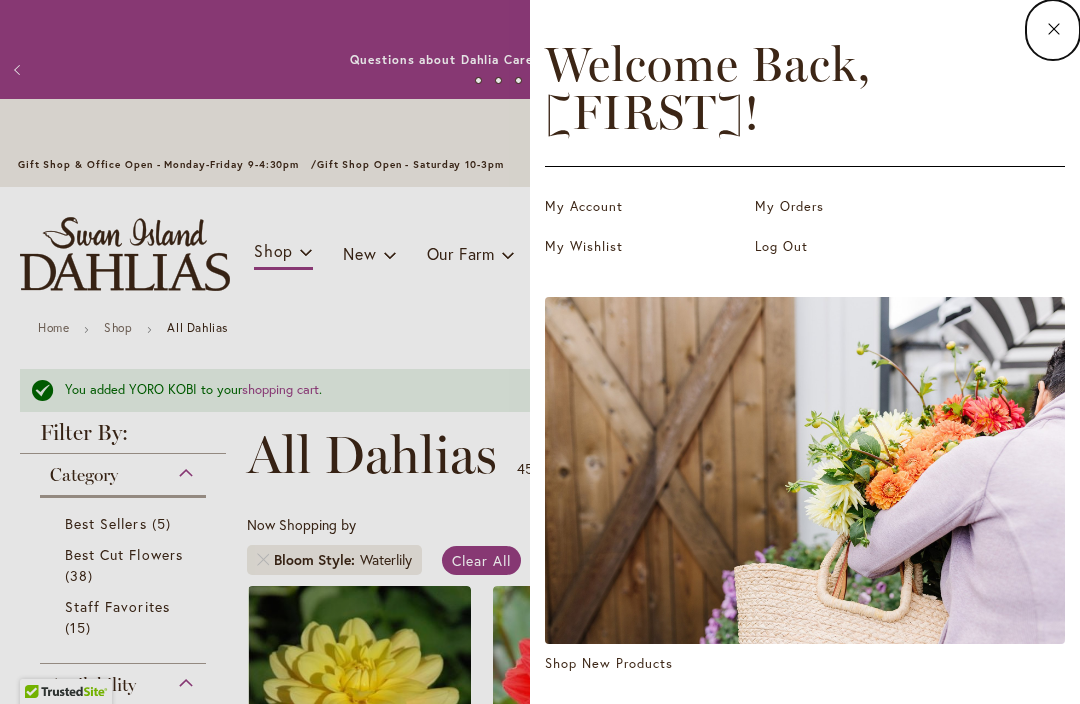 click on "My Wishlist" at bounding box center (645, 247) 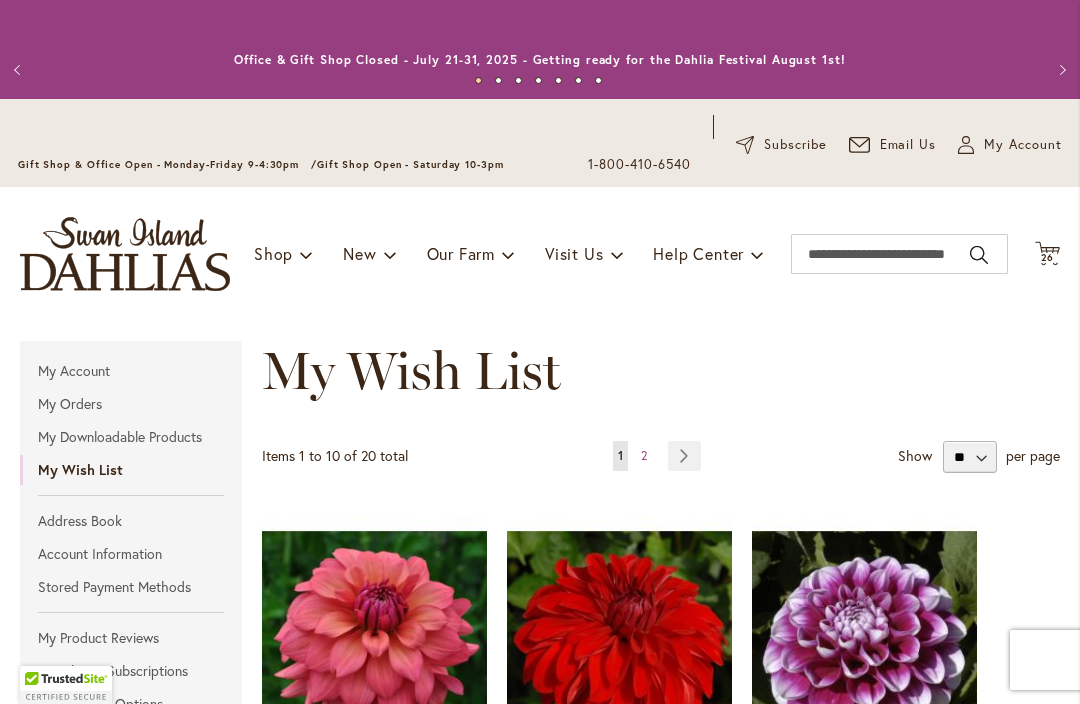 scroll, scrollTop: 0, scrollLeft: 0, axis: both 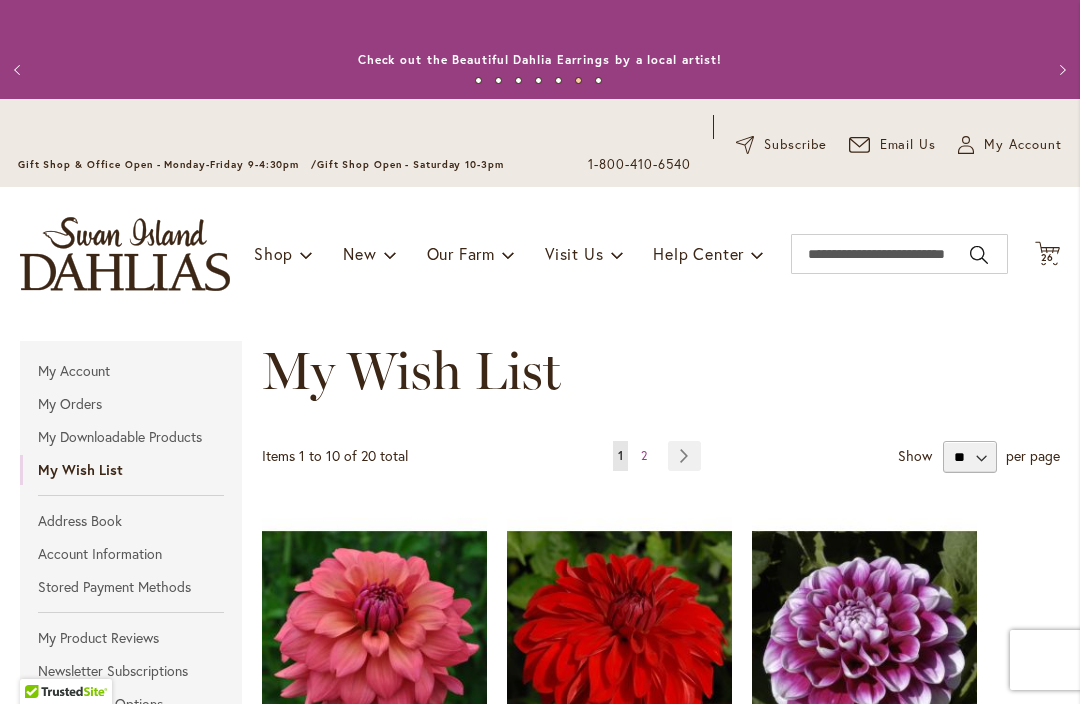 click on "26" at bounding box center (1048, 257) 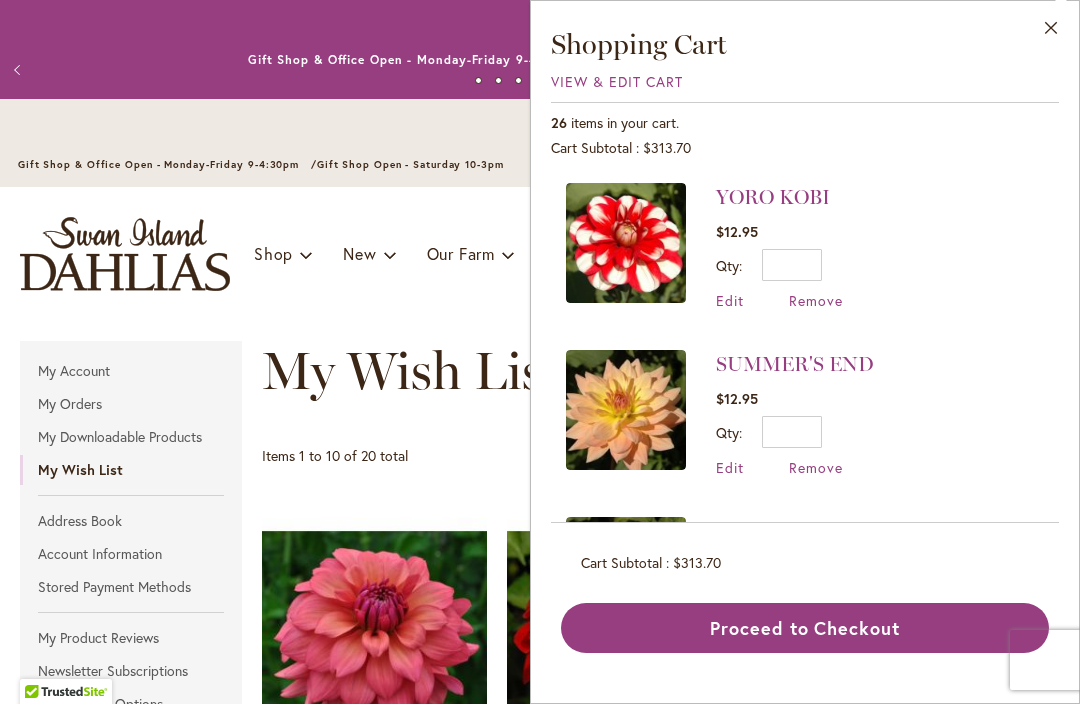 scroll, scrollTop: 0, scrollLeft: 0, axis: both 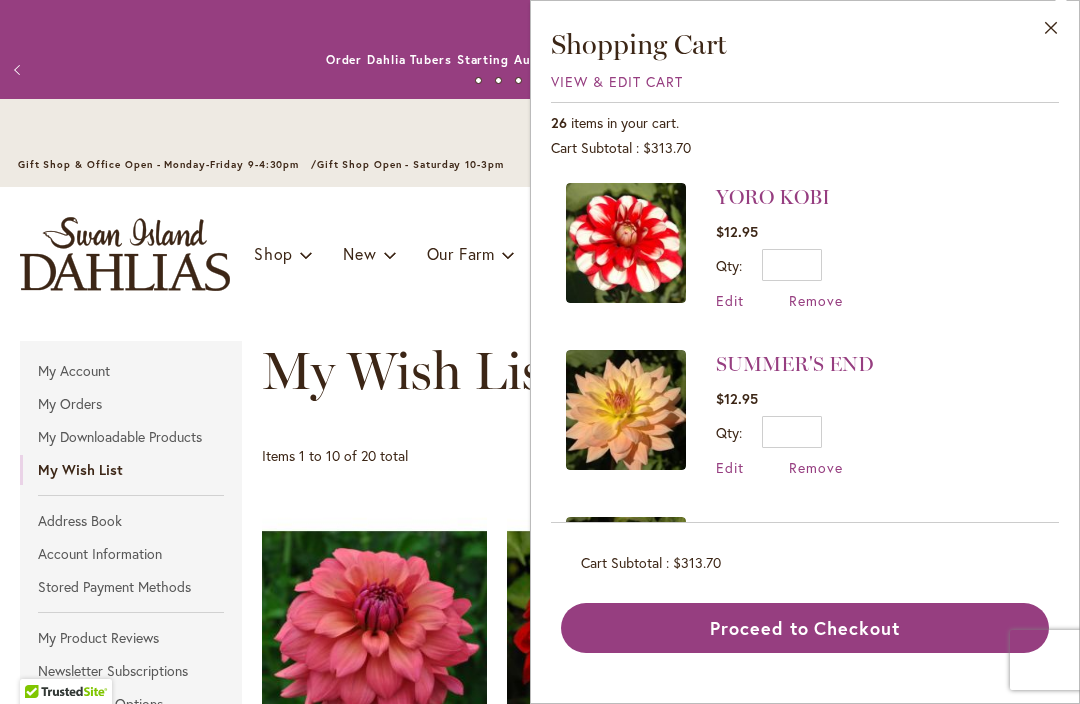 click on "Close" at bounding box center (1051, 32) 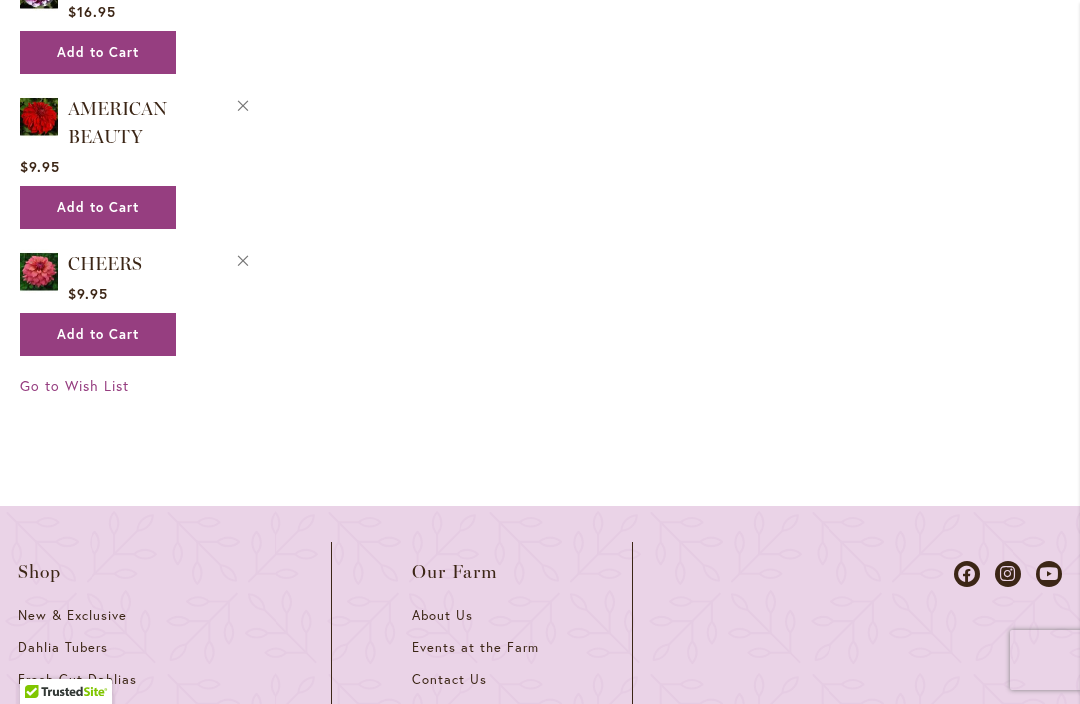 scroll, scrollTop: 3142, scrollLeft: 0, axis: vertical 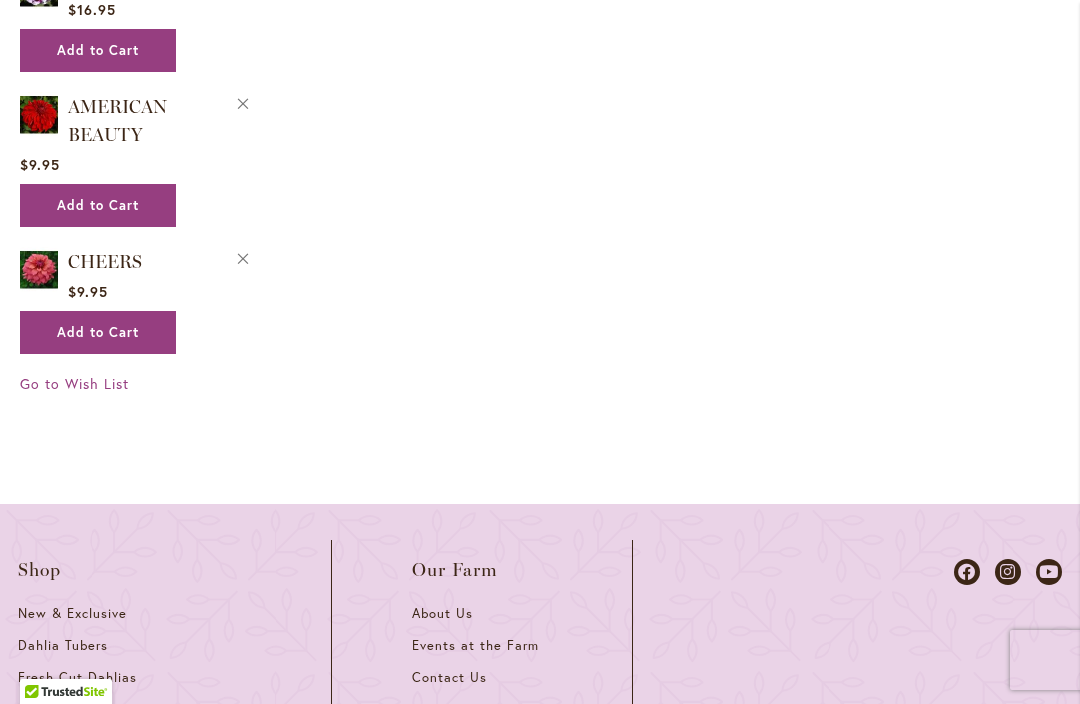 click on "Go to Wish List" at bounding box center [74, 383] 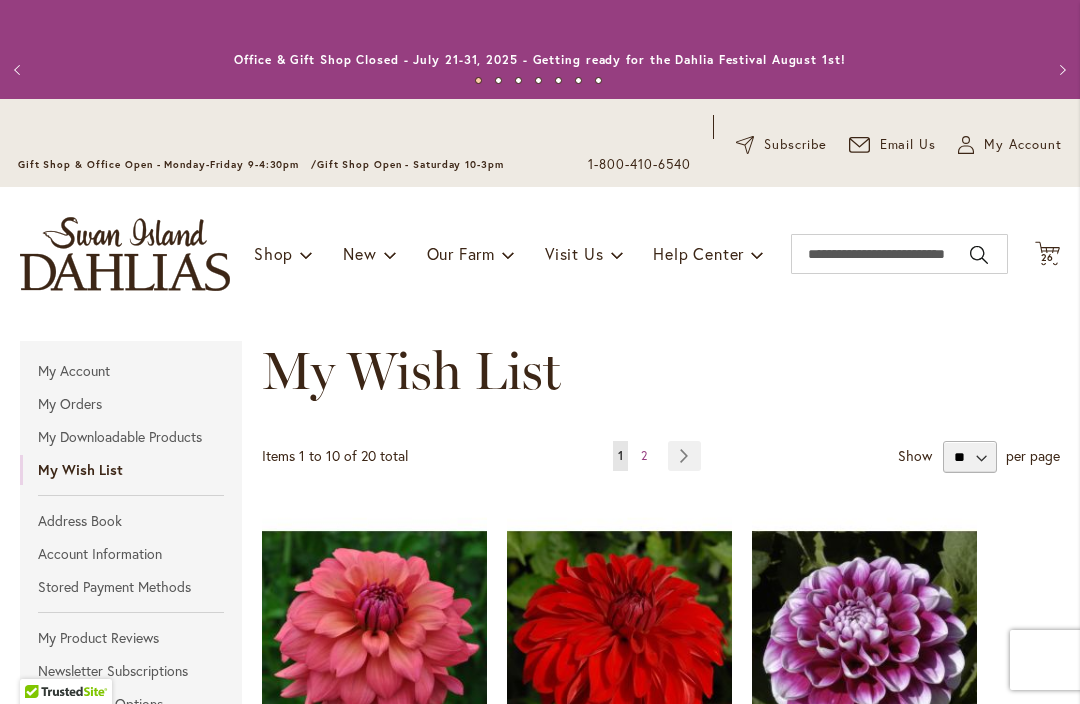 scroll, scrollTop: 0, scrollLeft: 0, axis: both 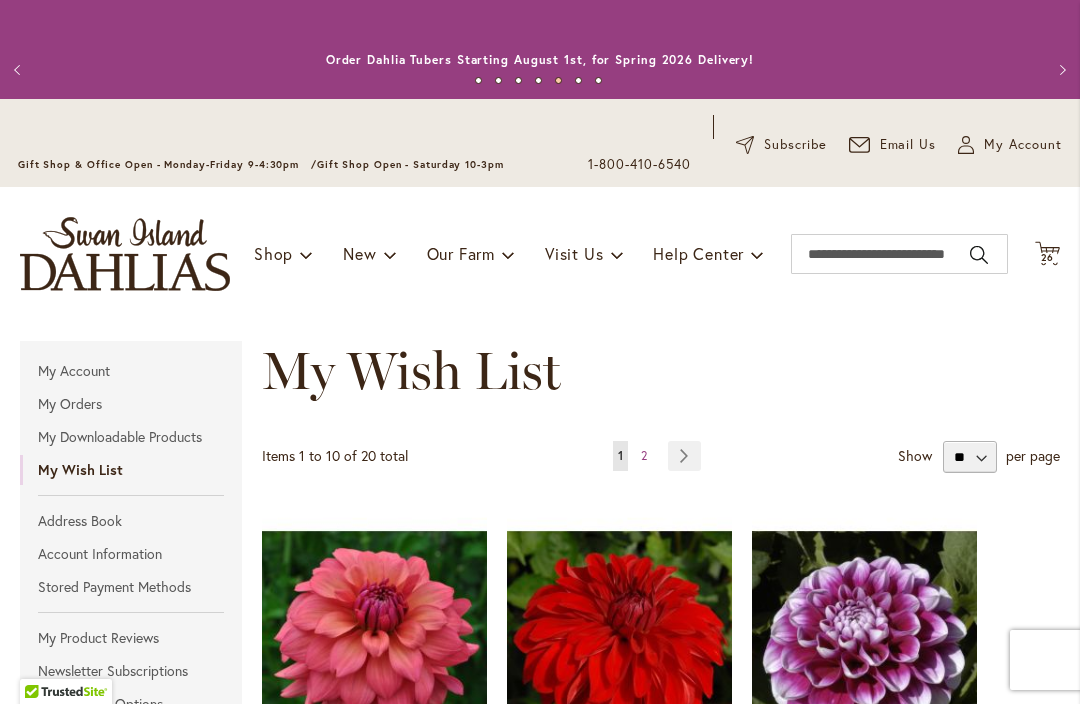 click on "26" at bounding box center (1048, 257) 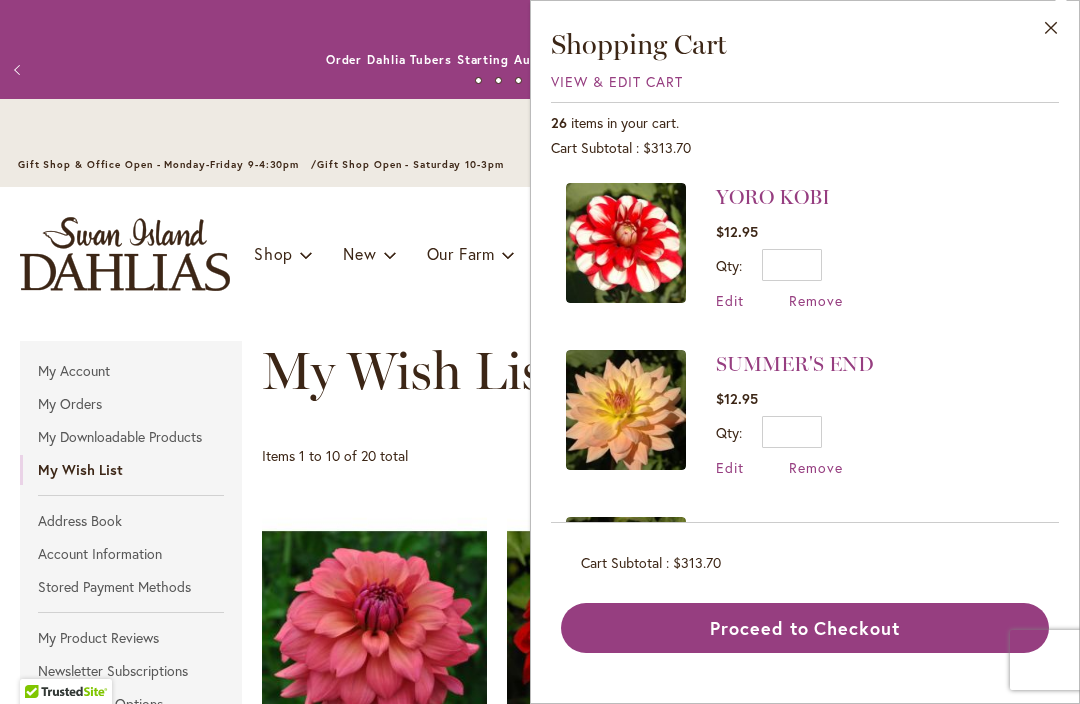 scroll, scrollTop: 0, scrollLeft: 0, axis: both 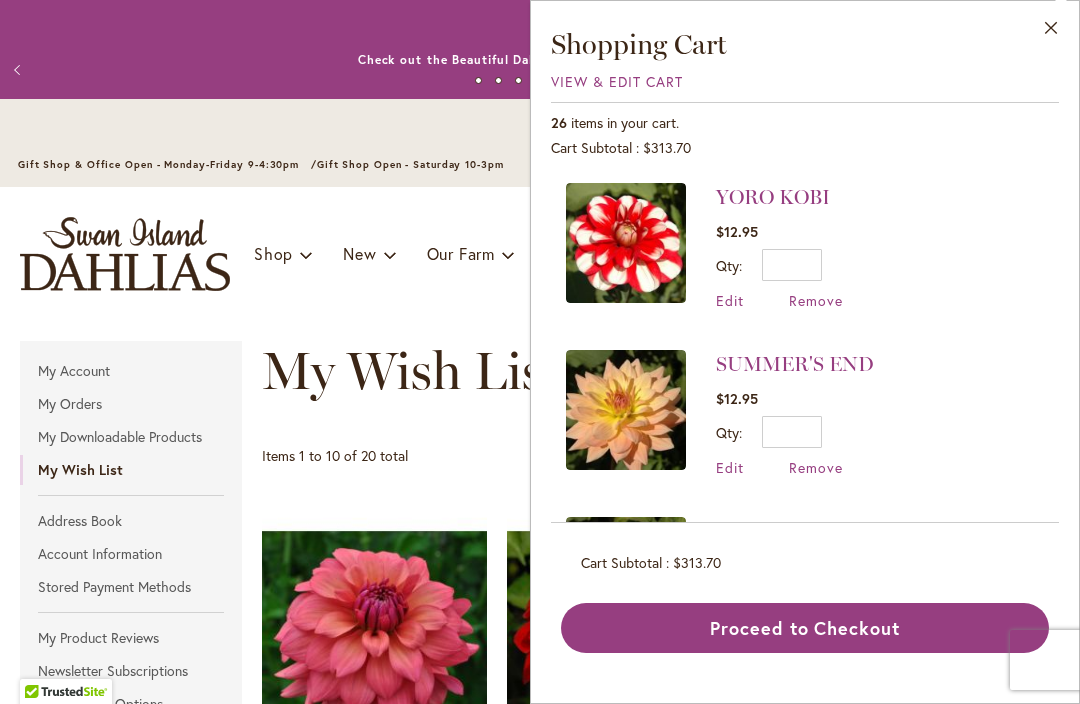 click on "Close" at bounding box center [1051, 32] 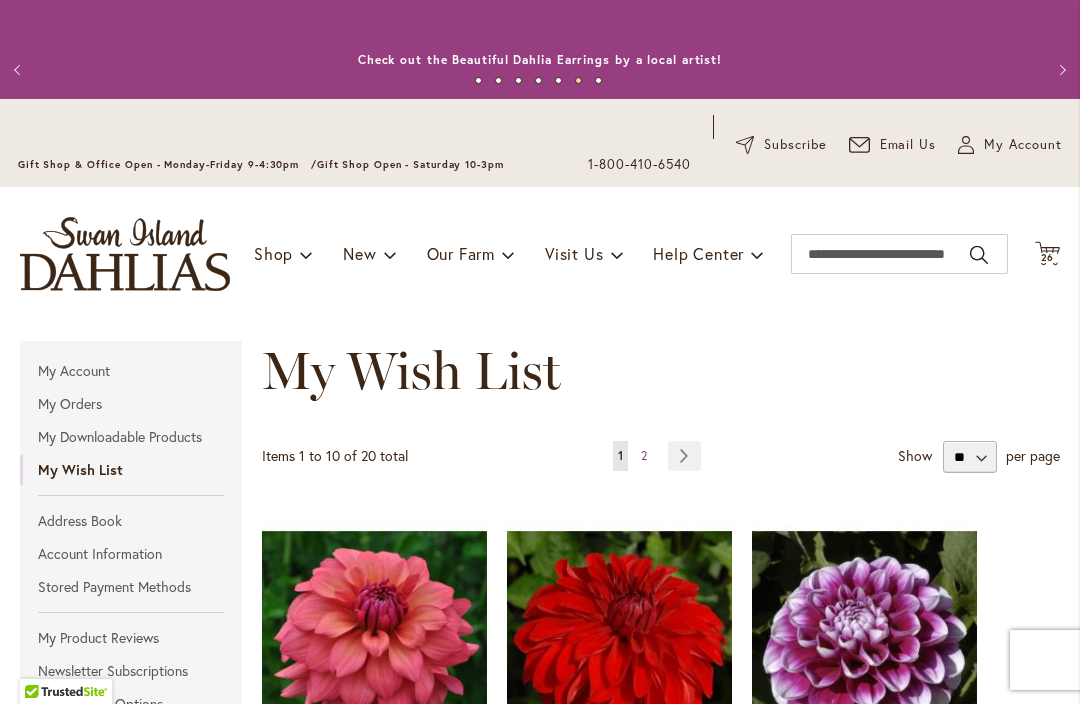 click on "My Account" at bounding box center [1023, 145] 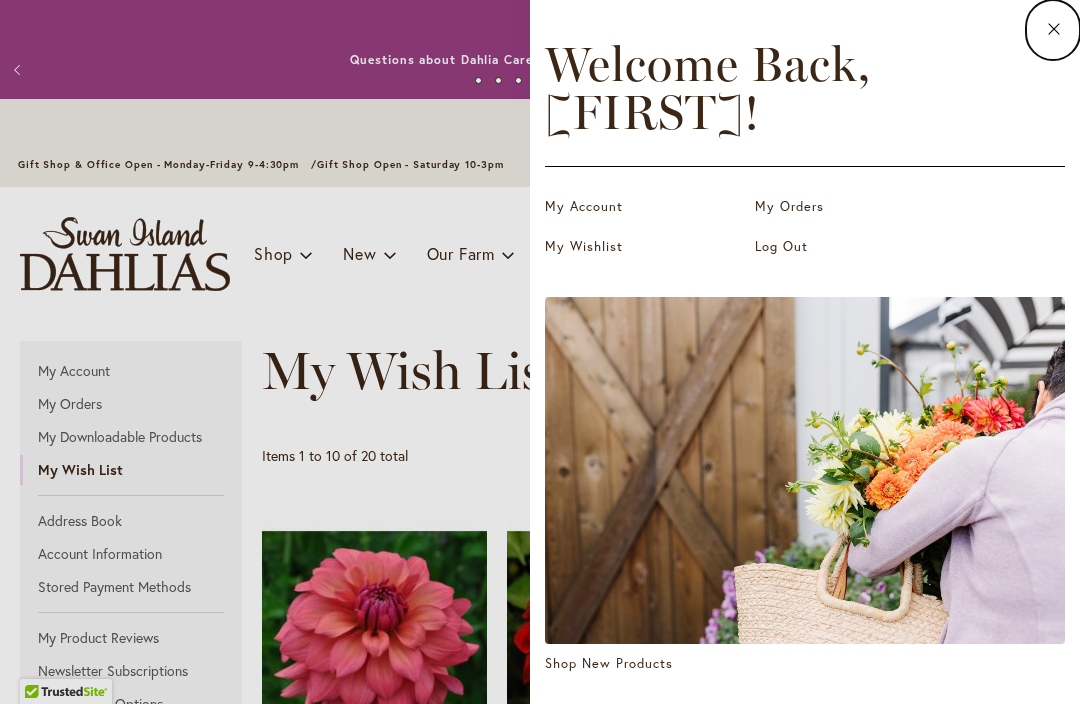 click on "Log Out" at bounding box center (855, 247) 